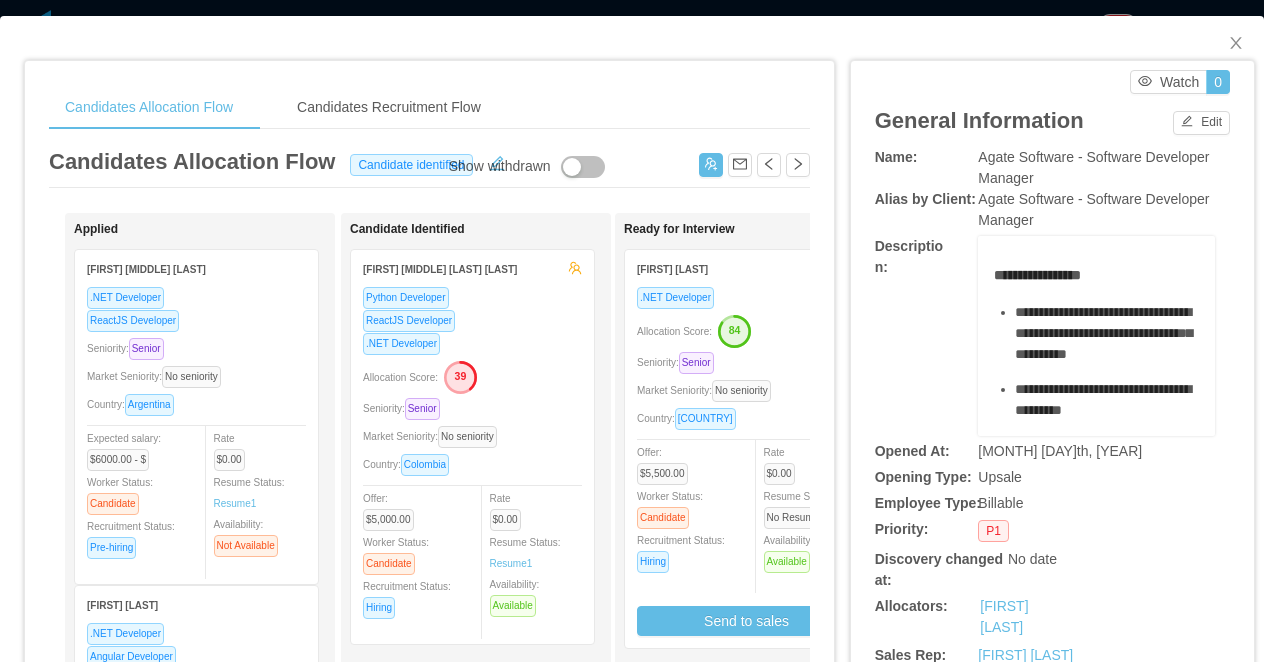 scroll, scrollTop: 0, scrollLeft: 0, axis: both 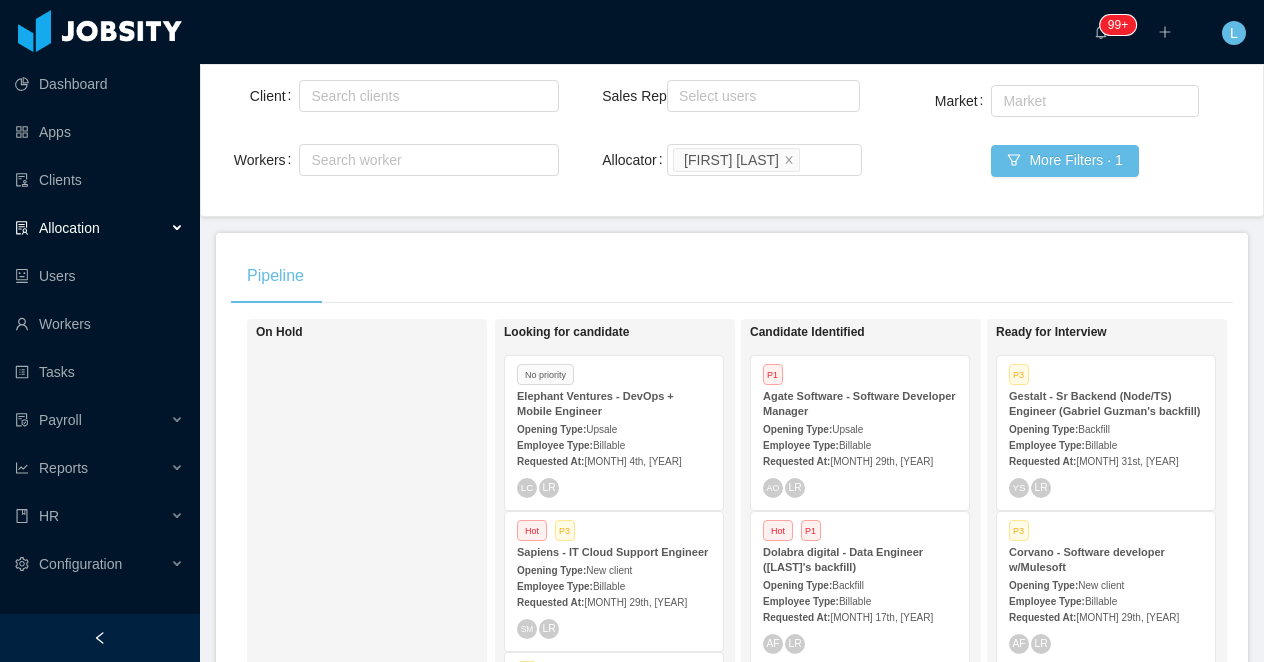 click on "Agate Software - Software Developer Manager" at bounding box center [859, 403] 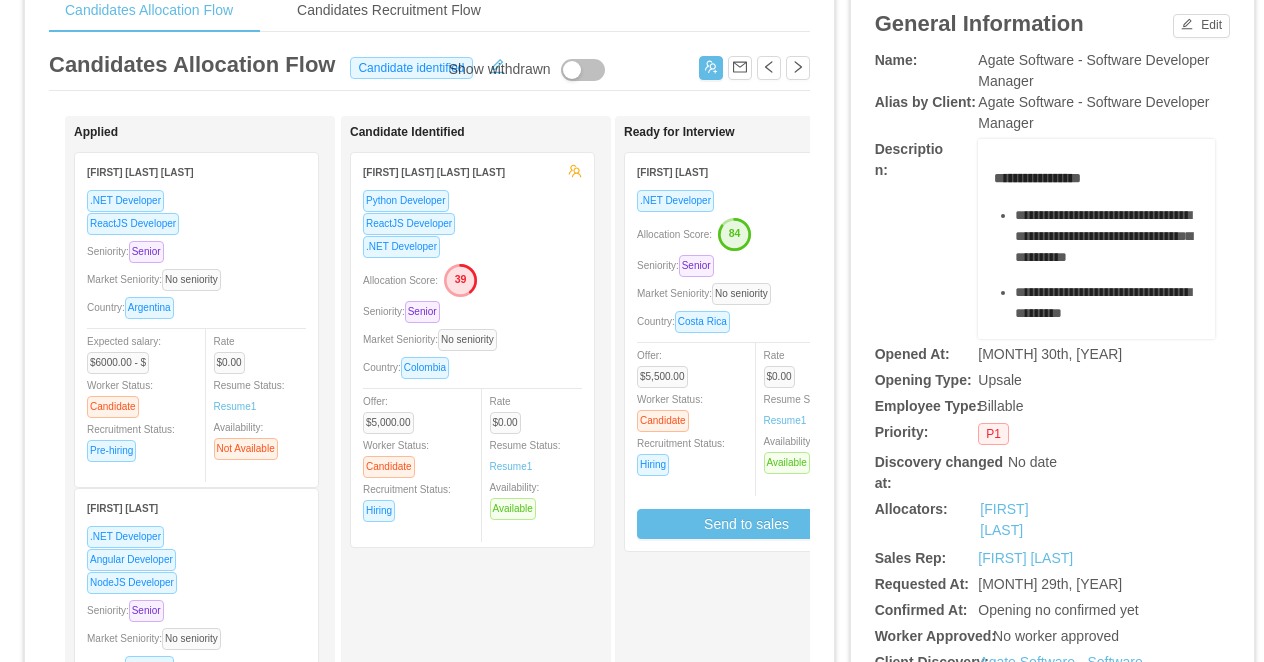 scroll, scrollTop: 103, scrollLeft: 0, axis: vertical 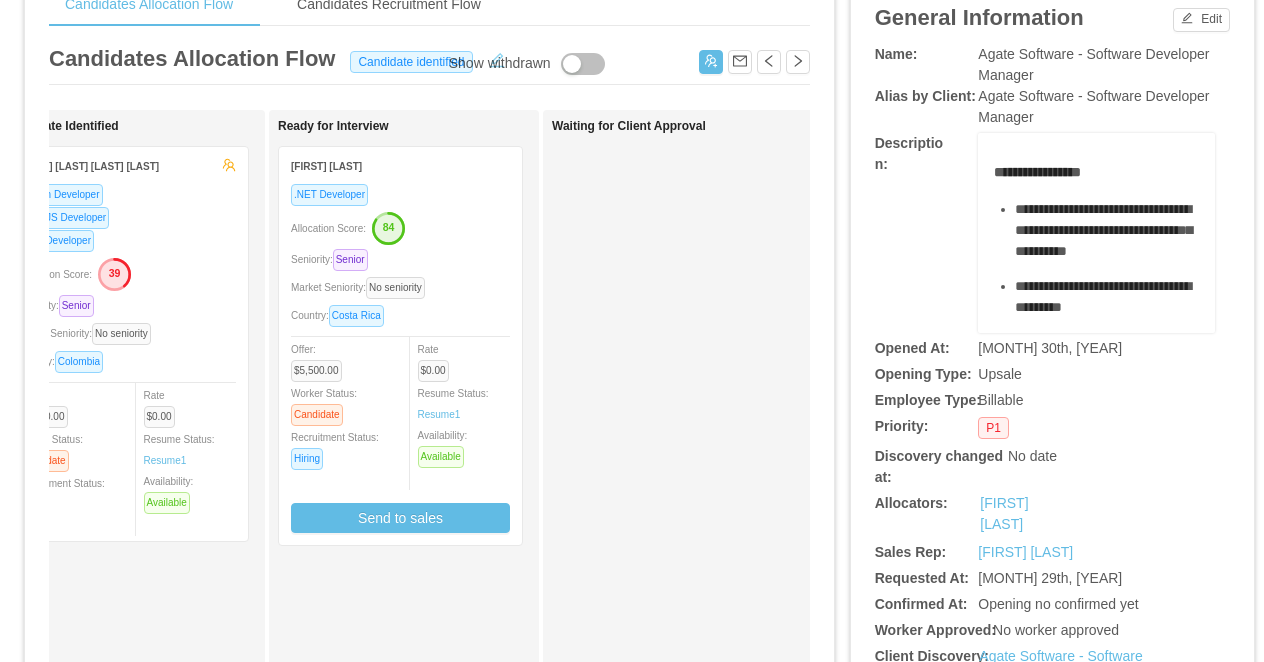 click at bounding box center (497, 58) 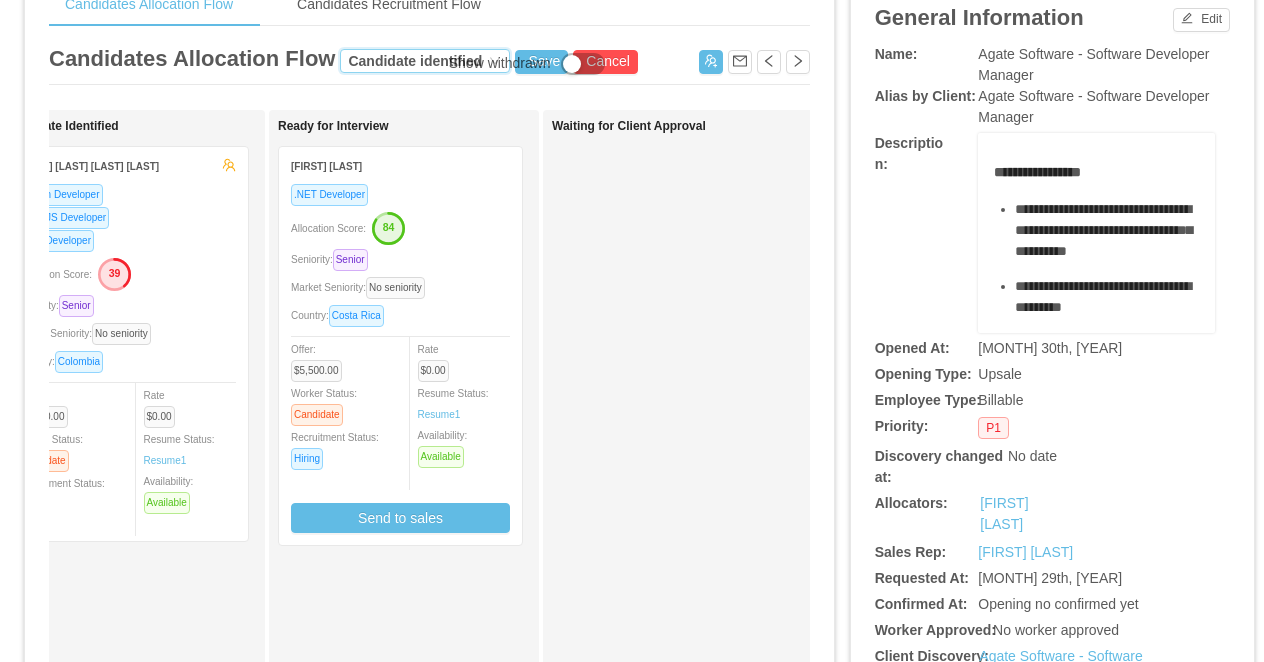 click on "Candidate identified" at bounding box center [415, 61] 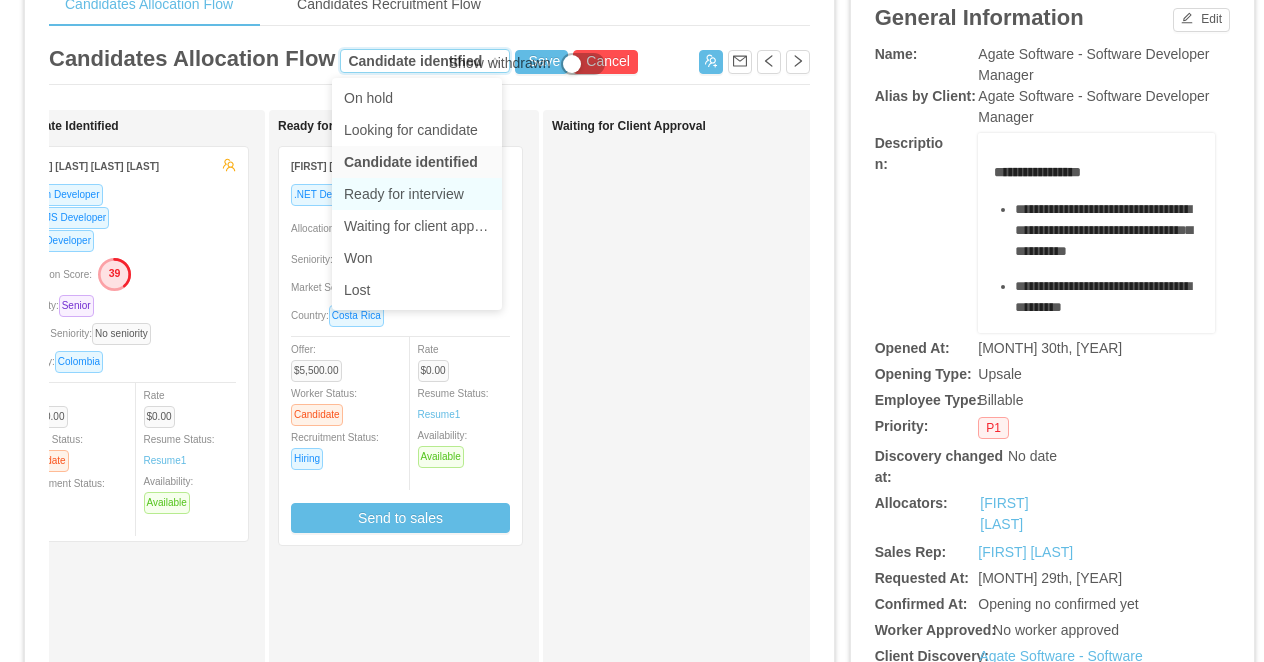 click on "Ready for interview" at bounding box center (417, 194) 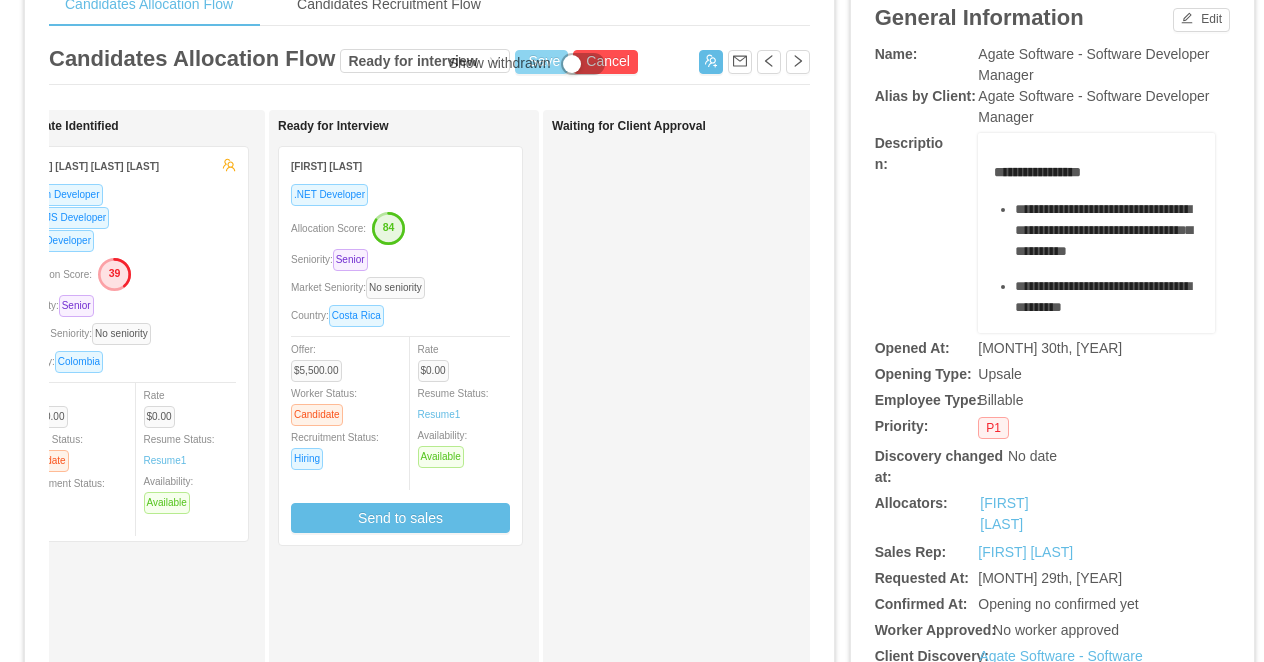 click on "Save" at bounding box center (541, 62) 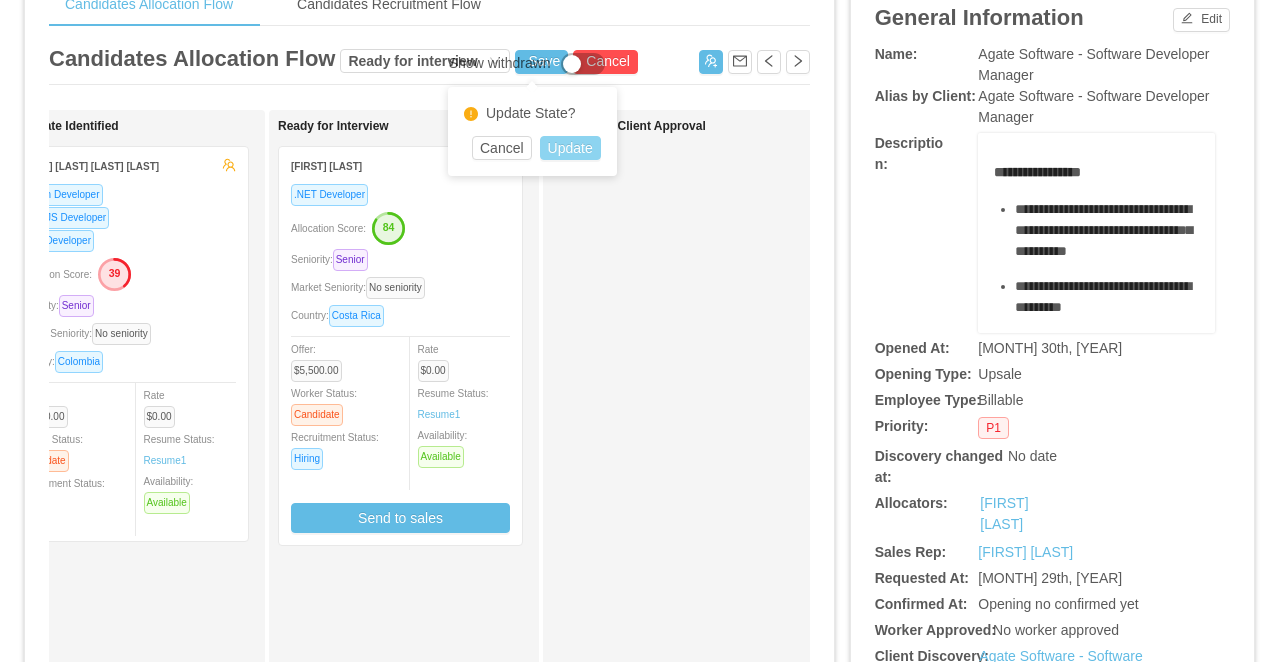 click on "Update" at bounding box center (570, 148) 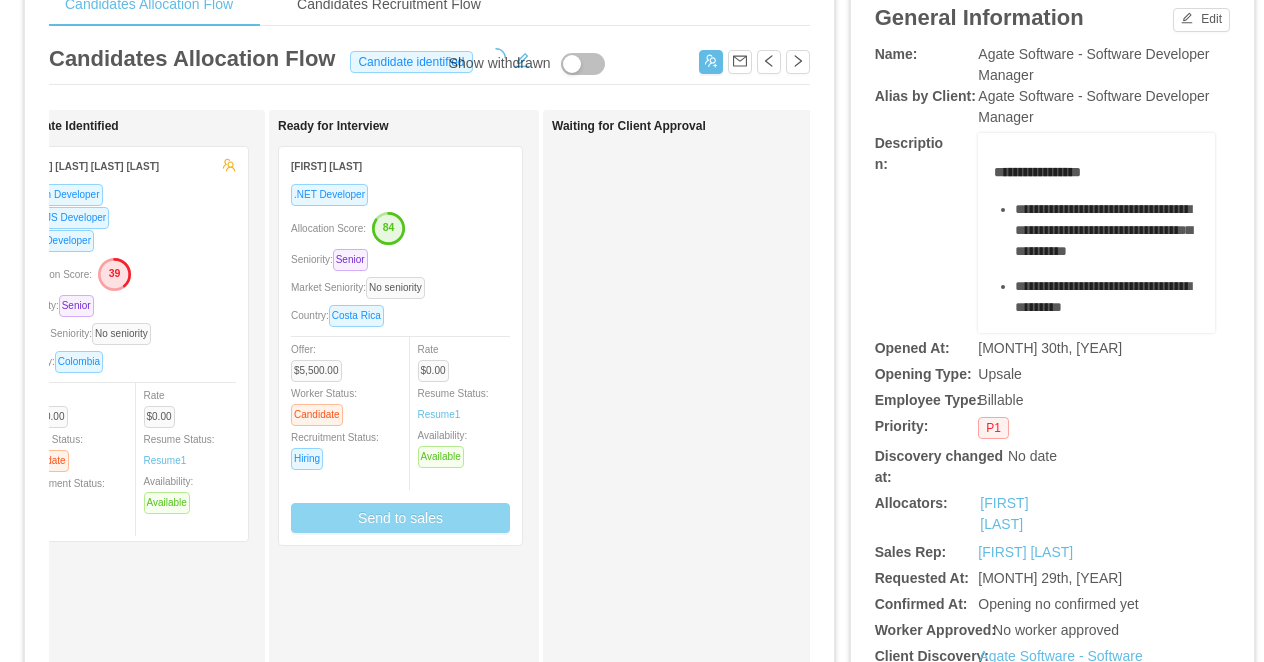 click on "Send to sales" at bounding box center [400, 518] 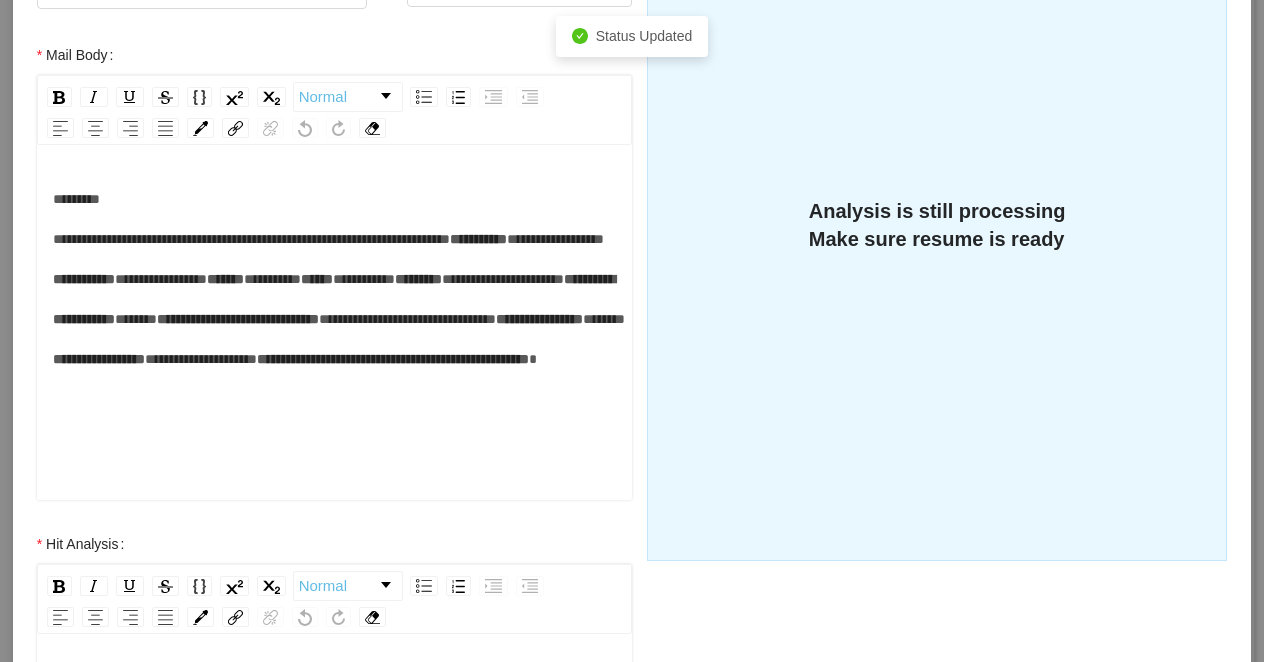 scroll, scrollTop: 319, scrollLeft: 0, axis: vertical 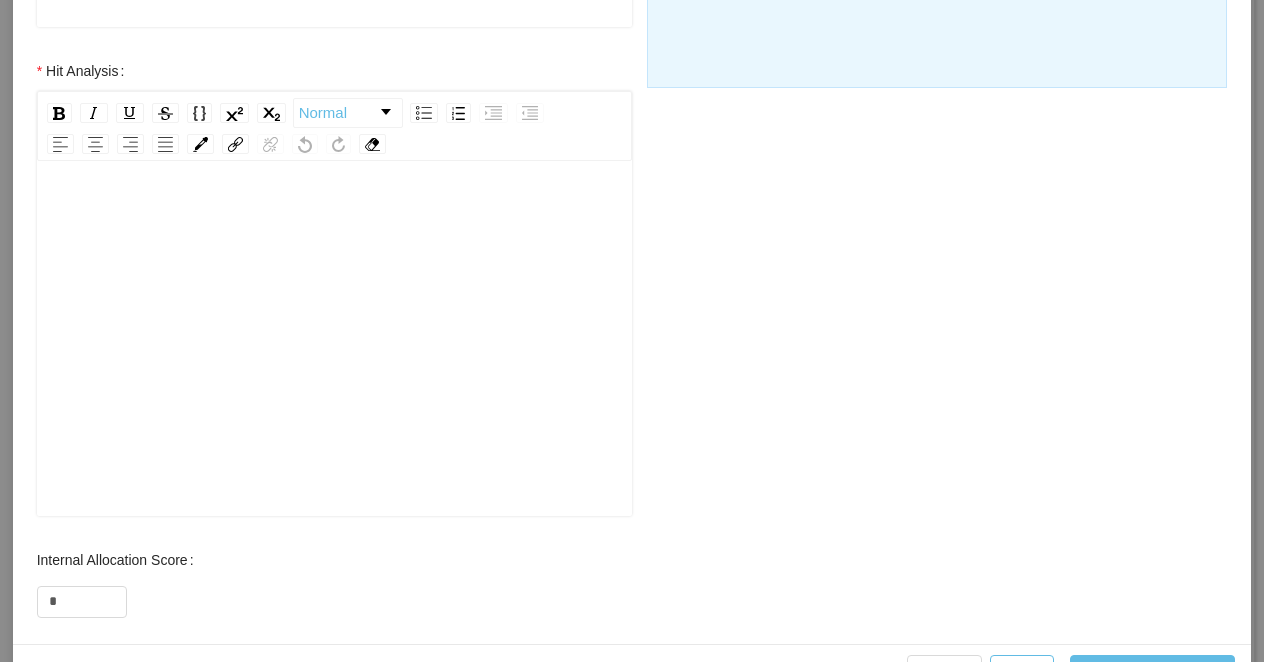 click at bounding box center [335, 370] 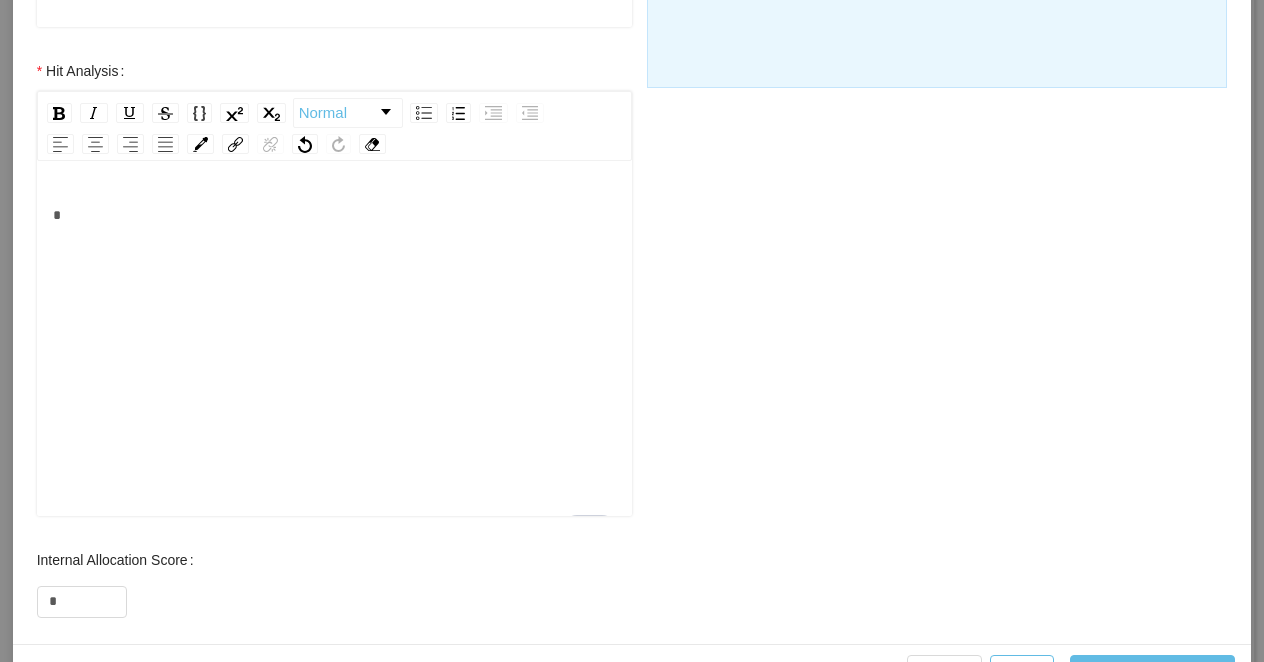type 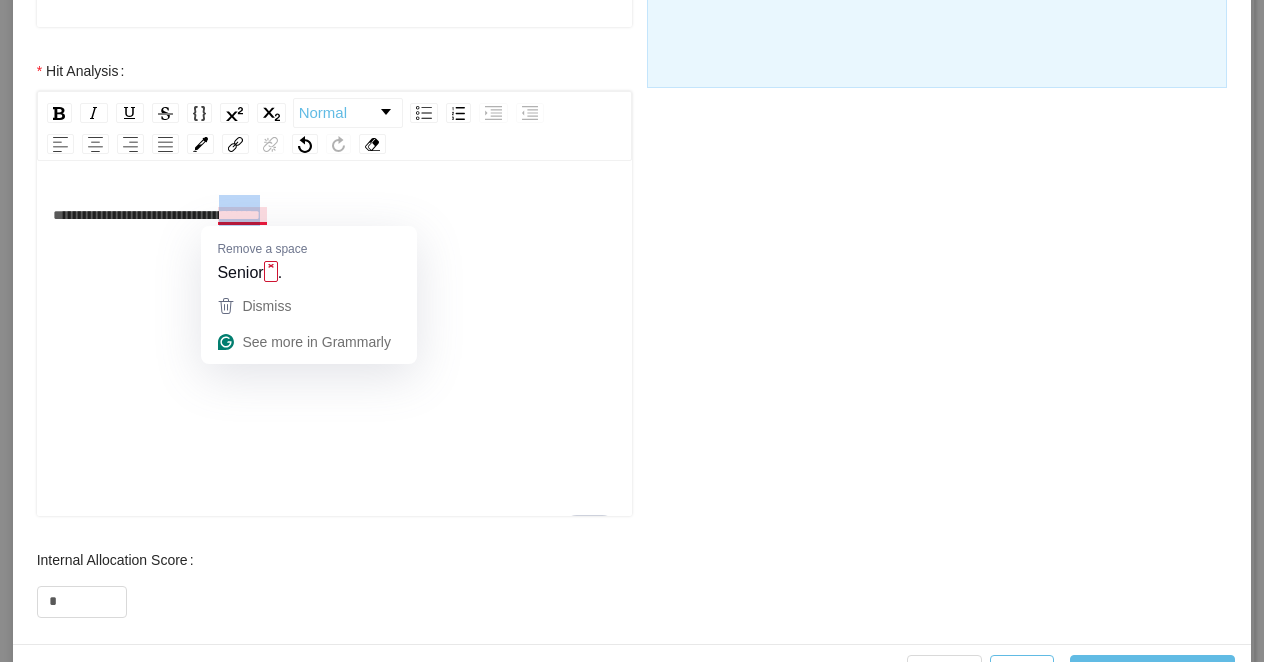 drag, startPoint x: 336, startPoint y: 218, endPoint x: 262, endPoint y: 222, distance: 74.10803 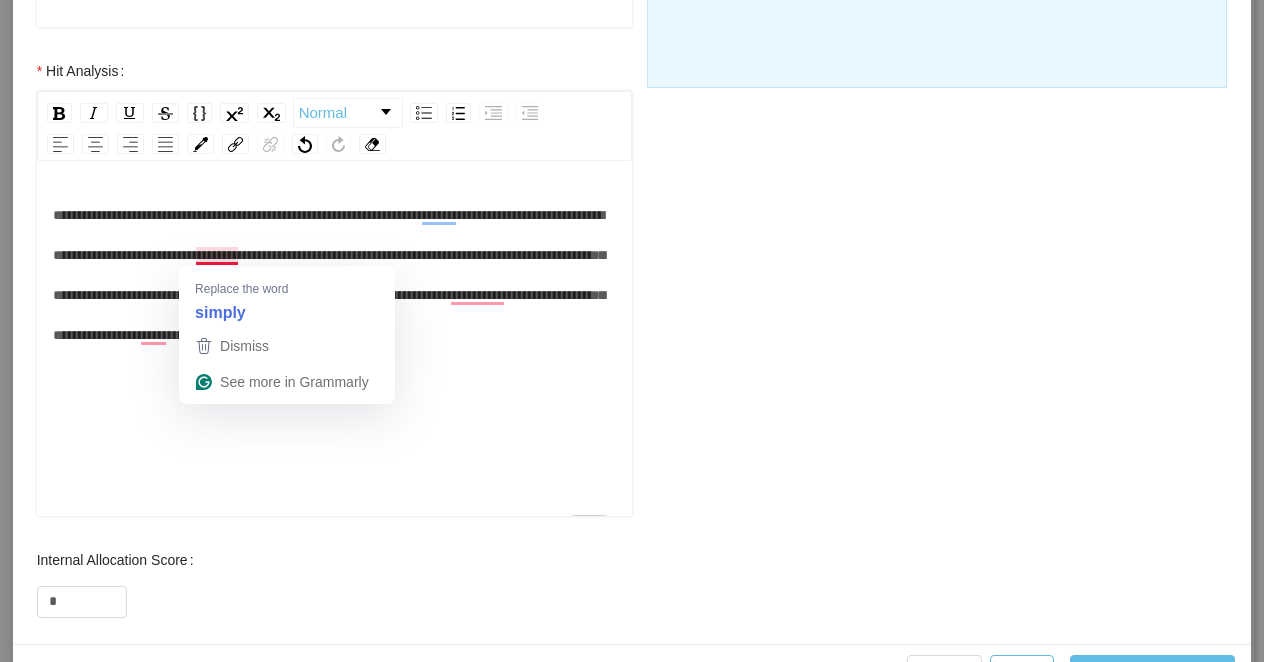click on "**********" at bounding box center (335, 370) 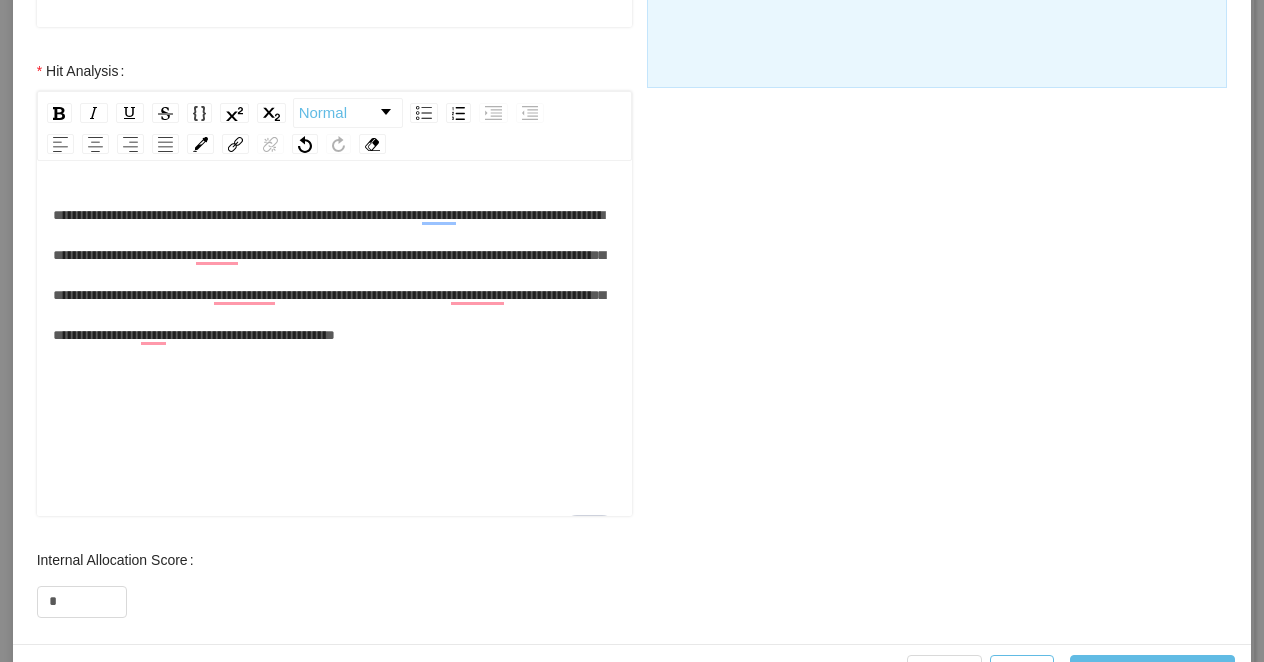click on "**********" at bounding box center [329, 275] 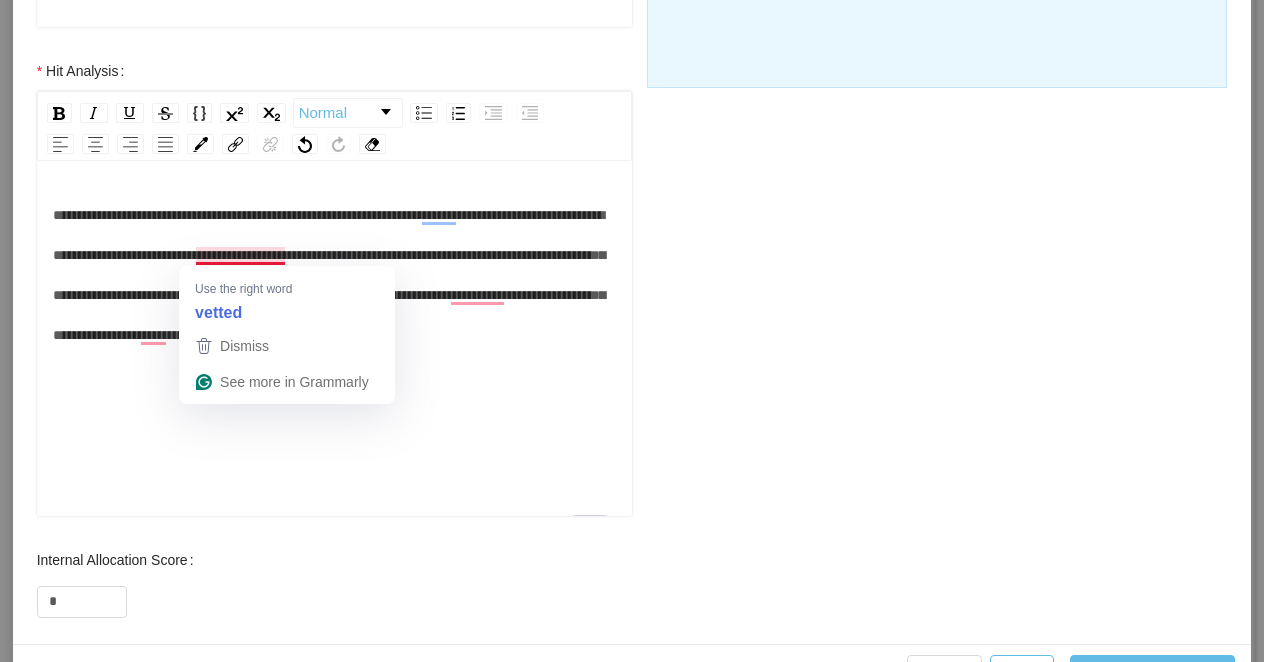 click on "**********" at bounding box center (335, 370) 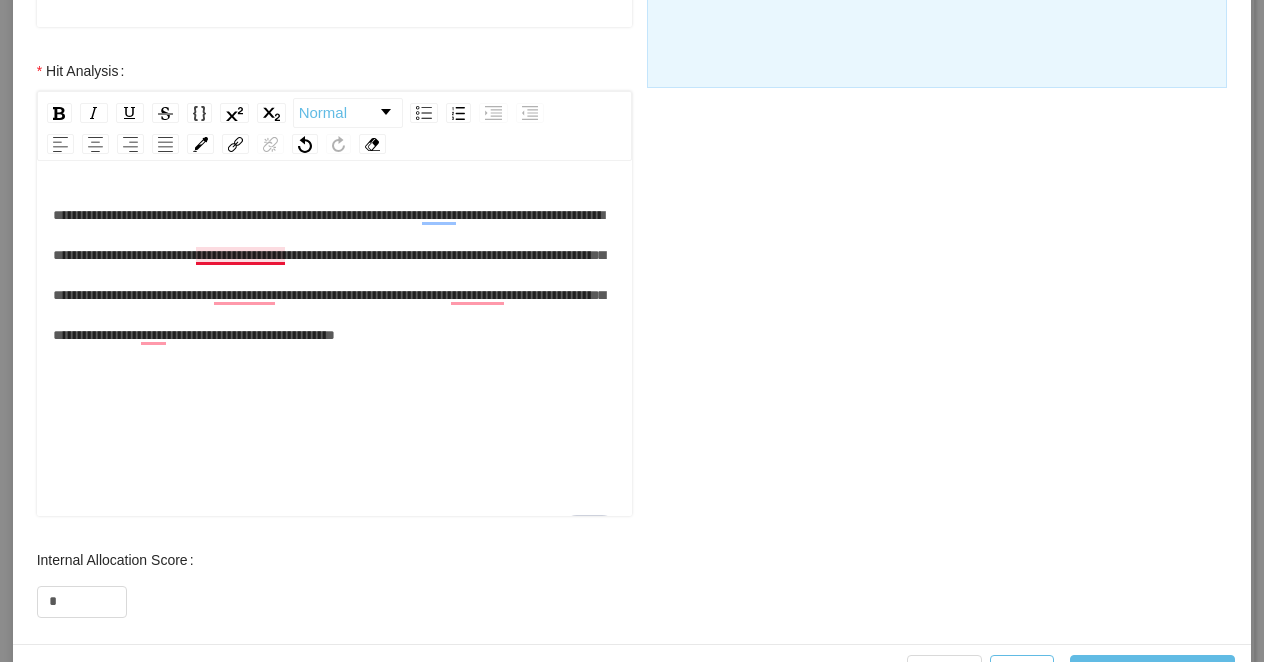 click on "**********" at bounding box center [329, 275] 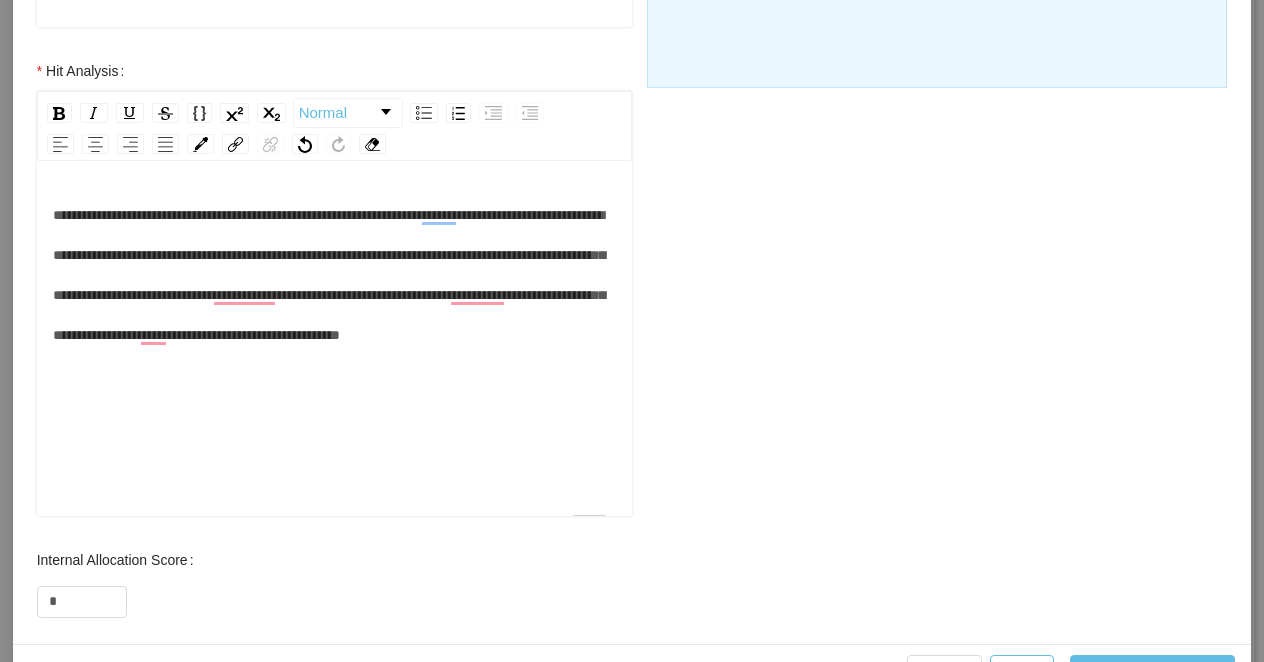 click on "**********" at bounding box center (329, 275) 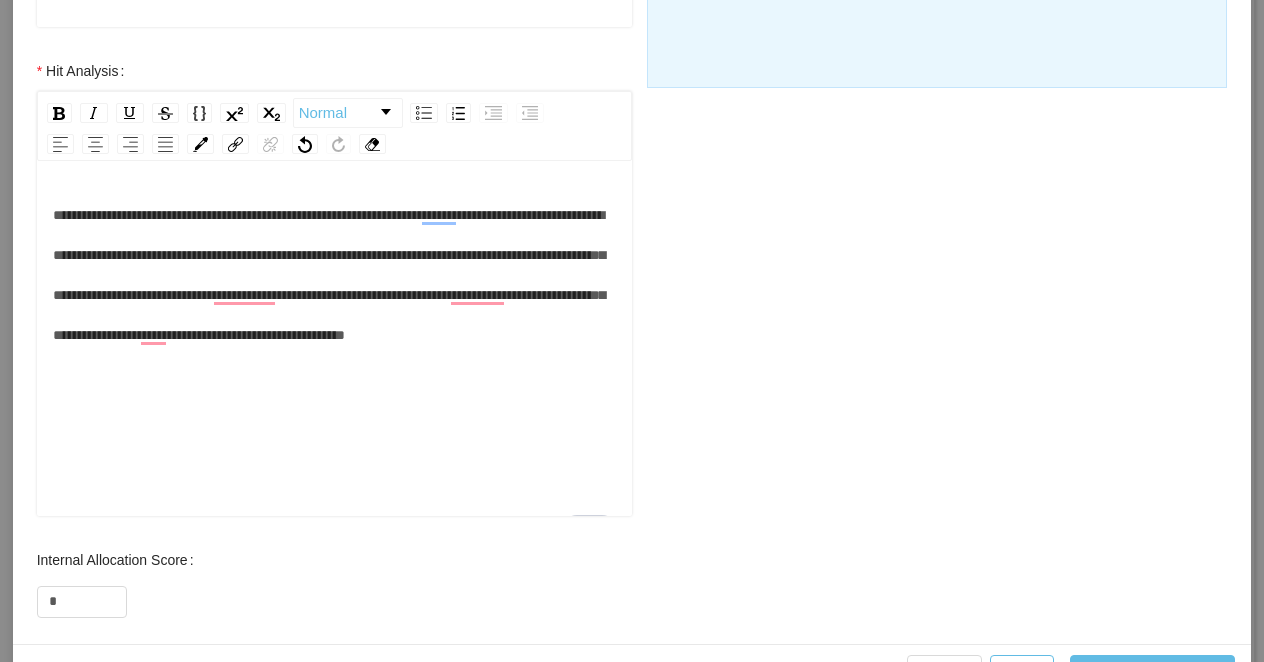 click on "**********" at bounding box center [335, 275] 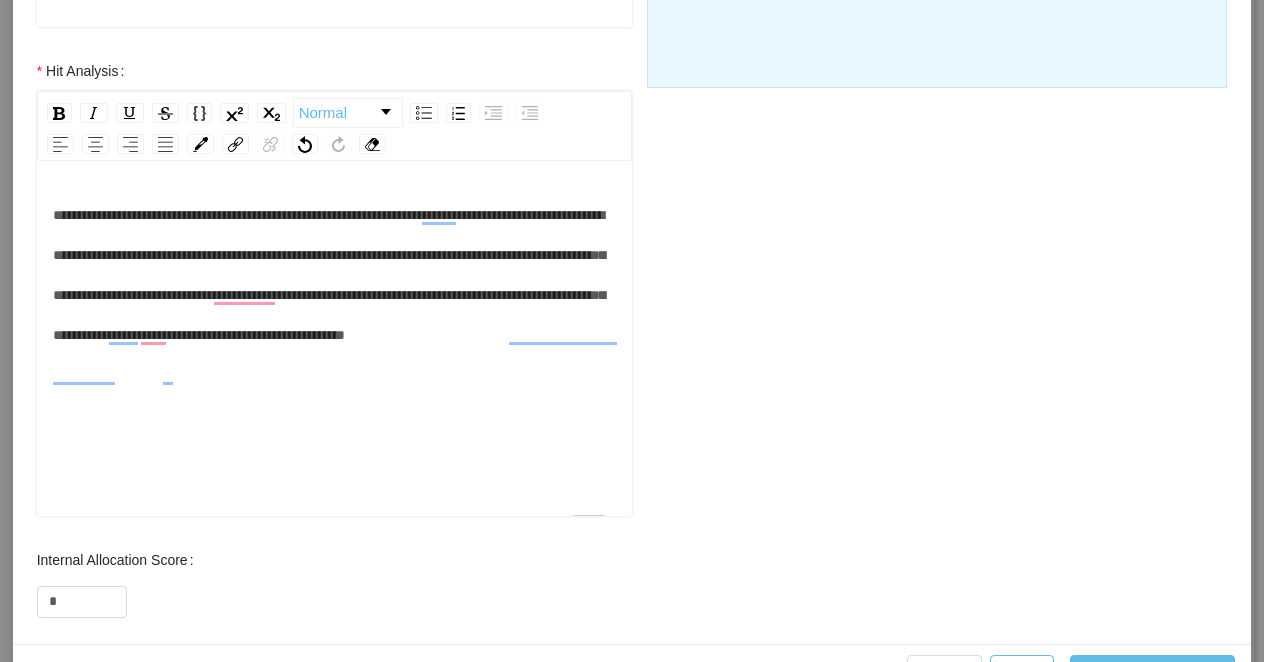 click on "**********" at bounding box center [335, 275] 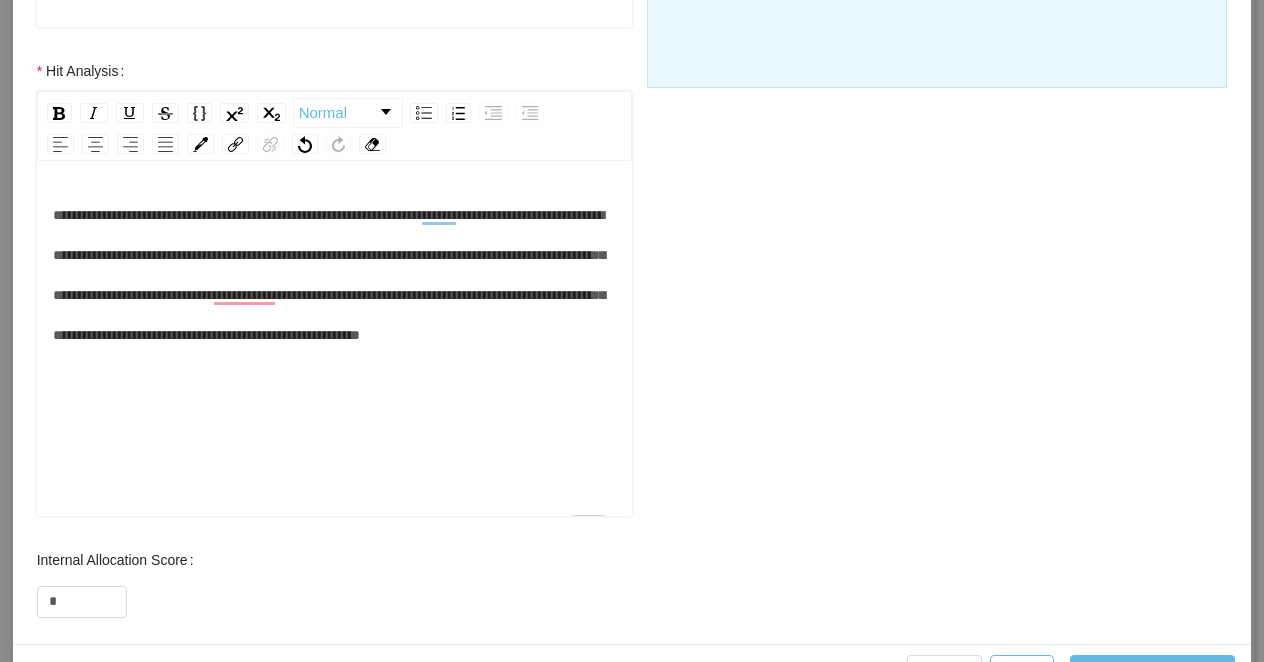 click on "**********" at bounding box center [335, 275] 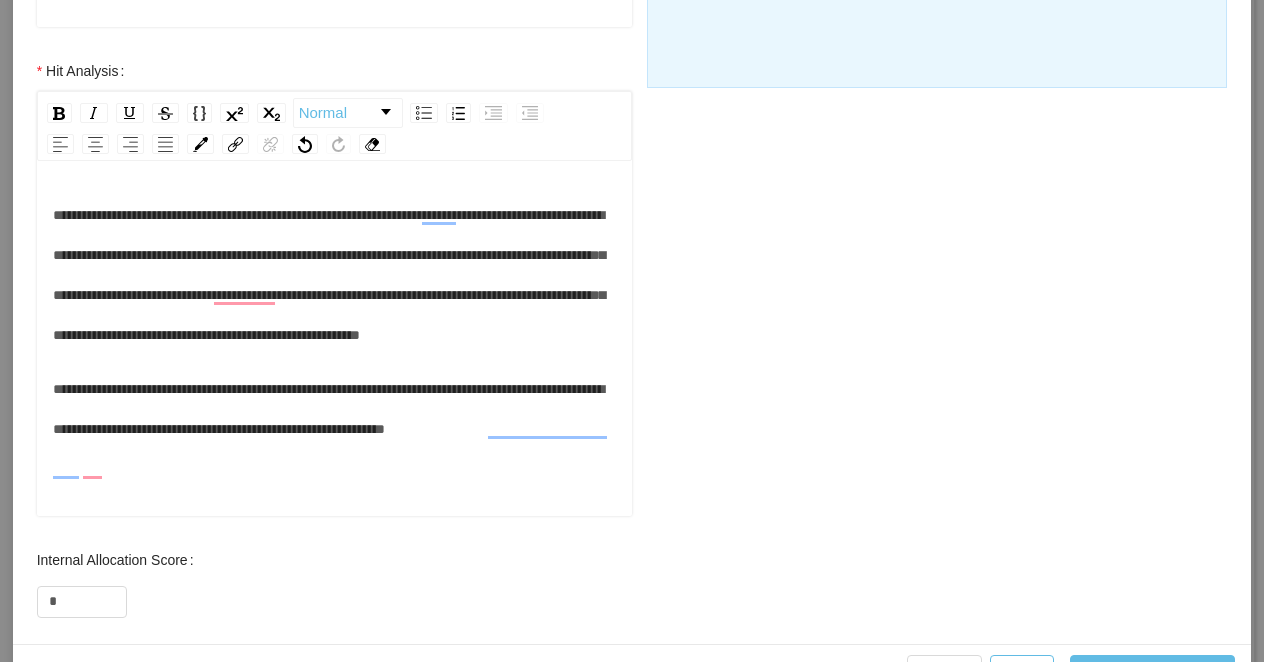 scroll, scrollTop: 1, scrollLeft: 0, axis: vertical 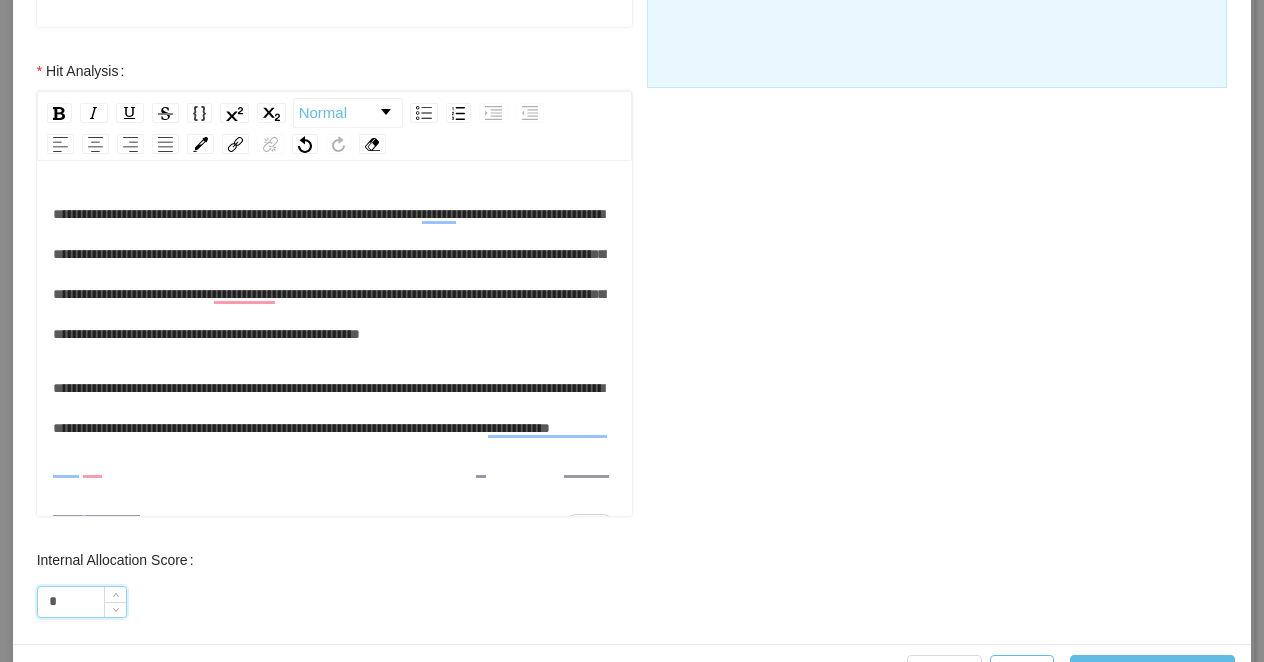 drag, startPoint x: 69, startPoint y: 601, endPoint x: 39, endPoint y: 601, distance: 30 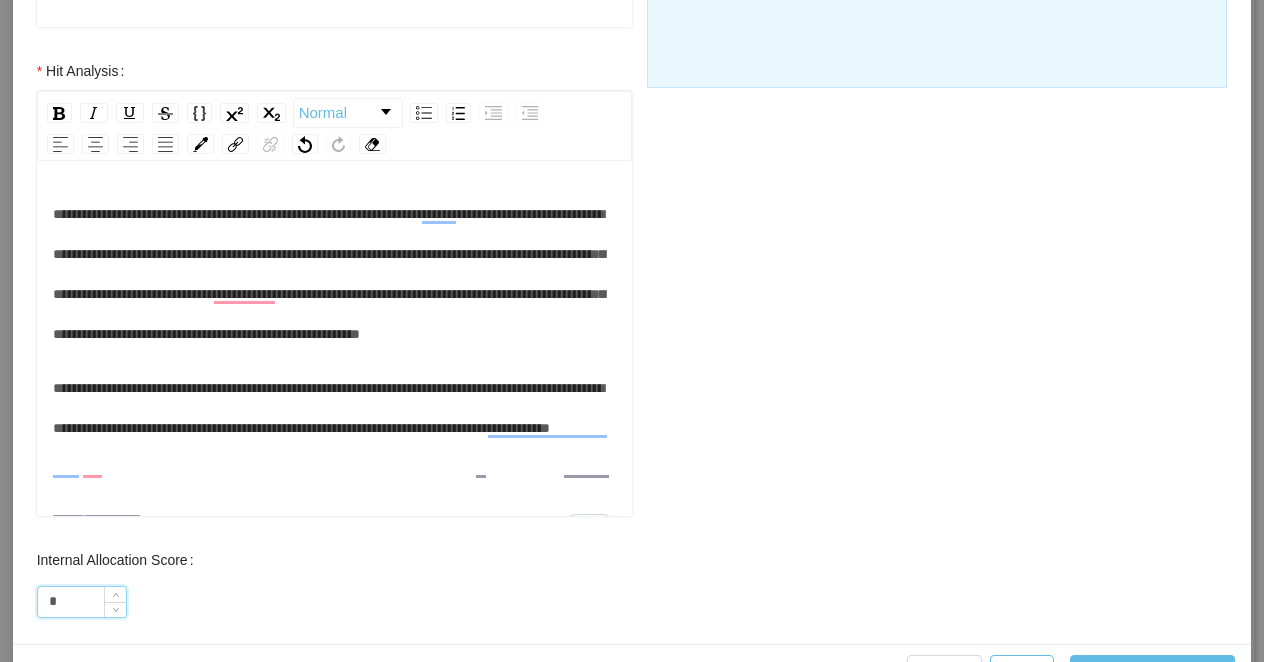 click on "*" at bounding box center (82, 602) 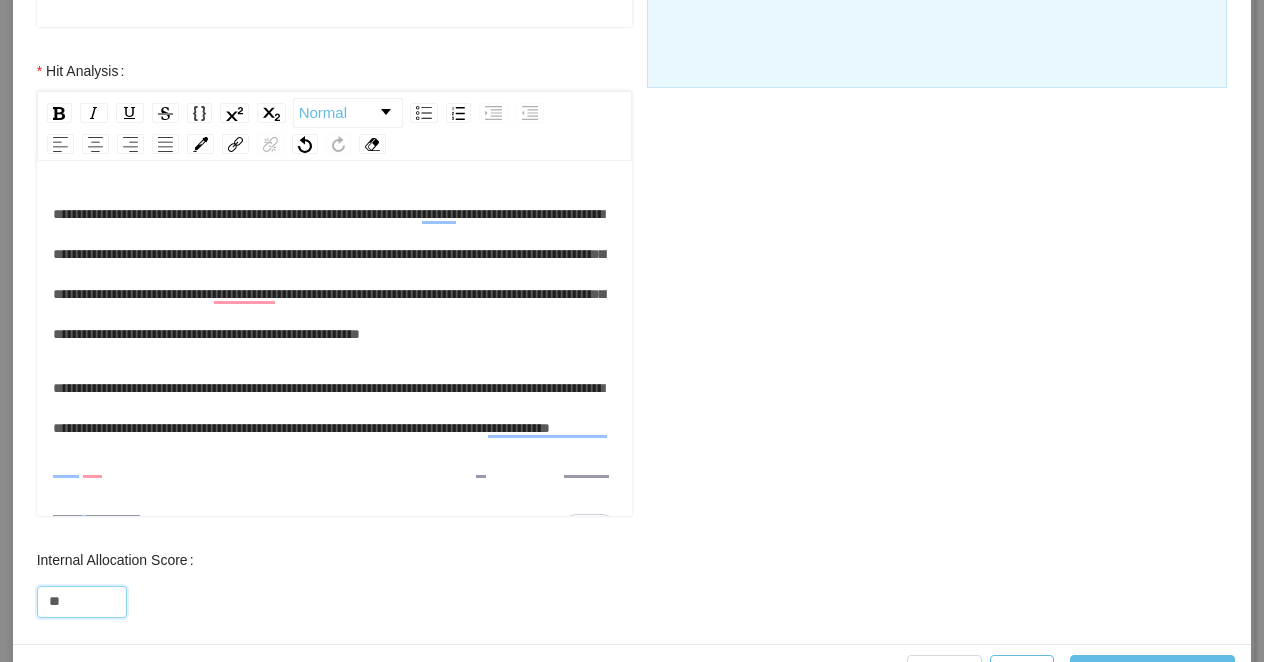 scroll, scrollTop: 850, scrollLeft: 0, axis: vertical 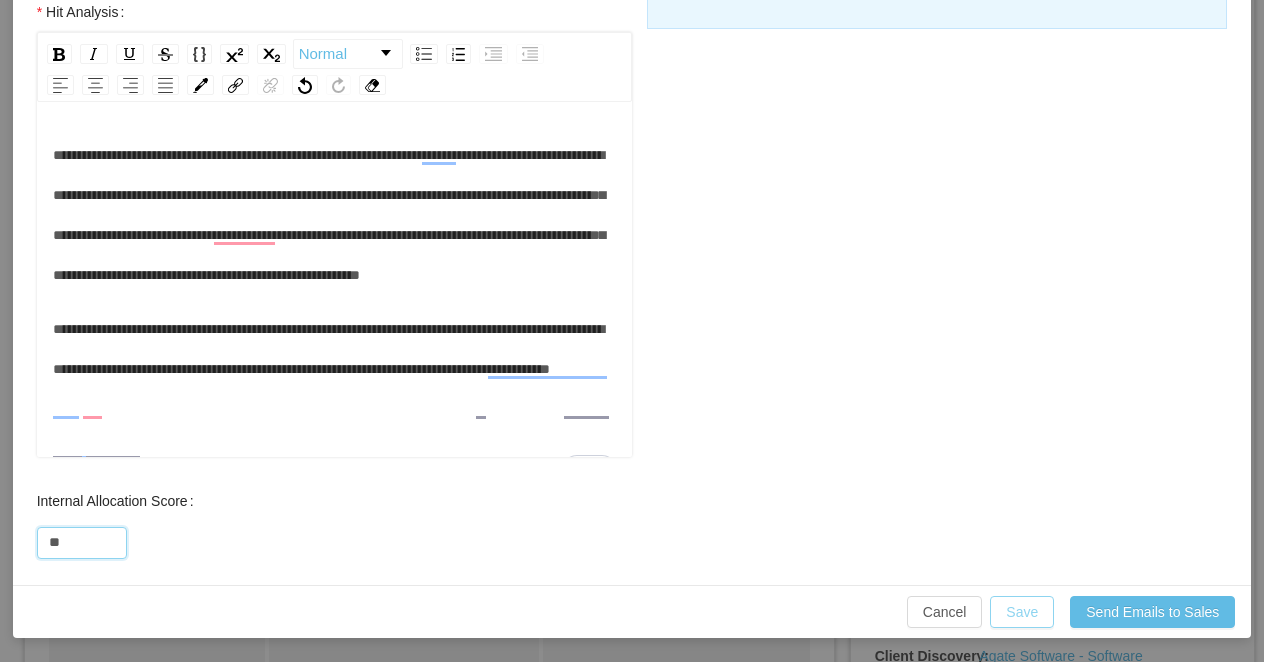 type on "**" 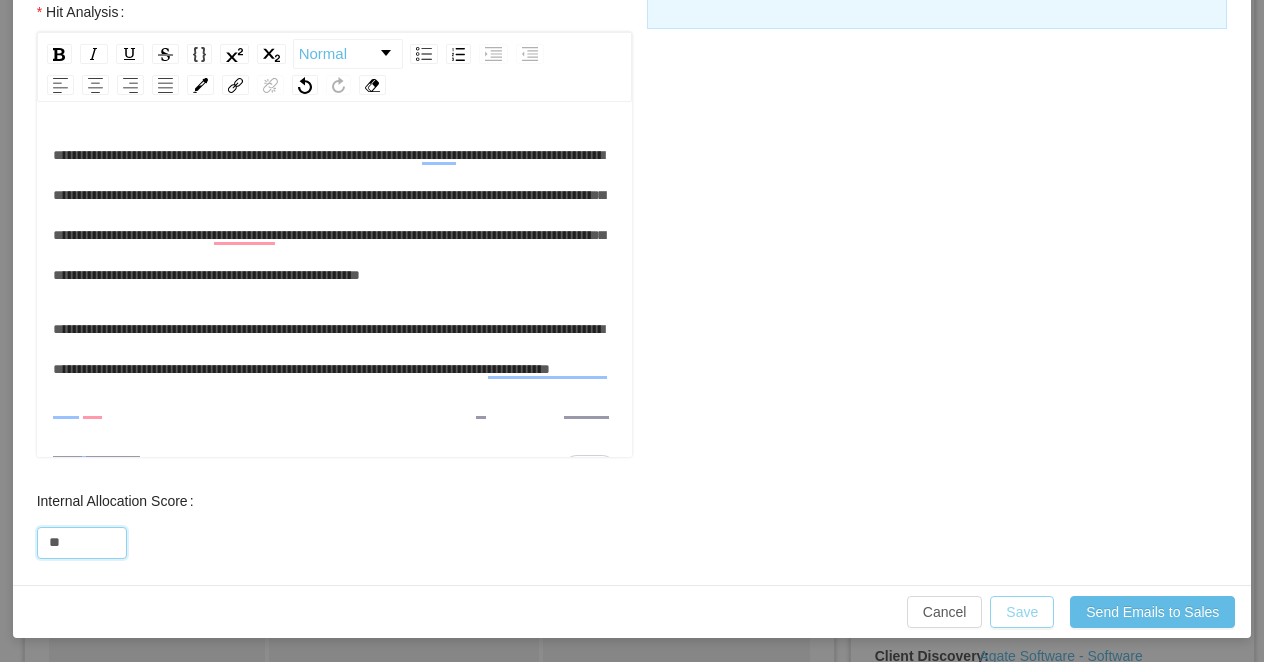 click on "Save" at bounding box center [1022, 612] 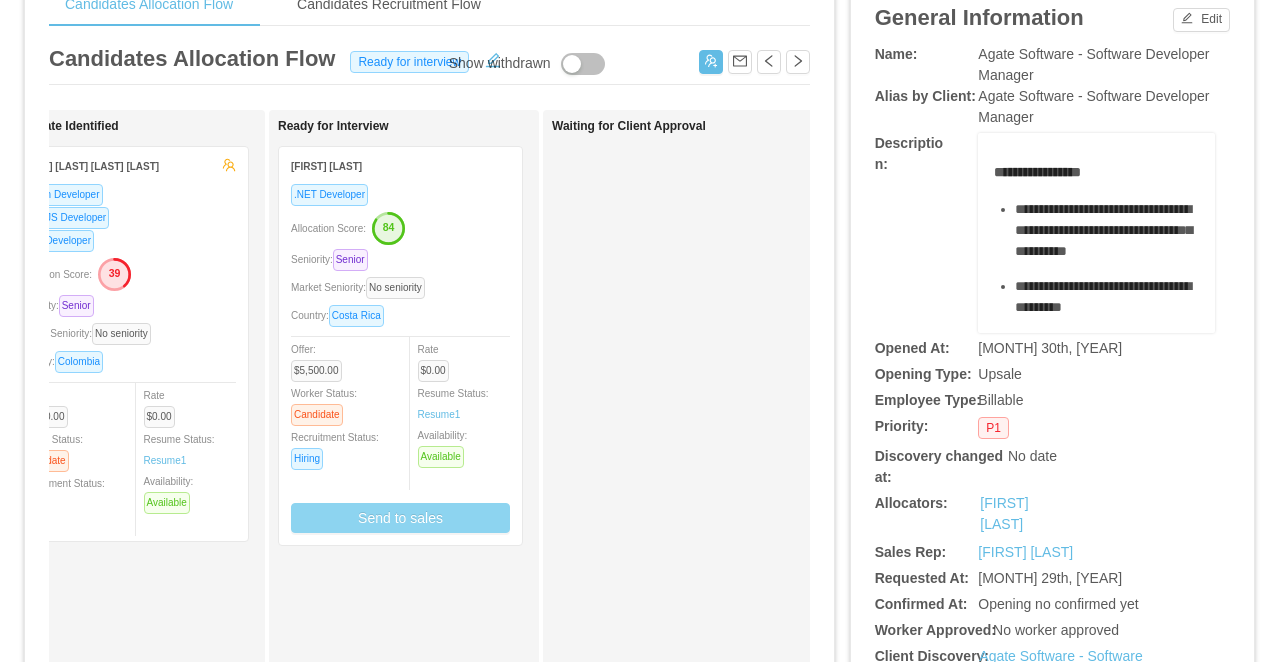 scroll, scrollTop: 750, scrollLeft: 0, axis: vertical 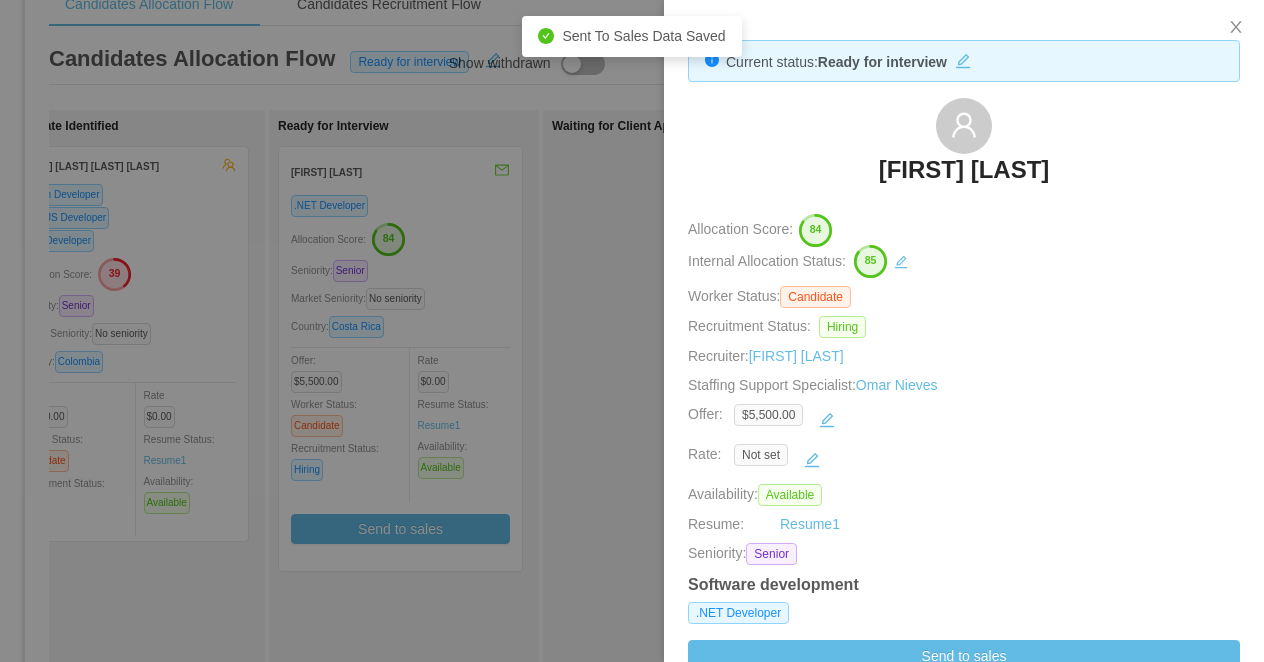 drag, startPoint x: 1085, startPoint y: 169, endPoint x: 826, endPoint y: 169, distance: 259 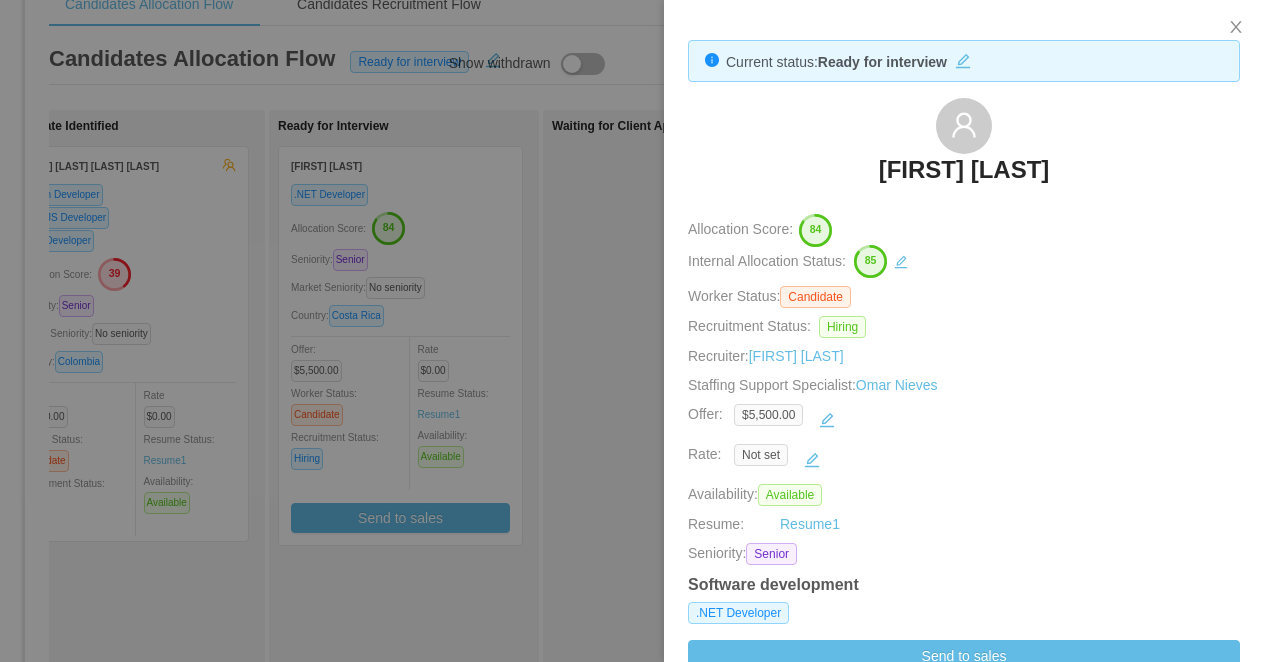 click at bounding box center [632, 331] 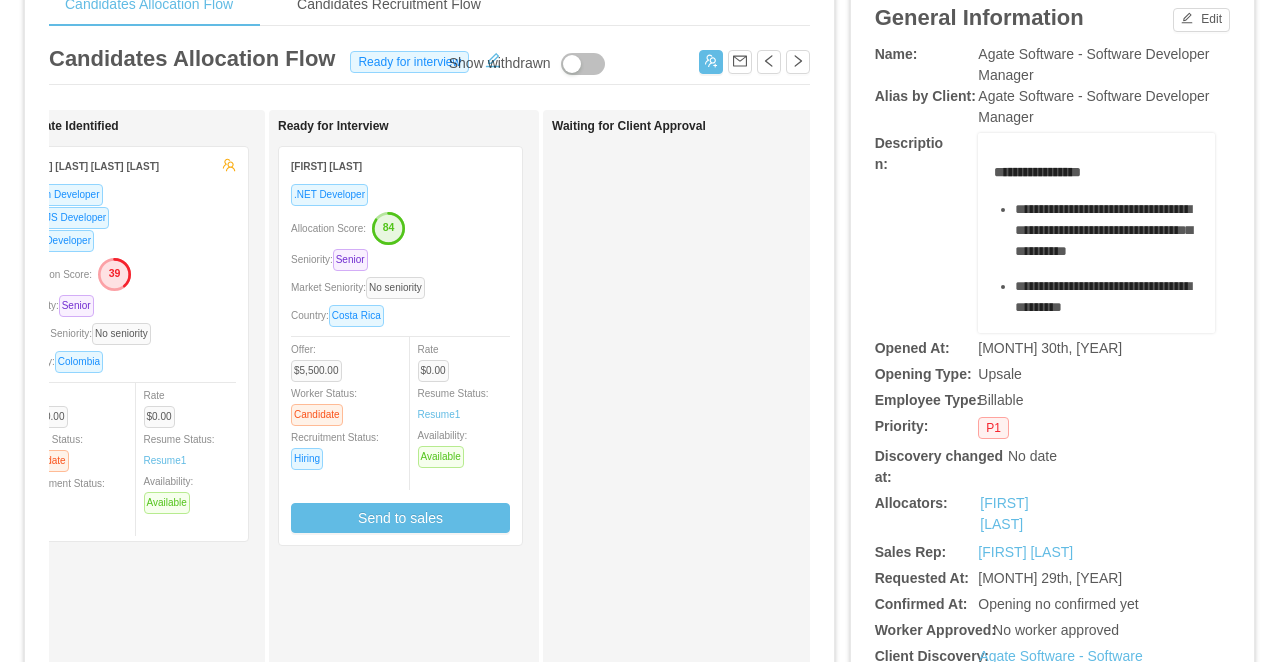 scroll, scrollTop: 0, scrollLeft: 0, axis: both 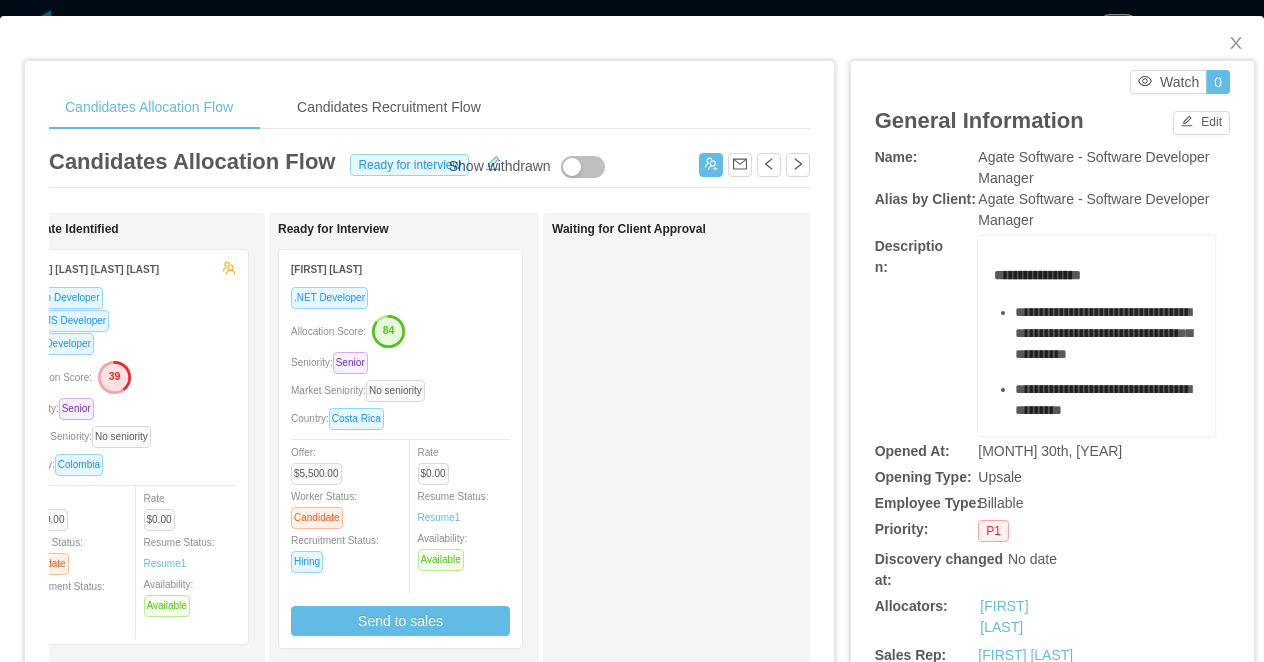 click on "Allocation Score:   84" at bounding box center (400, 330) 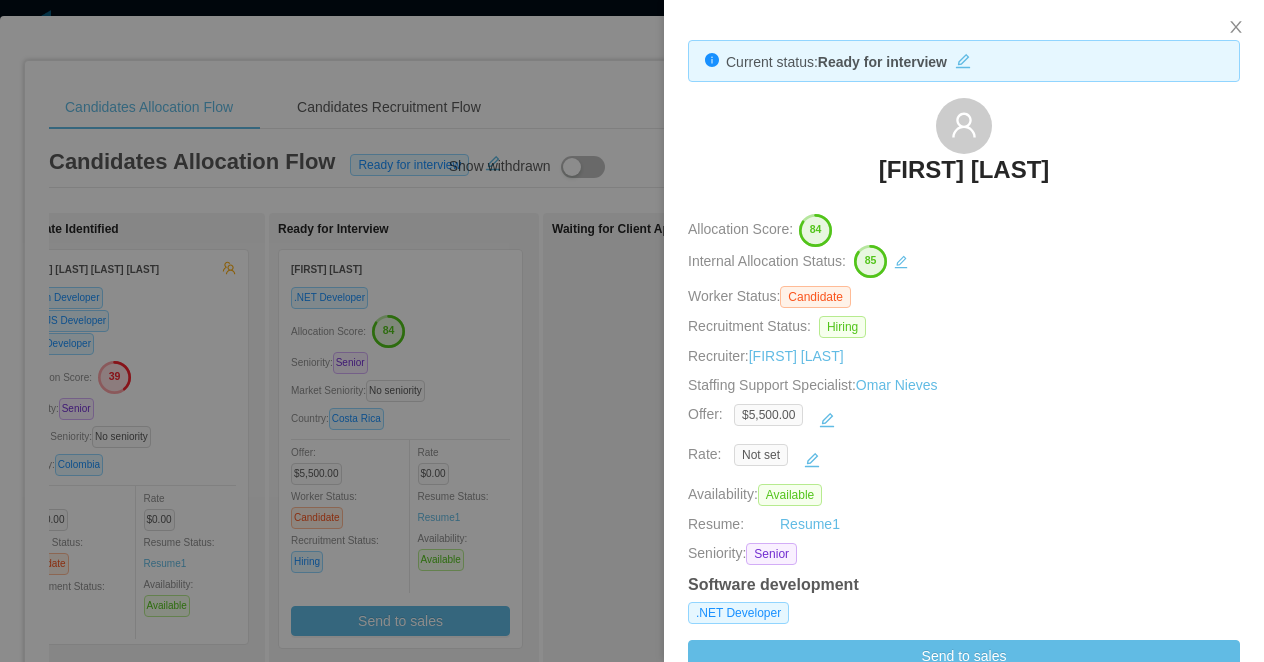 drag, startPoint x: 1129, startPoint y: 179, endPoint x: 820, endPoint y: 179, distance: 309 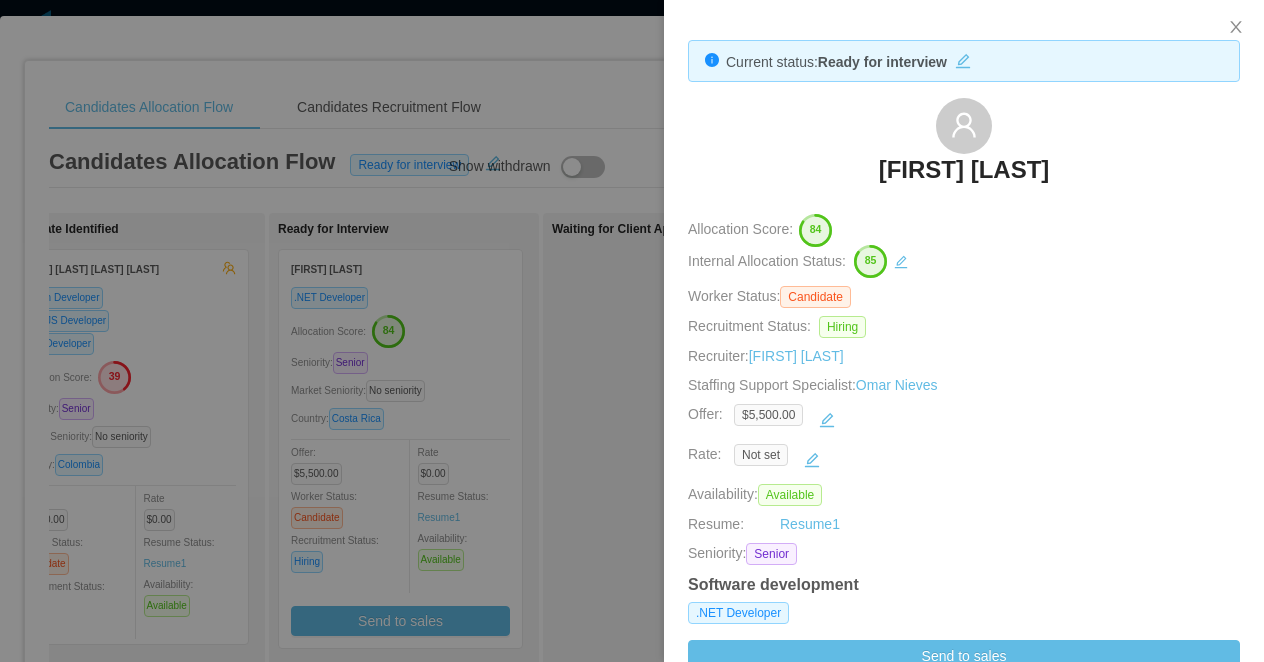 click at bounding box center (632, 331) 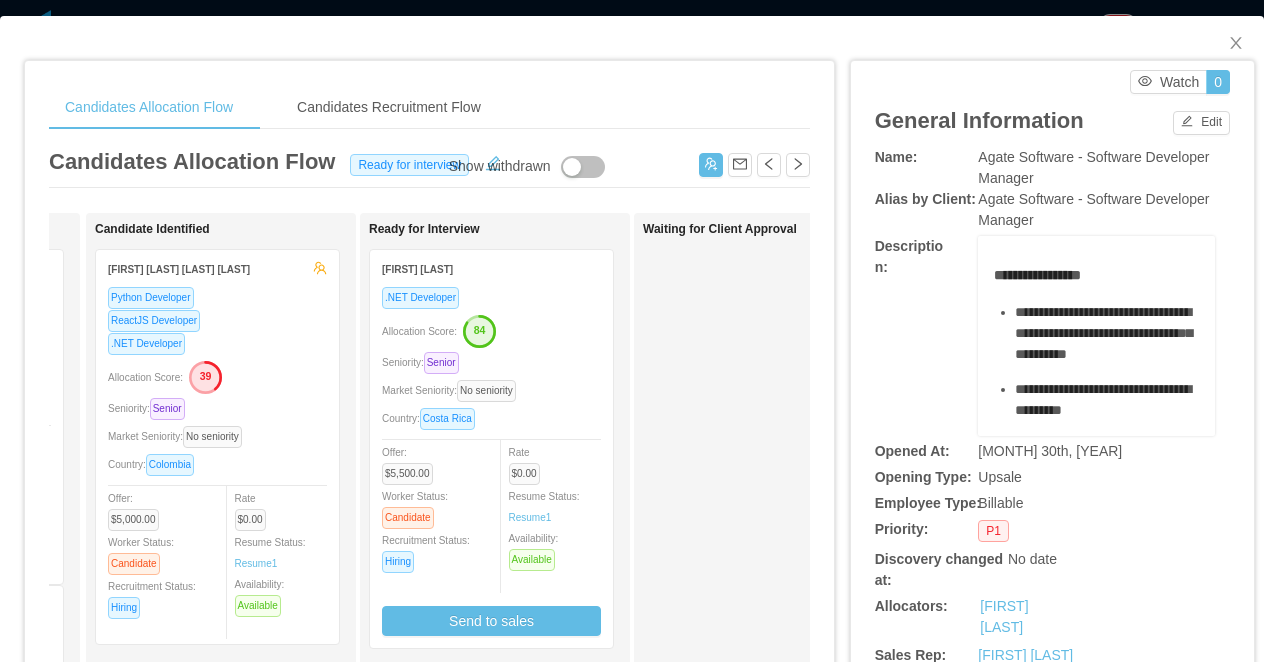scroll, scrollTop: 0, scrollLeft: 90, axis: horizontal 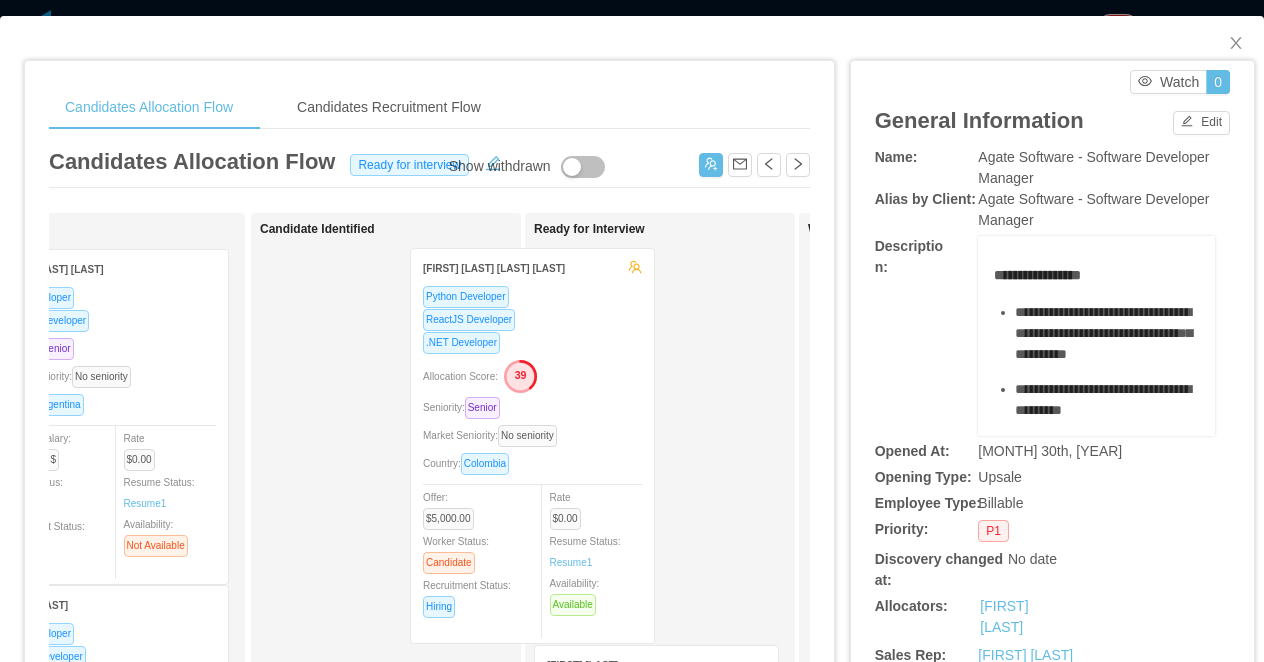 drag, startPoint x: 434, startPoint y: 354, endPoint x: 665, endPoint y: 347, distance: 231.10603 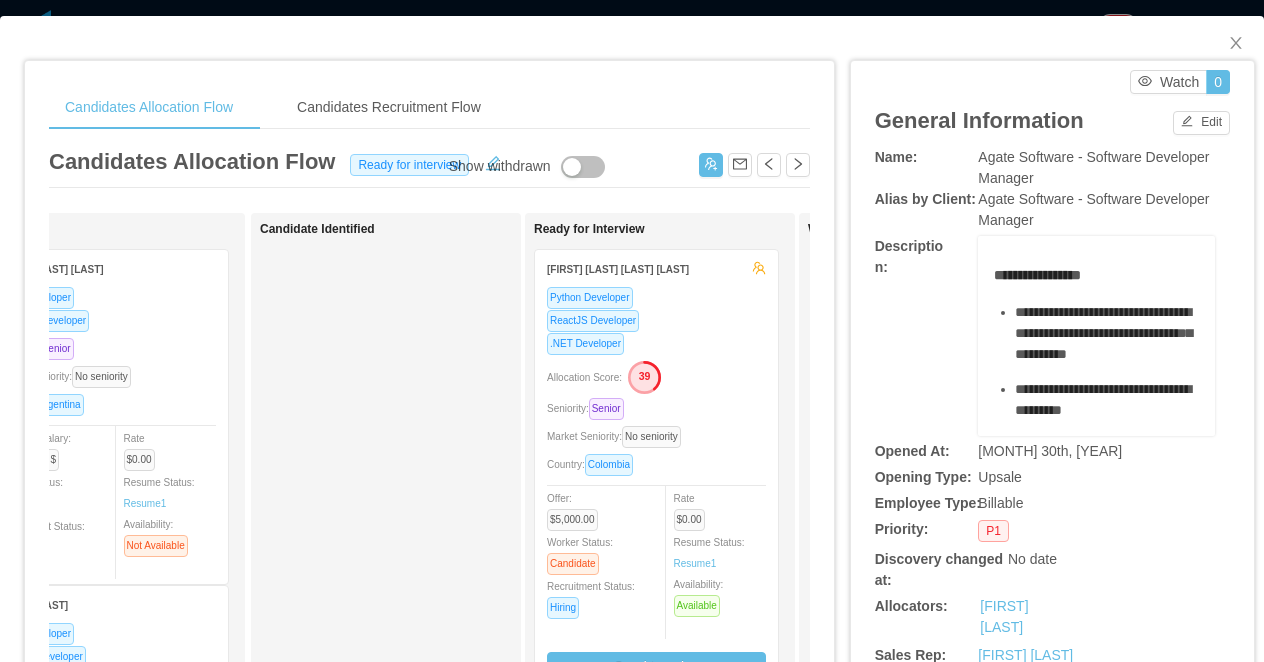 click on "Python Developer ReactJS Developer .NET Developer Allocation Score:   39 Seniority:   Senior Market Seniority:   No seniority Country:   Colombia Offer:  $5,000.00 Worker Status:   Candidate Recruitment Status:   Hiring Rate $0.00 Resume Status:   Resume  1 Availability:     Available Send to sales" at bounding box center (656, 484) 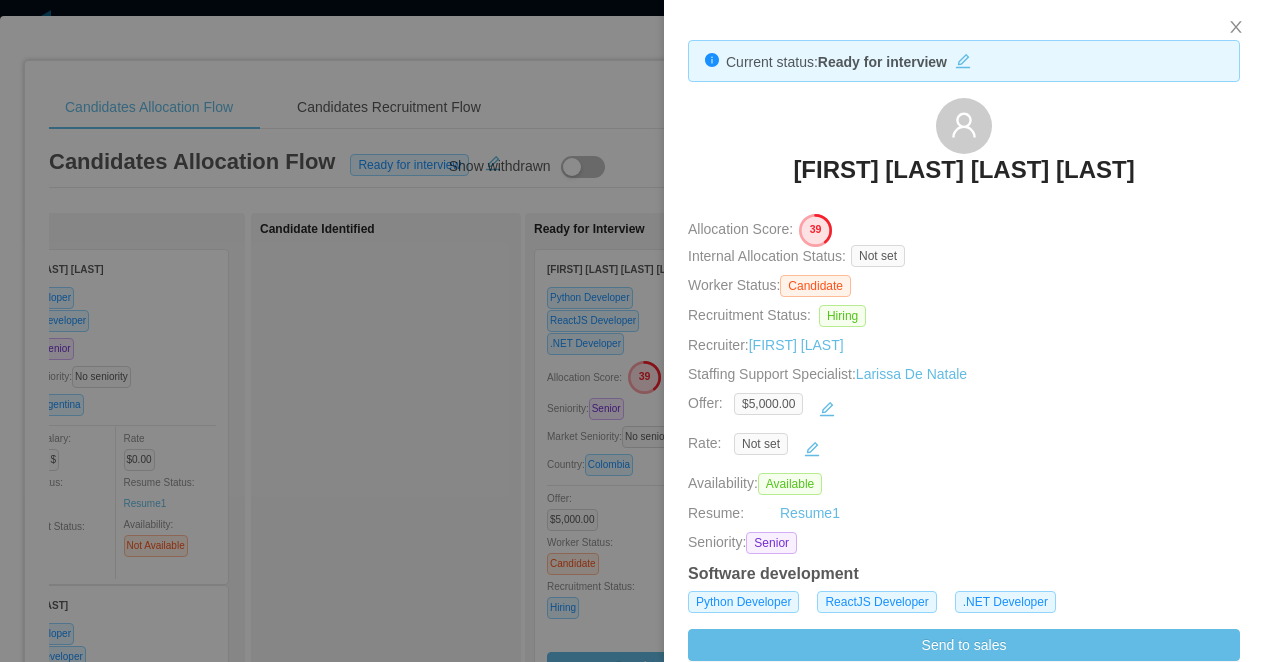 click at bounding box center [632, 331] 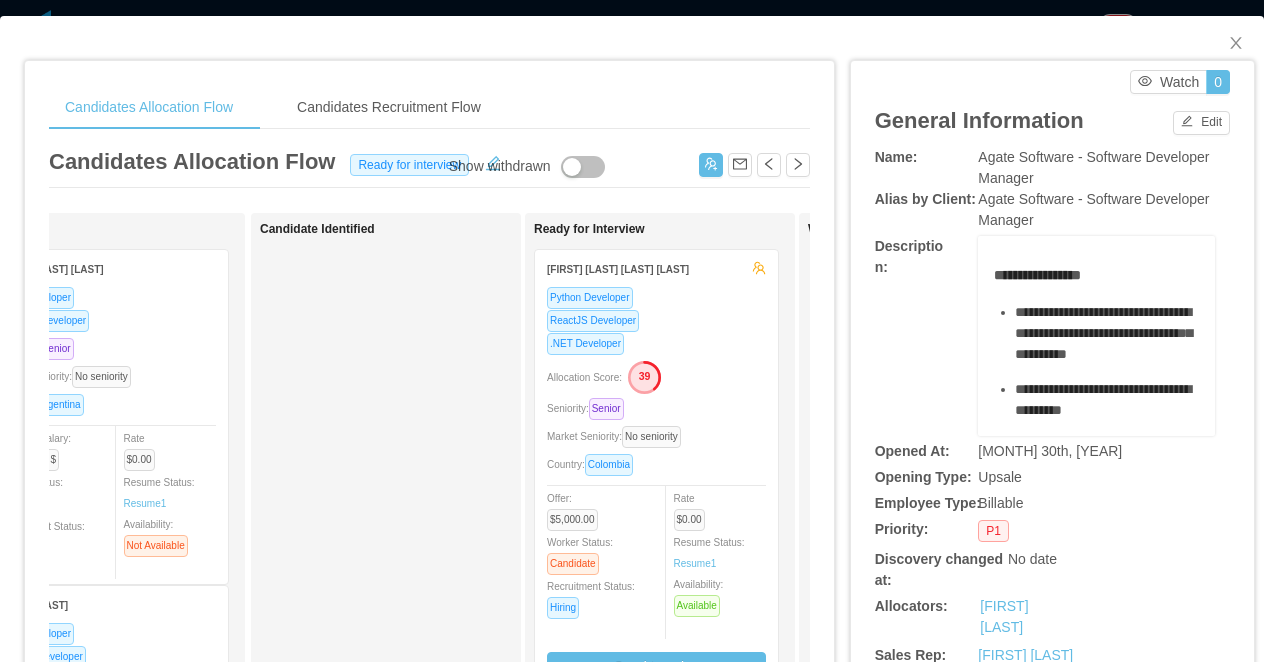 click on ".NET Developer" at bounding box center (656, 343) 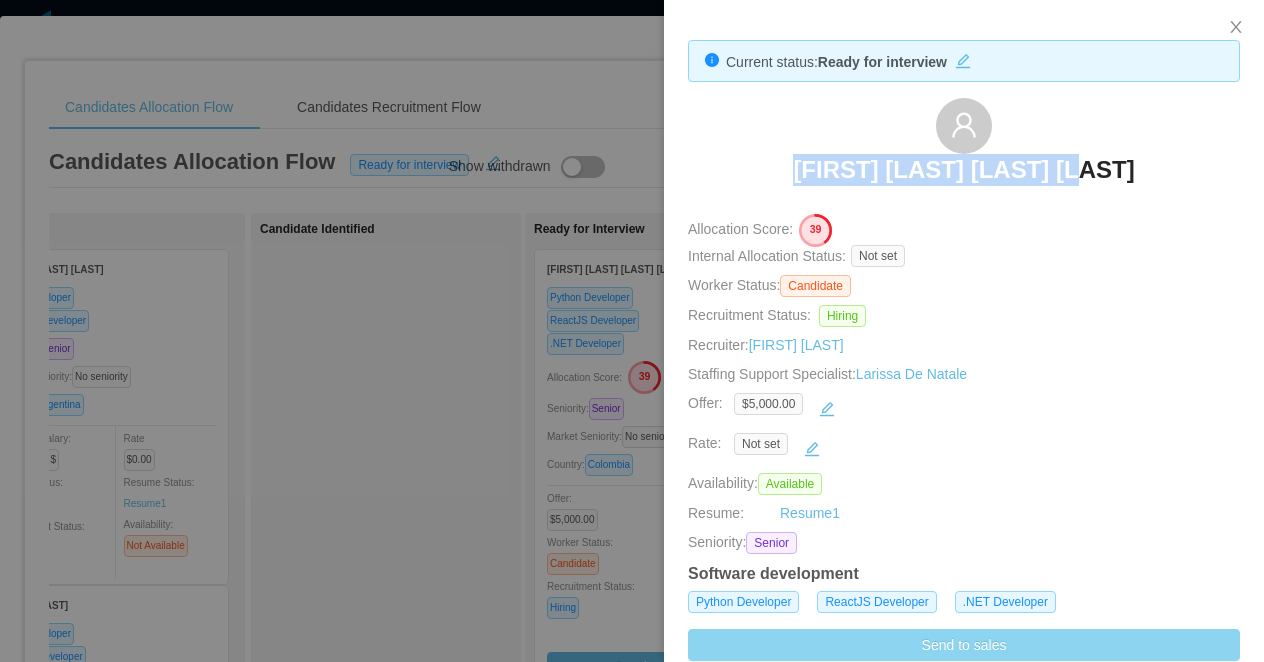 click on "Send to sales" at bounding box center (964, 645) 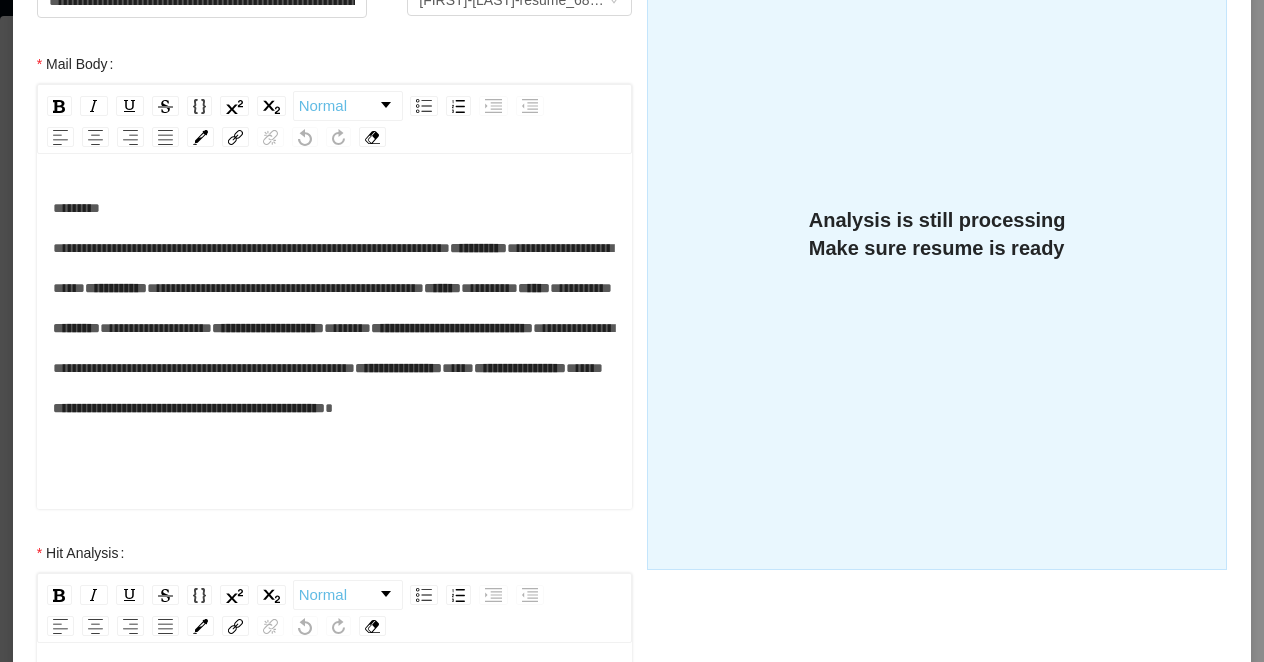scroll, scrollTop: 360, scrollLeft: 0, axis: vertical 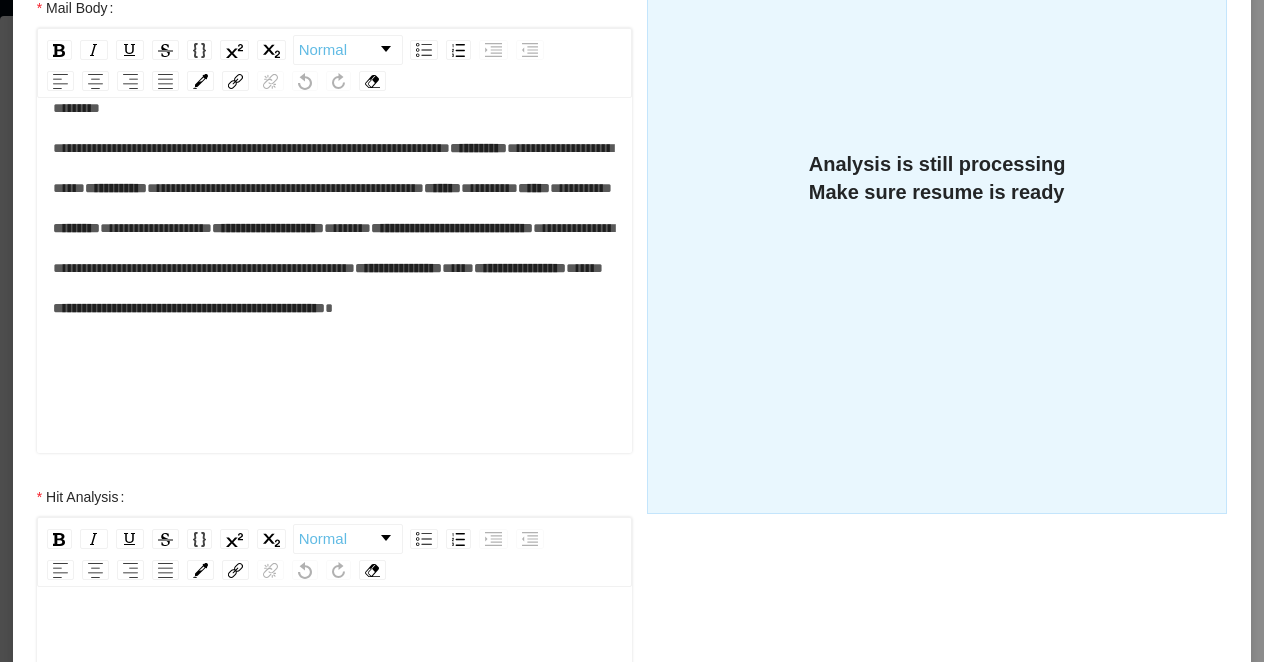 click at bounding box center (335, 752) 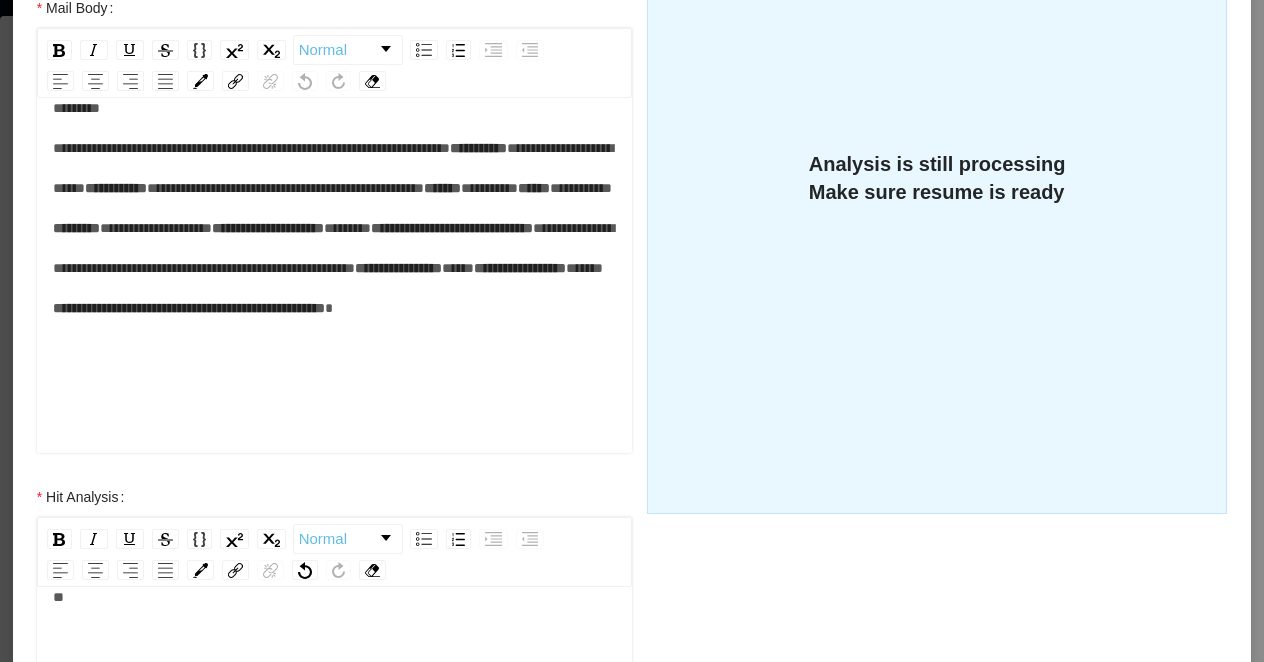 scroll, scrollTop: 40, scrollLeft: 0, axis: vertical 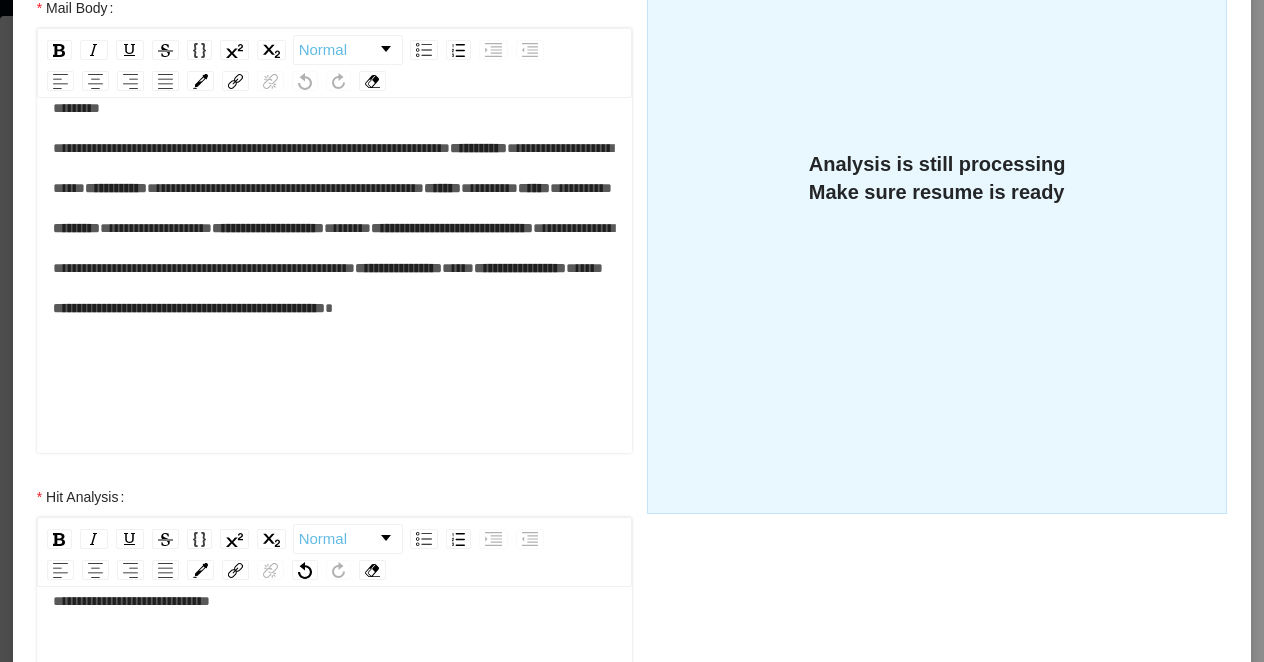 click on "**********" at bounding box center (335, 601) 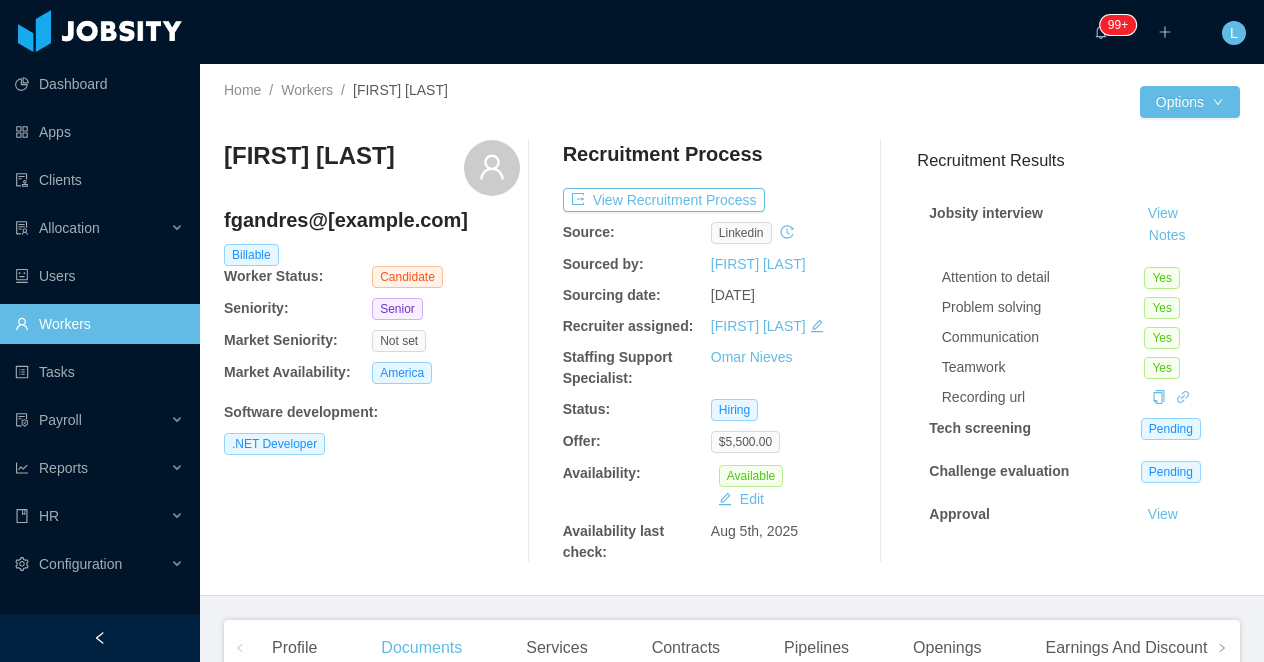 scroll, scrollTop: 0, scrollLeft: 0, axis: both 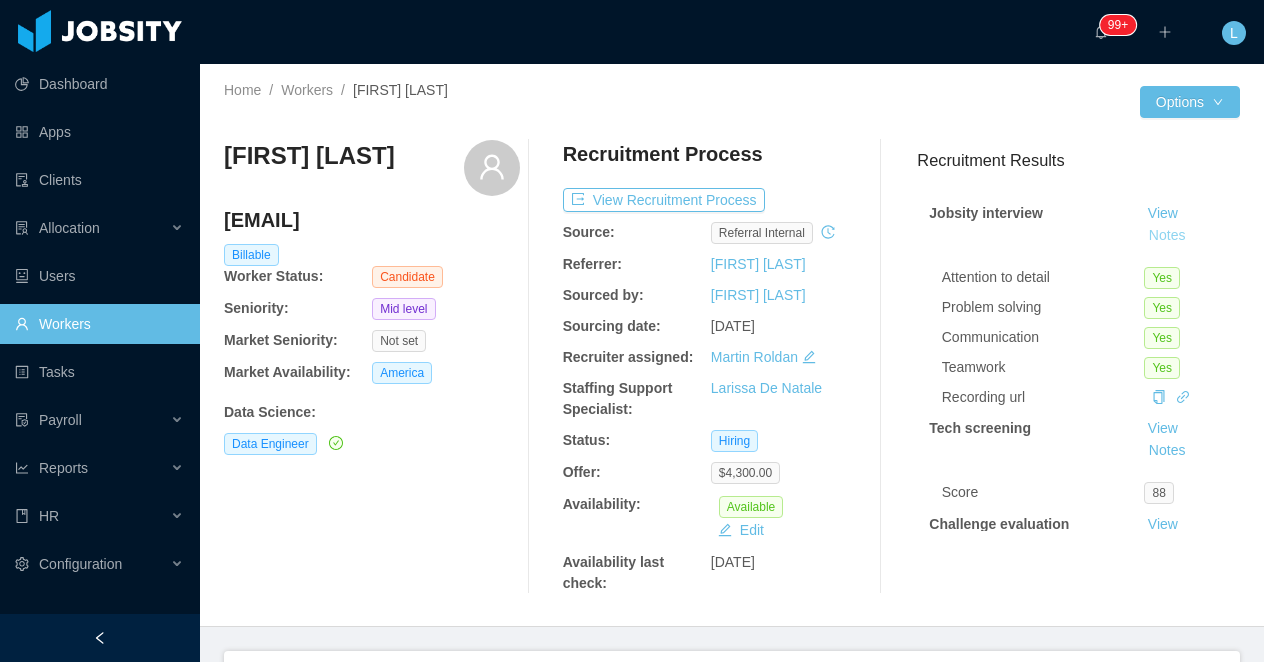 click on "Notes" at bounding box center (1167, 236) 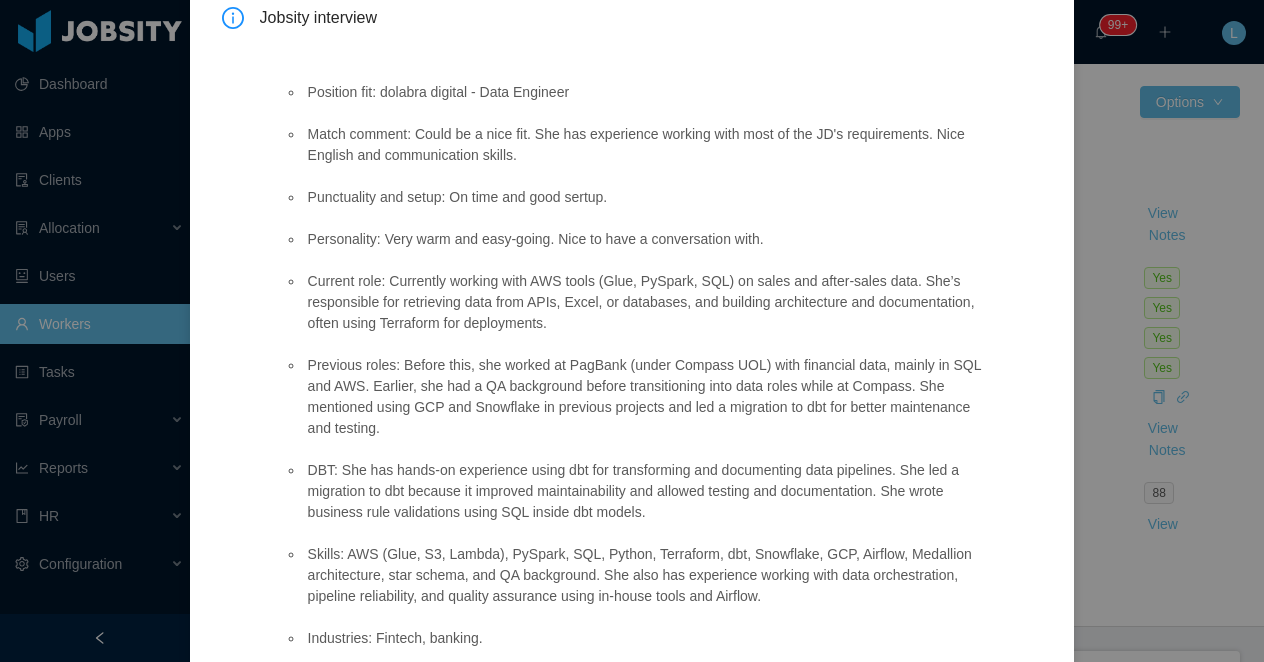 scroll, scrollTop: 126, scrollLeft: 0, axis: vertical 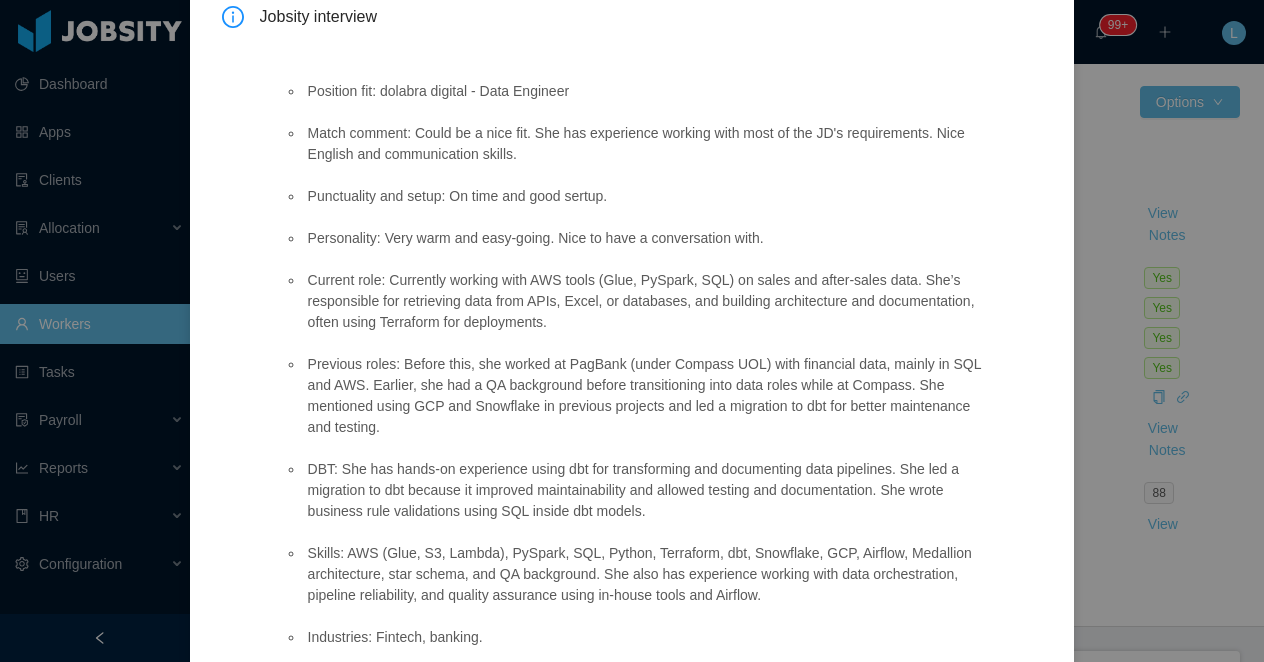 type 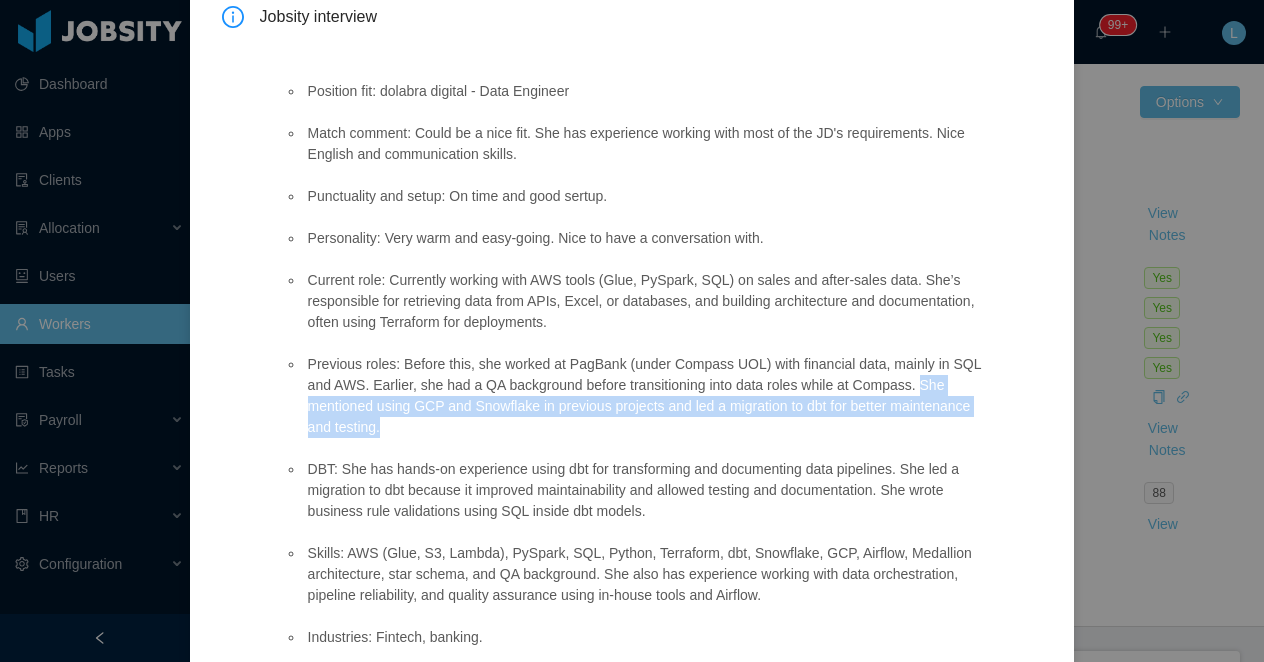 drag, startPoint x: 306, startPoint y: 406, endPoint x: 535, endPoint y: 433, distance: 230.58621 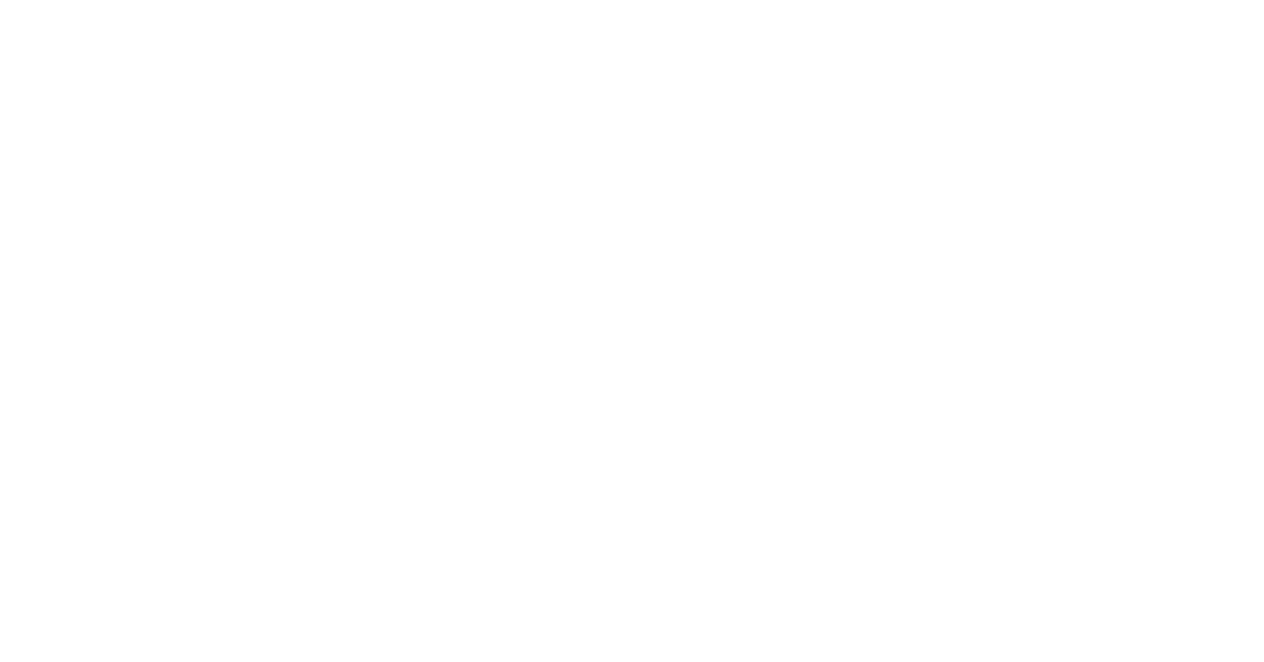 scroll, scrollTop: 0, scrollLeft: 0, axis: both 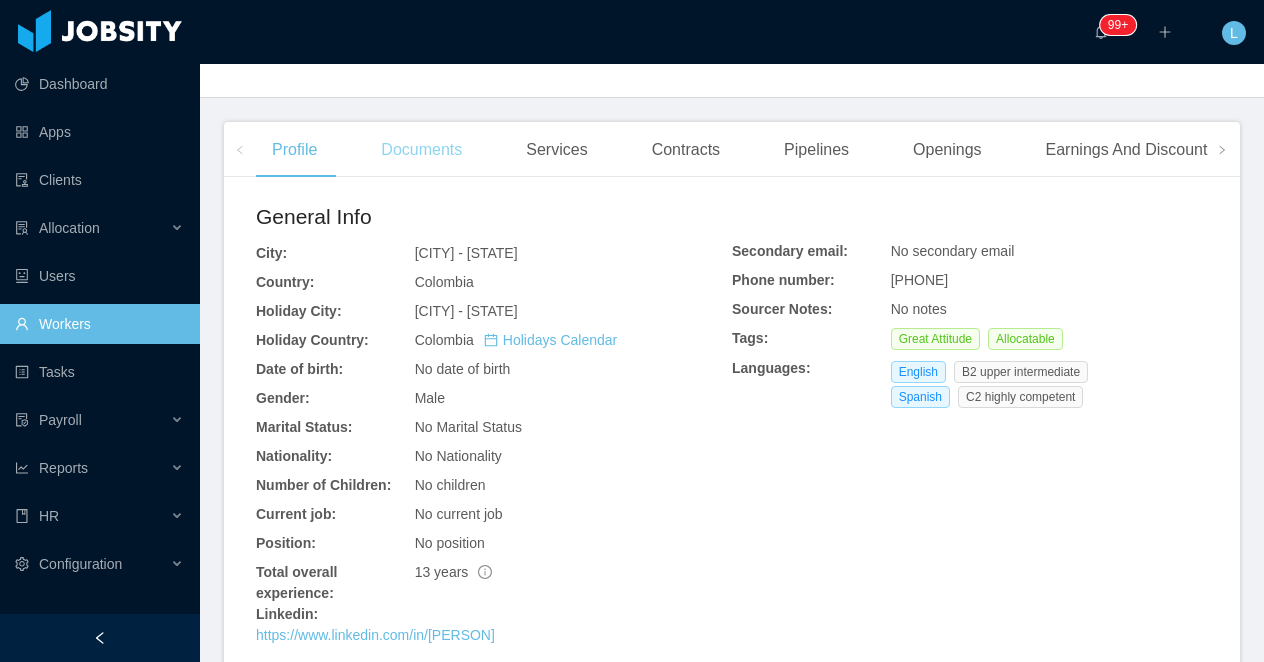 click on "Documents" at bounding box center [421, 150] 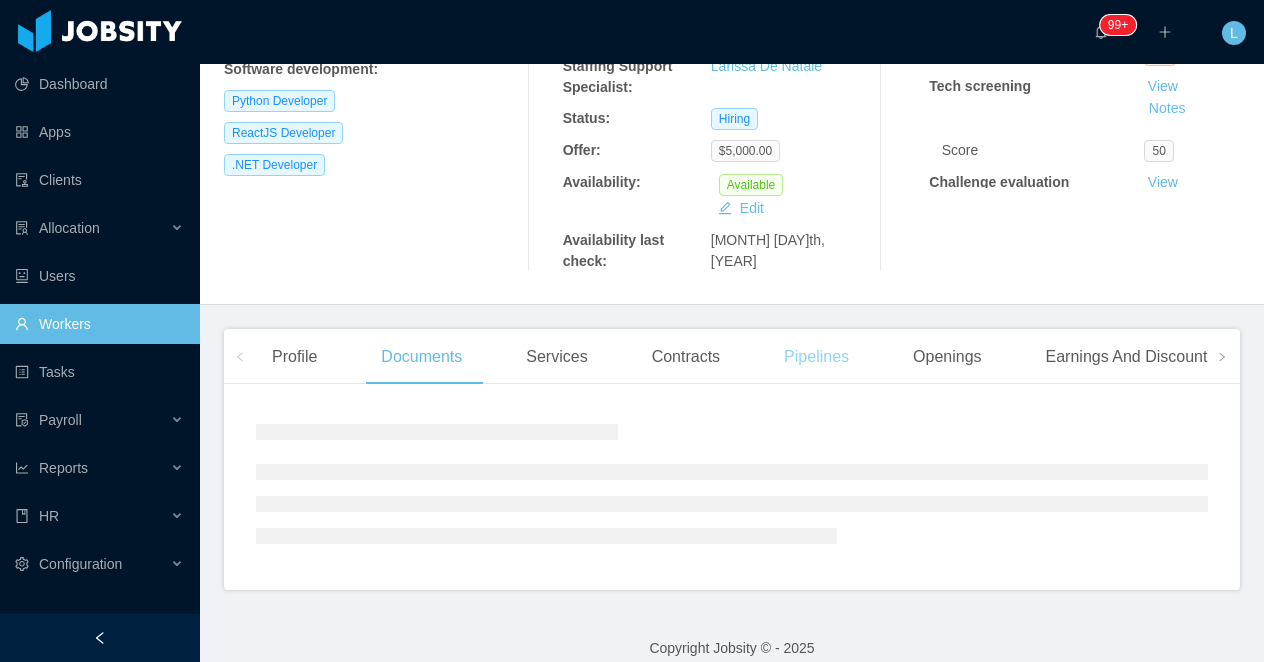 scroll, scrollTop: 550, scrollLeft: 0, axis: vertical 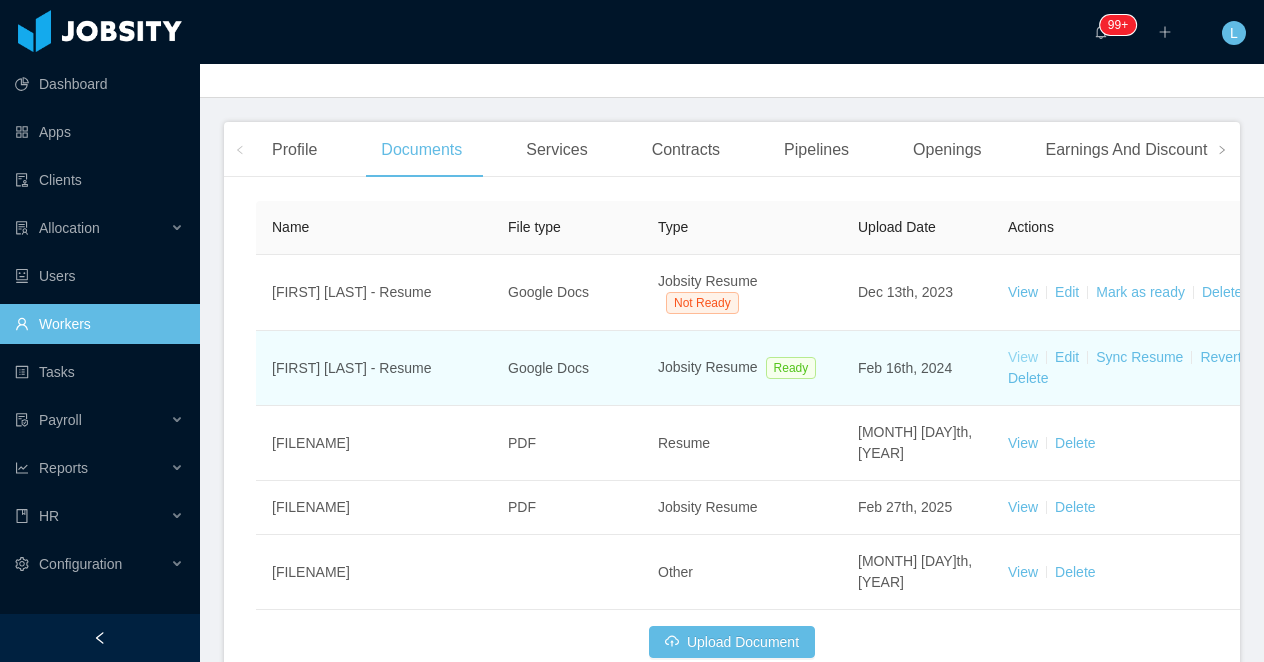 click on "View" at bounding box center (1023, 357) 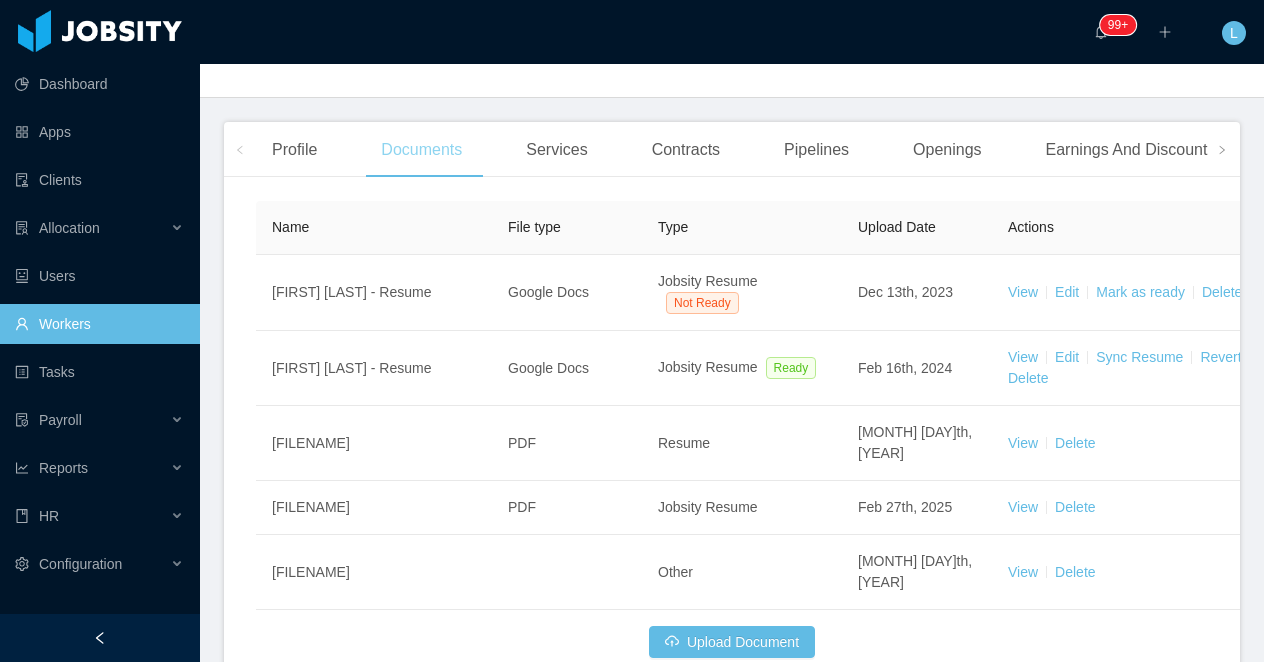 scroll, scrollTop: 0, scrollLeft: 0, axis: both 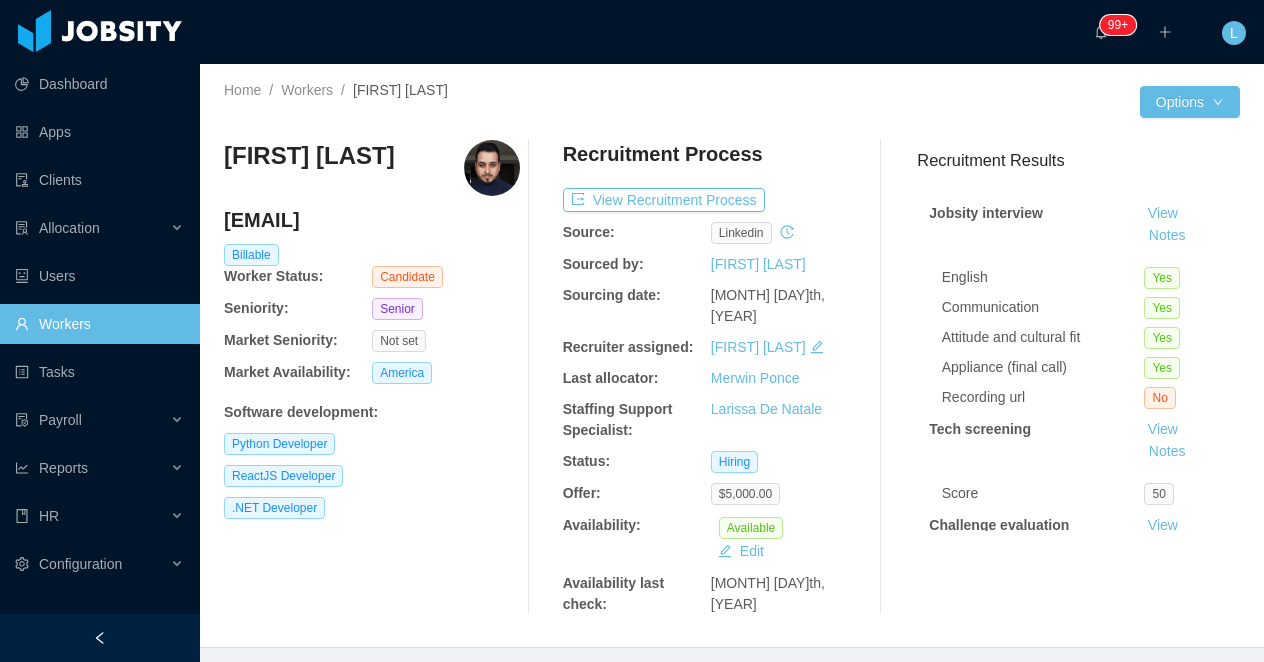 click on "juandavidv4@gmail.com" at bounding box center [372, 220] 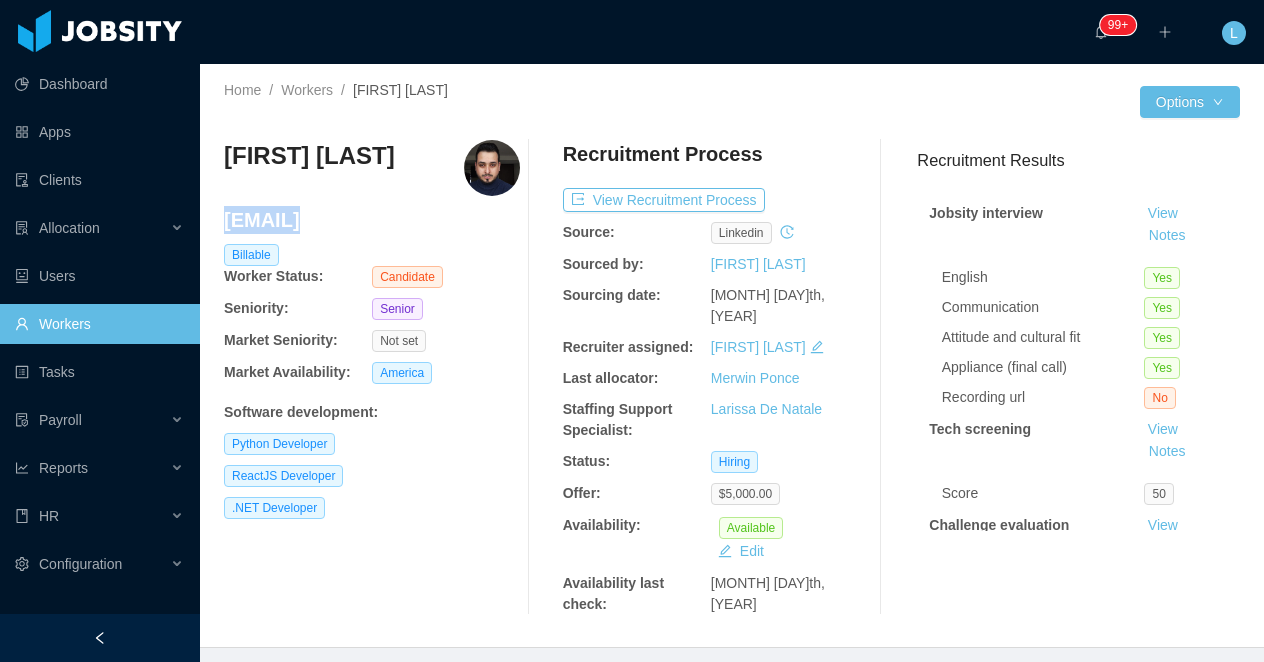 click on "juandavidv4@gmail.com" at bounding box center (372, 220) 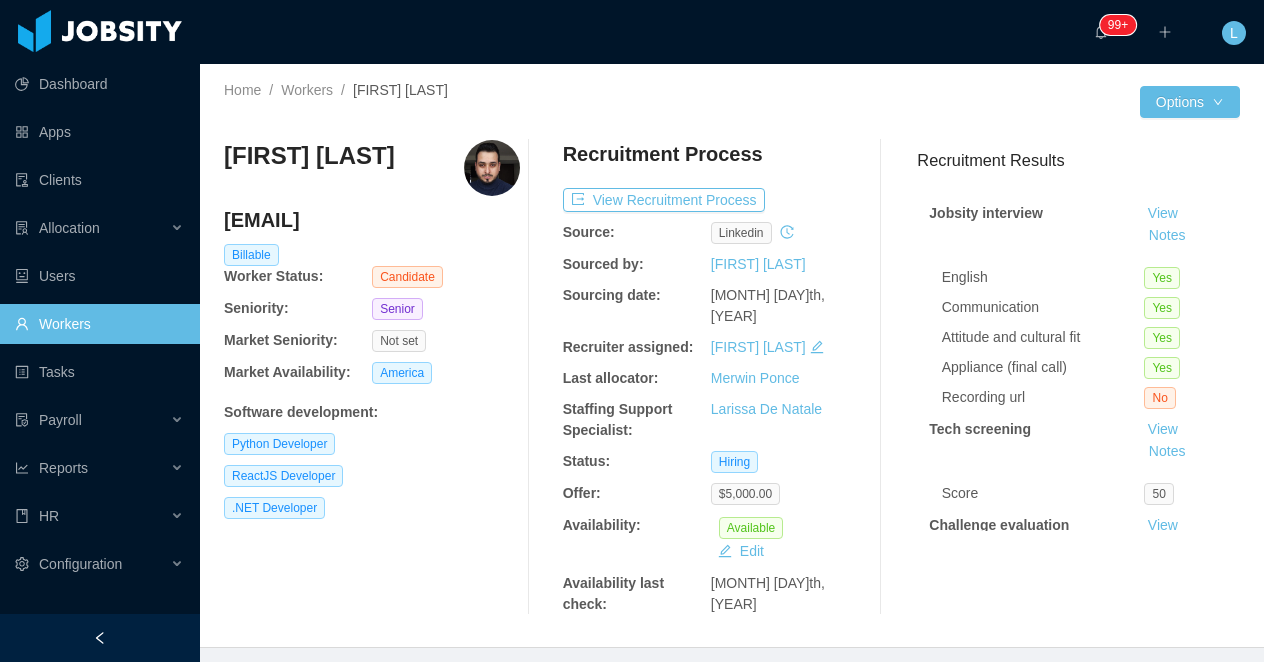 click on "Juan david Velez Herrera" at bounding box center (309, 156) 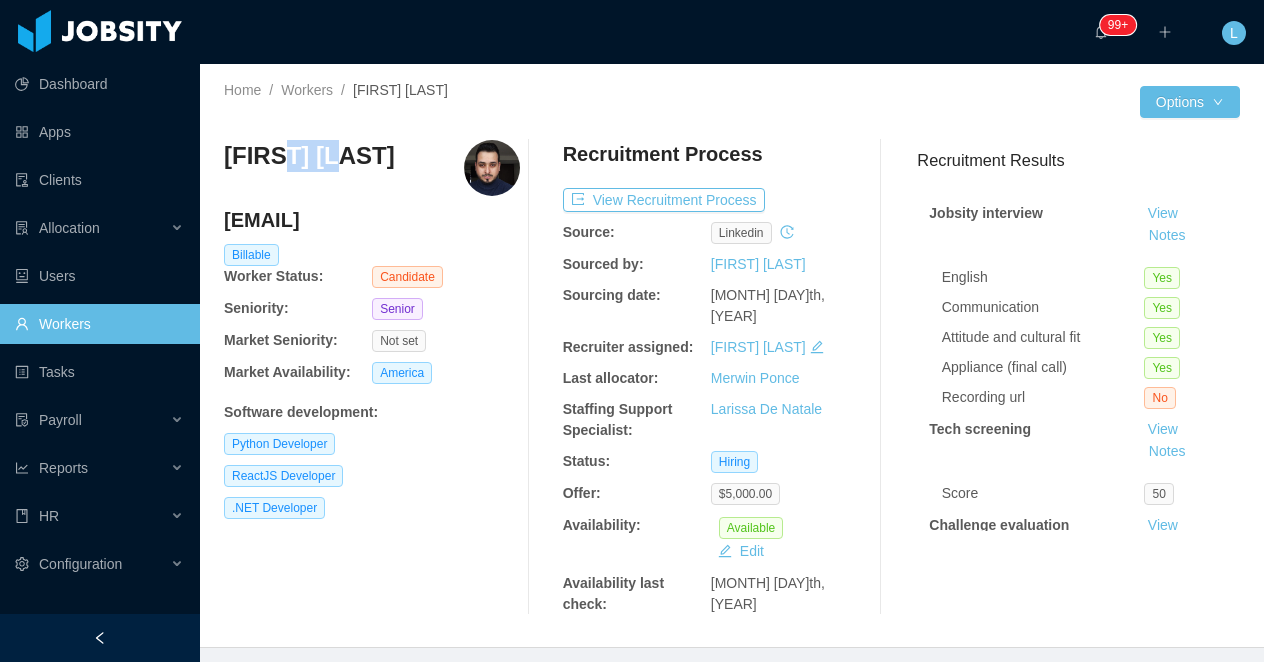 click on "Juan david Velez Herrera" at bounding box center [309, 156] 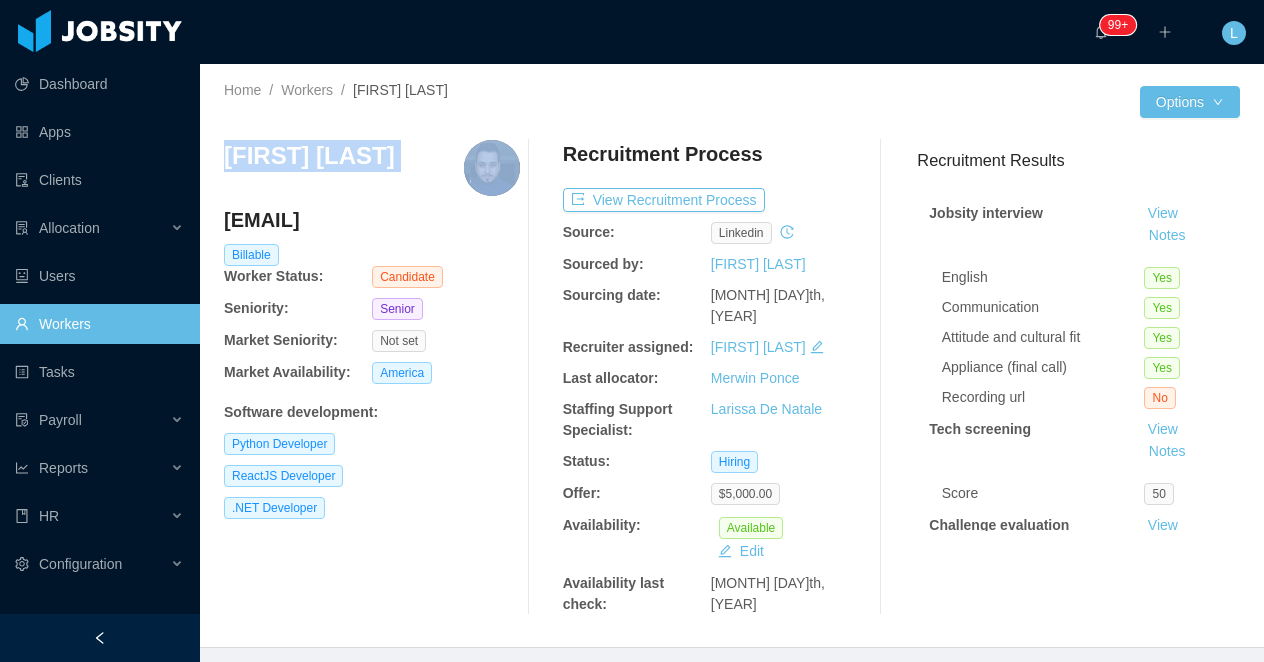 click on "Juan david Velez Herrera" at bounding box center (309, 156) 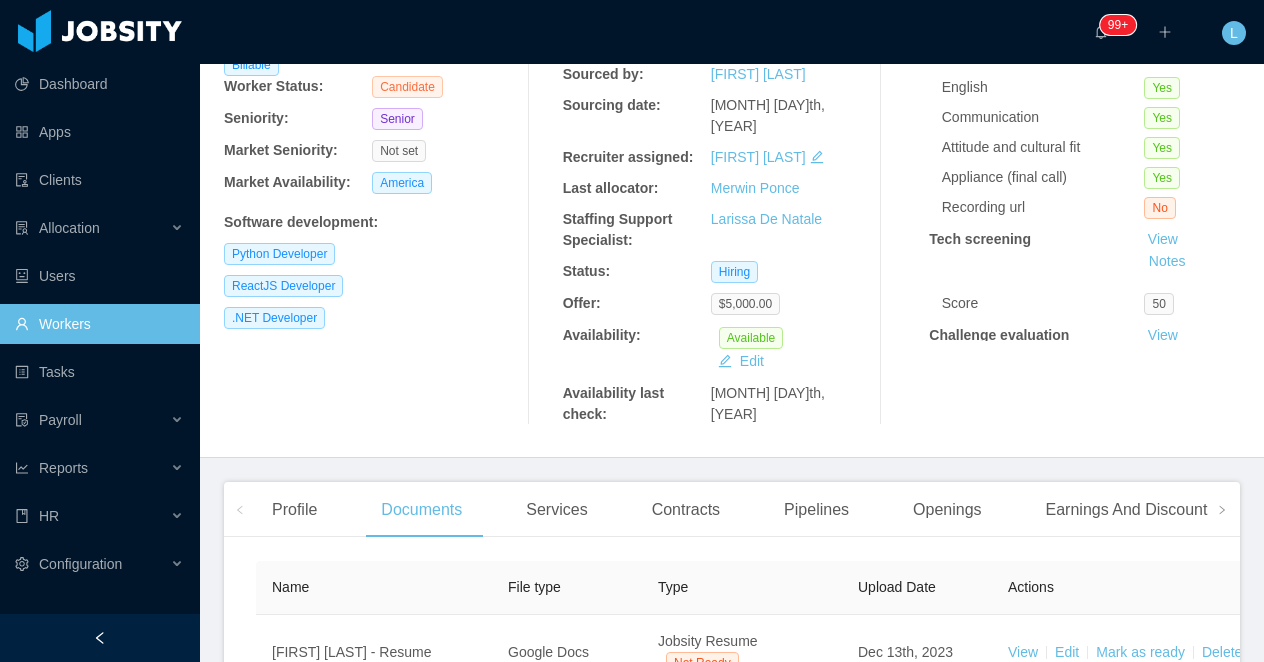 scroll, scrollTop: 360, scrollLeft: 0, axis: vertical 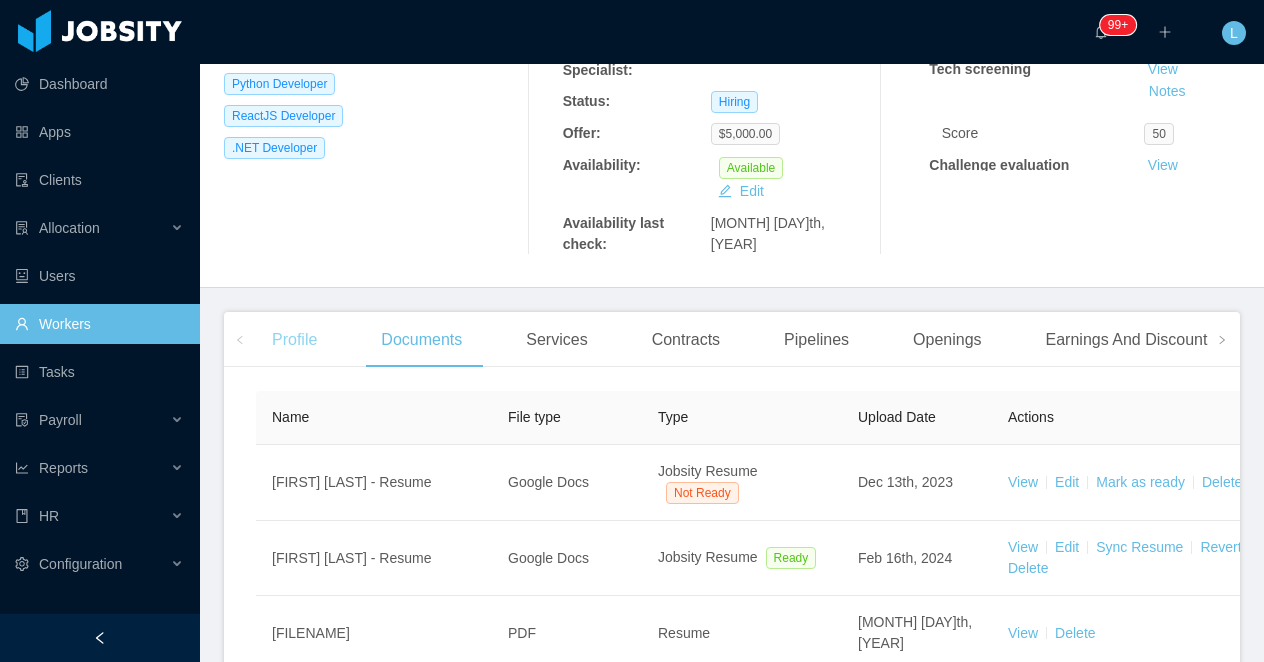 click on "Profile" at bounding box center [294, 340] 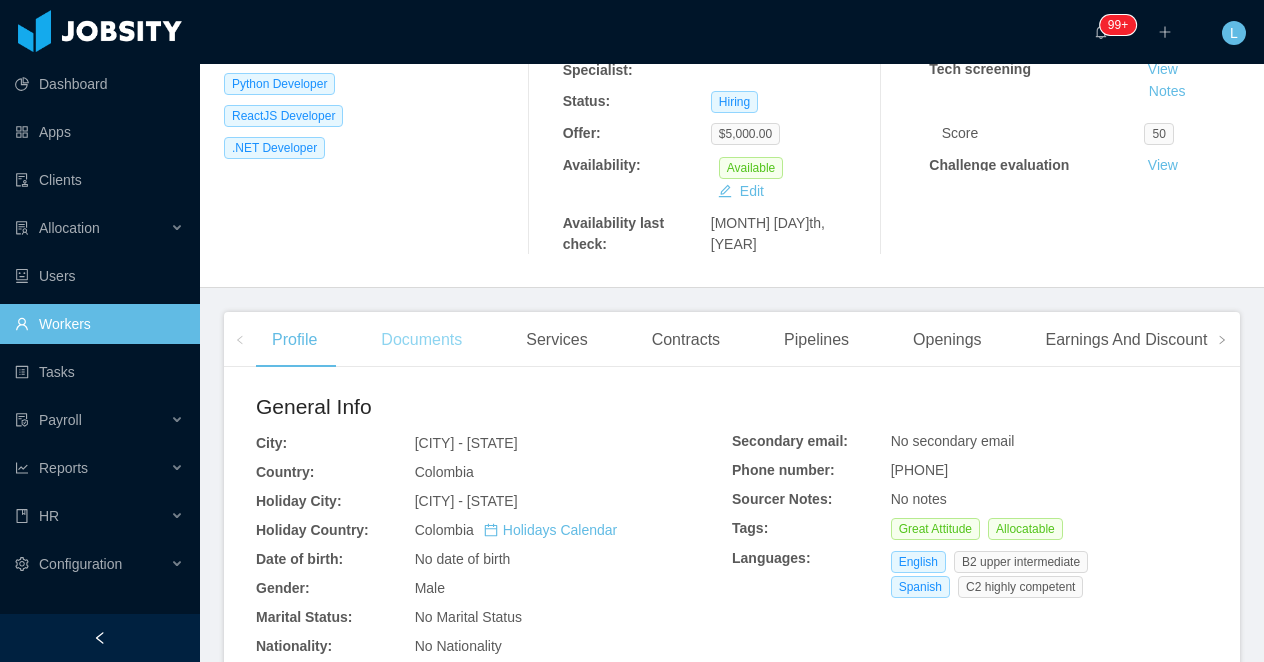 click on "Documents" at bounding box center (421, 340) 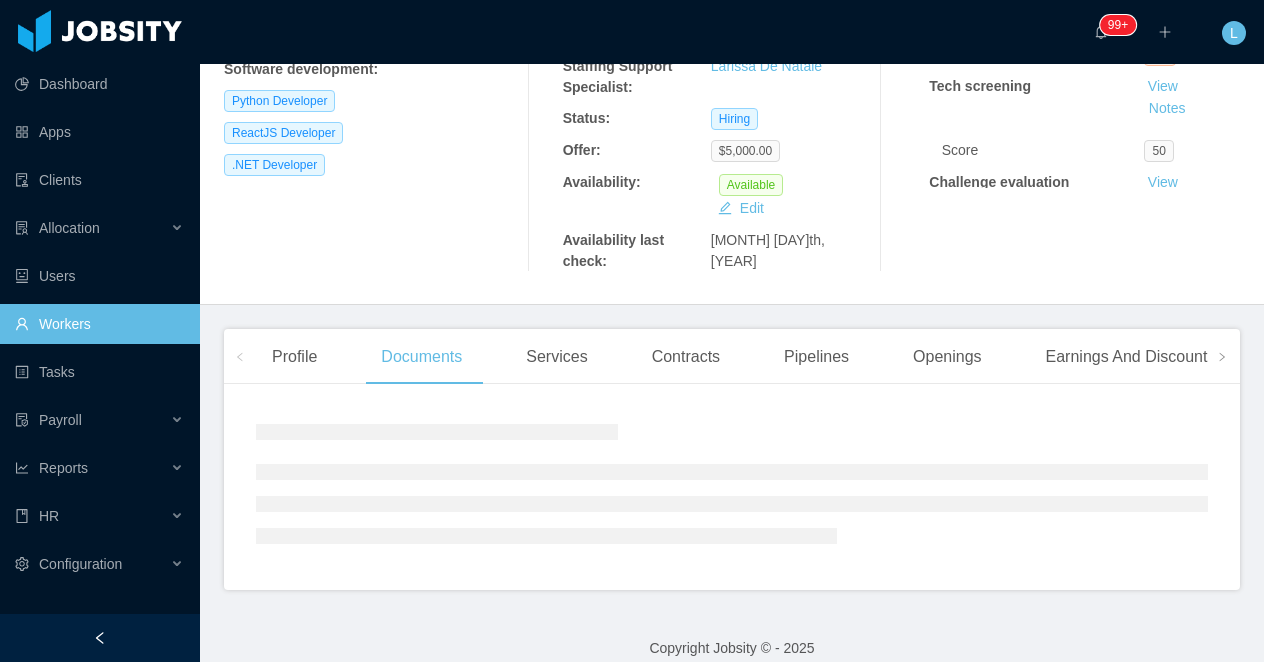 scroll, scrollTop: 360, scrollLeft: 0, axis: vertical 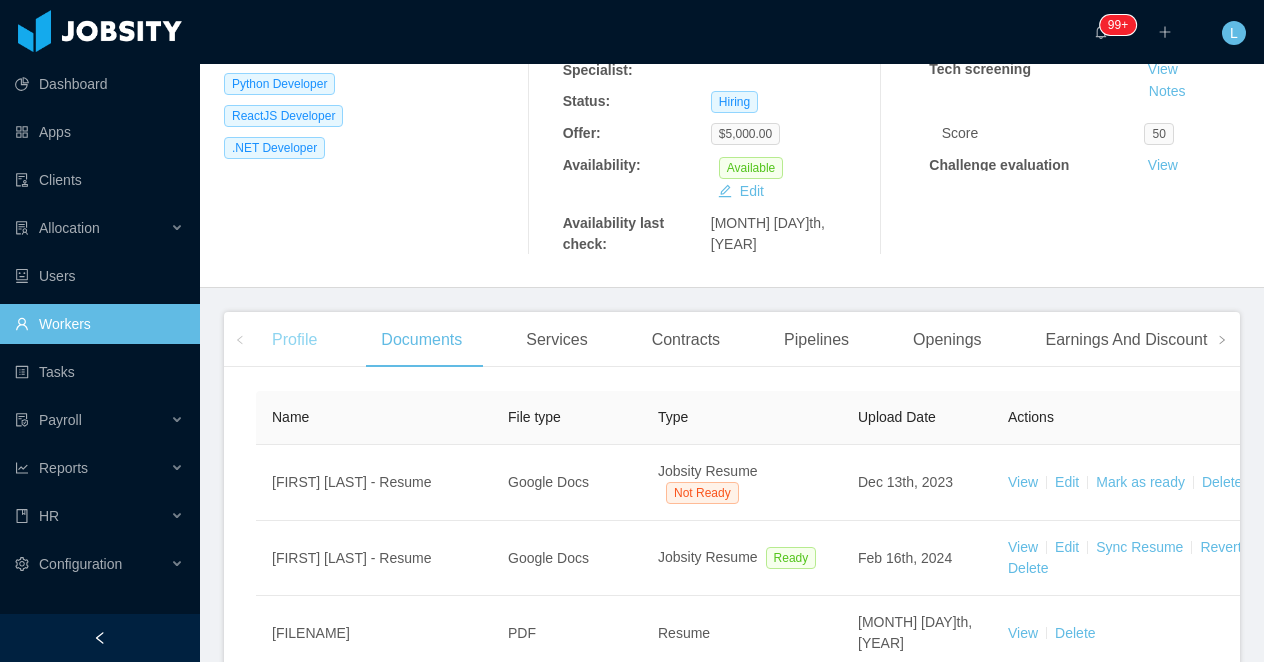 click on "Profile" at bounding box center (294, 340) 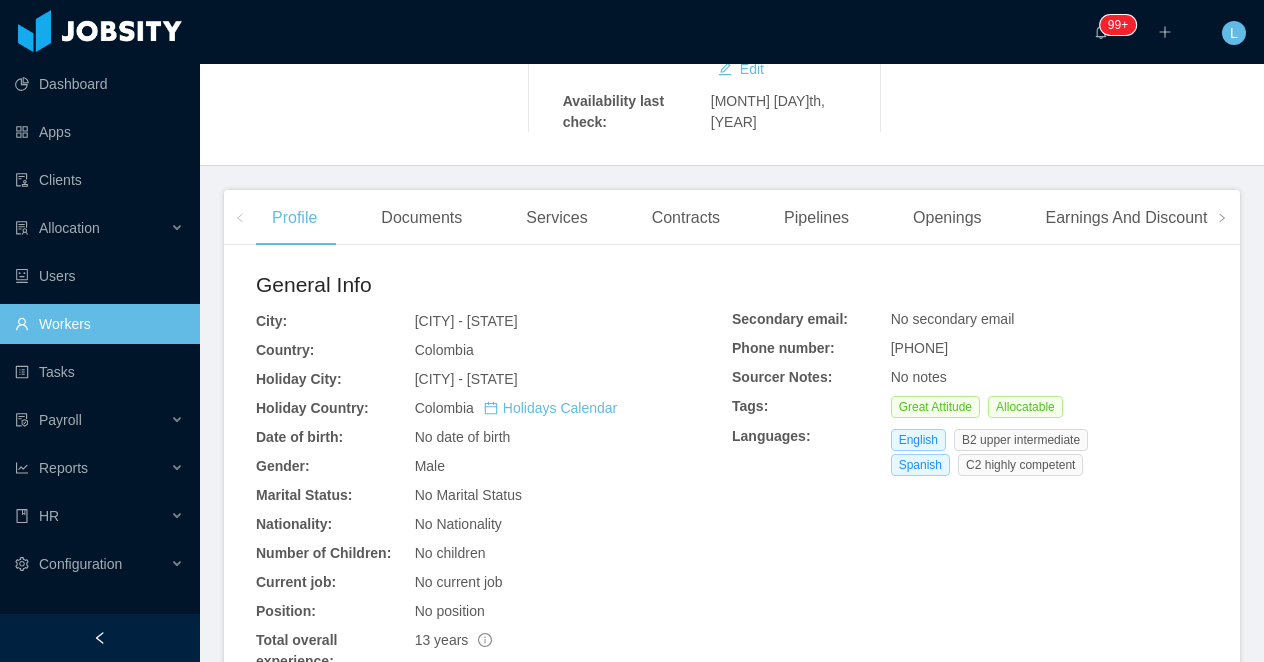 scroll, scrollTop: 702, scrollLeft: 0, axis: vertical 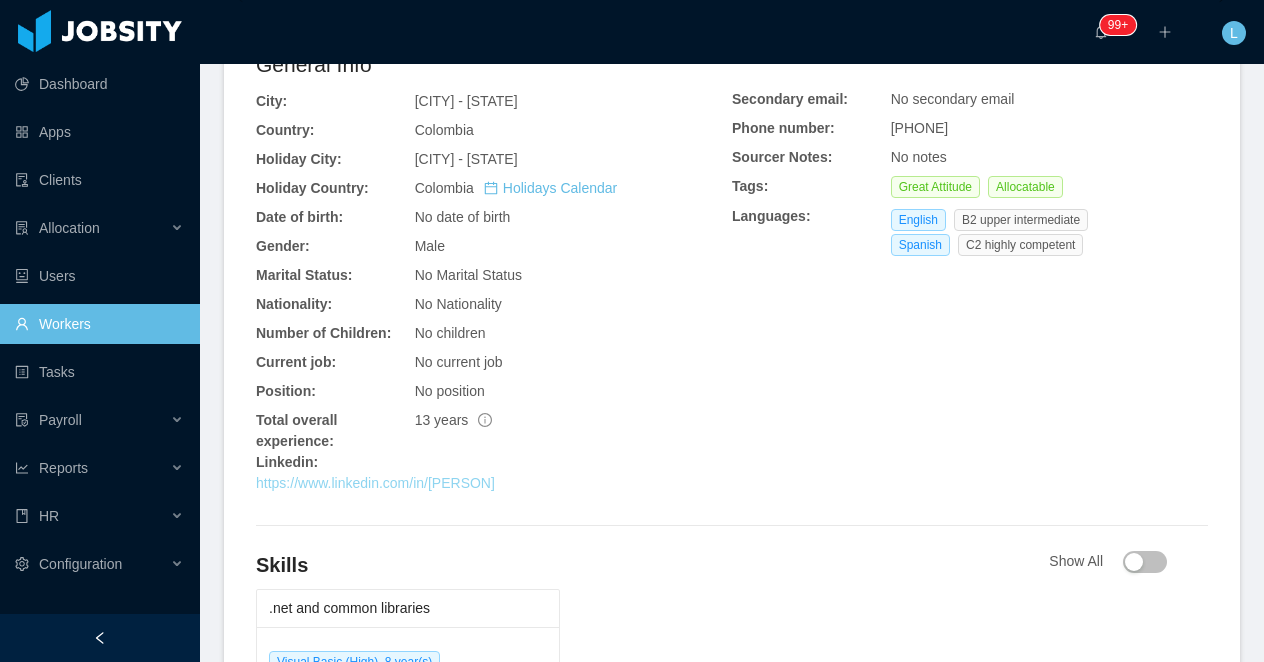 click on "https://www.linkedin.com/in/juan-david-vélez-herrera-a345076b" at bounding box center (375, 483) 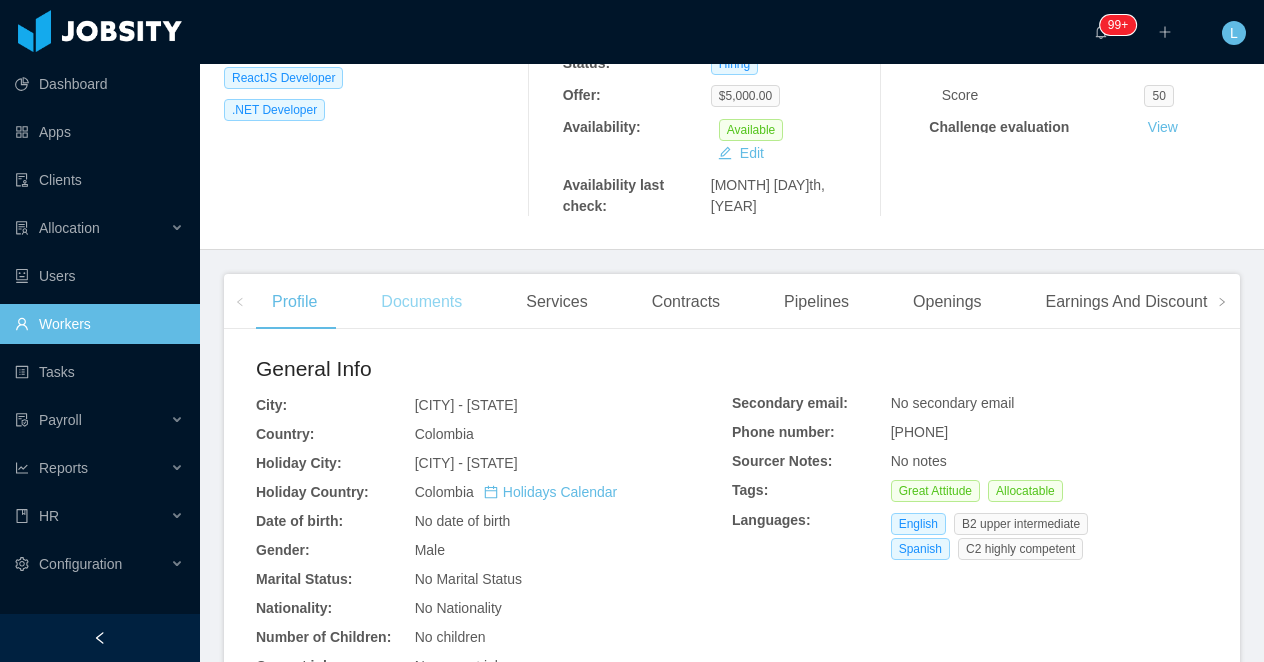 click on "Documents" at bounding box center [421, 302] 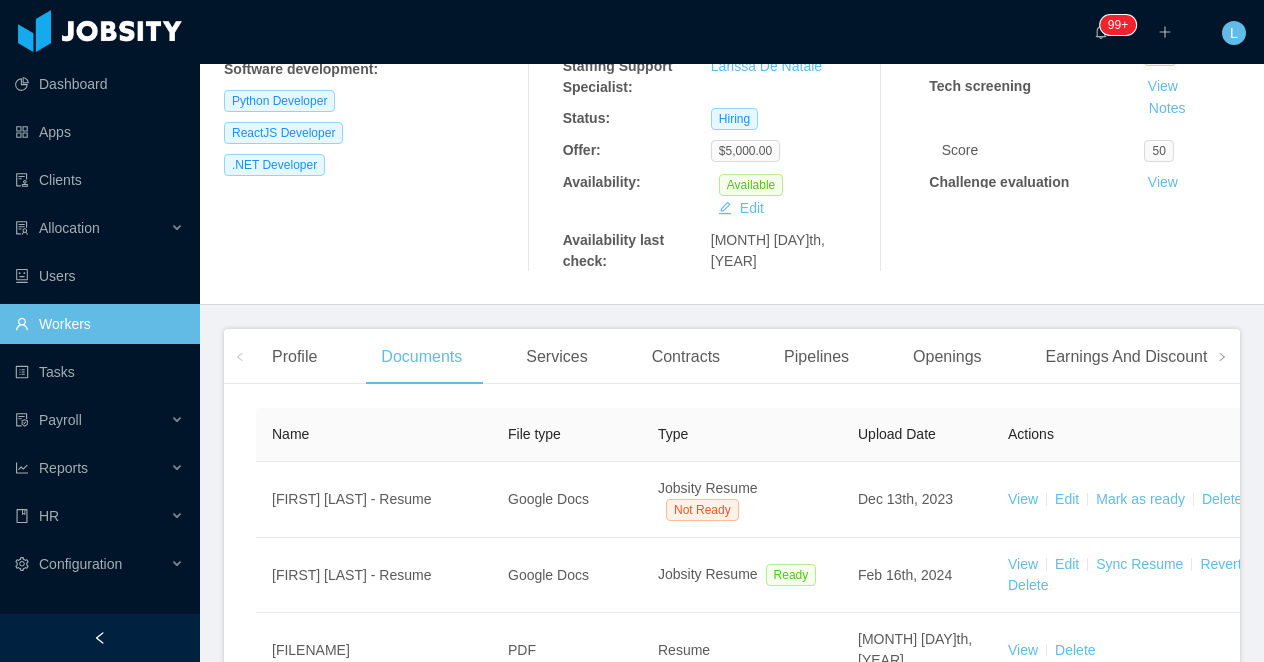 scroll, scrollTop: 398, scrollLeft: 0, axis: vertical 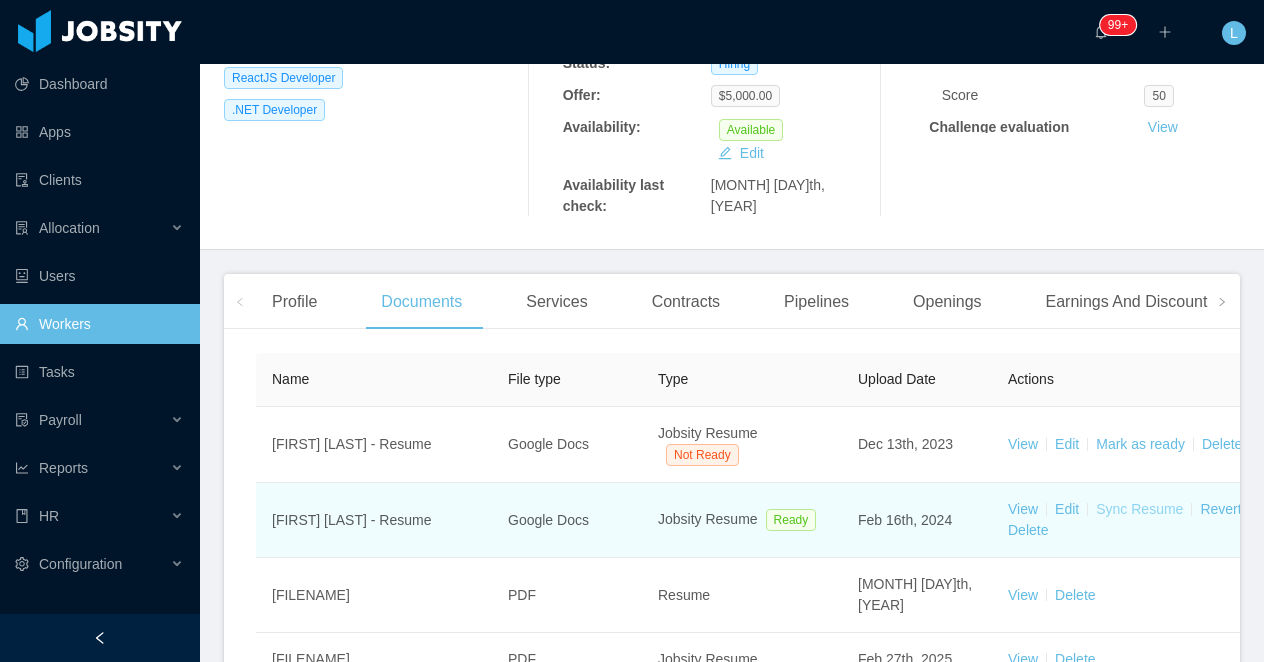 click on "Sync Resume" at bounding box center (1139, 509) 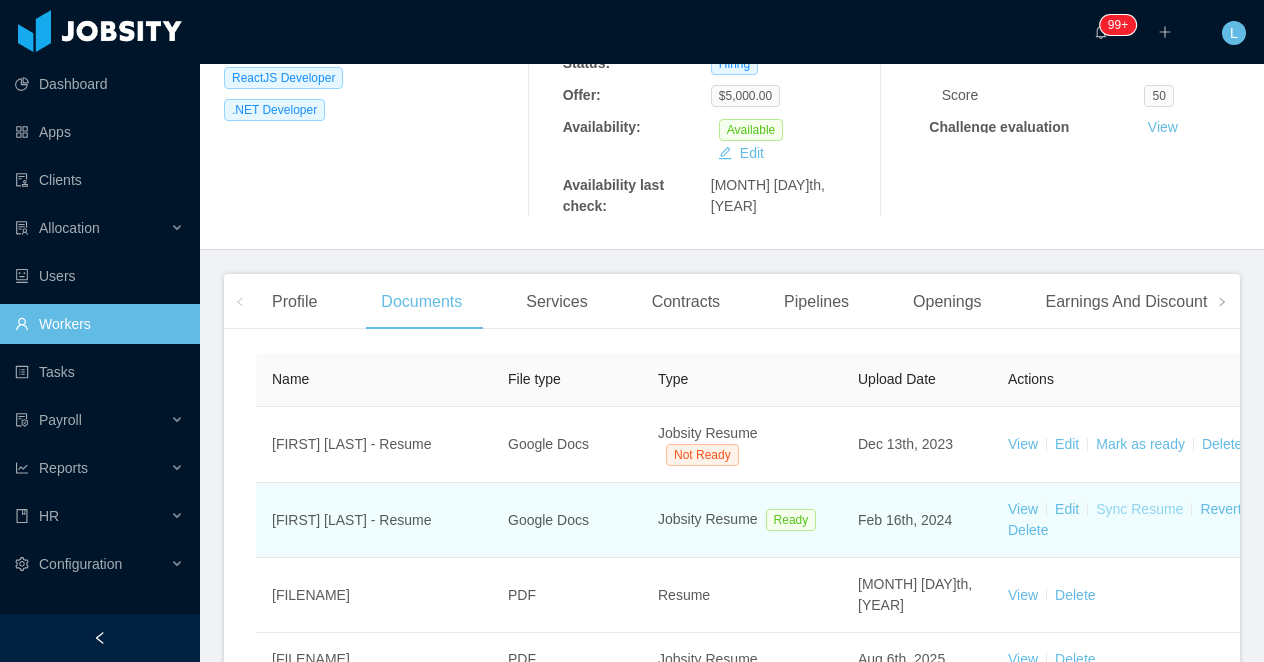 click on "Sync Resume" at bounding box center [1139, 509] 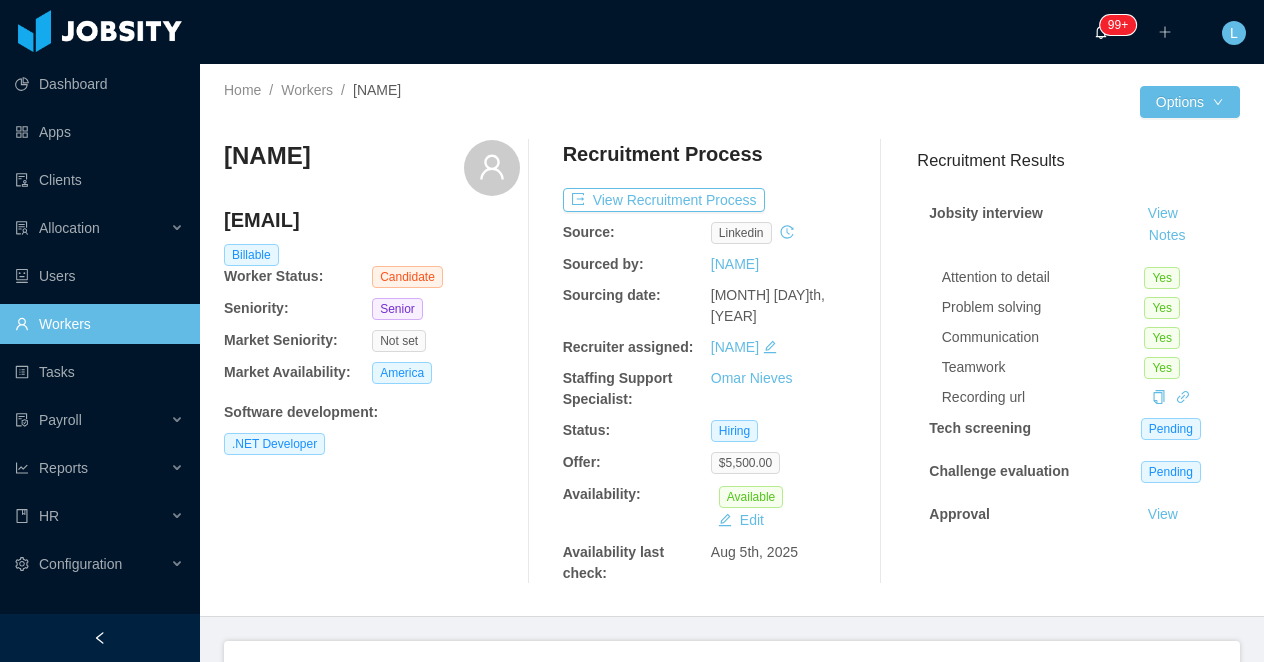scroll, scrollTop: 0, scrollLeft: 0, axis: both 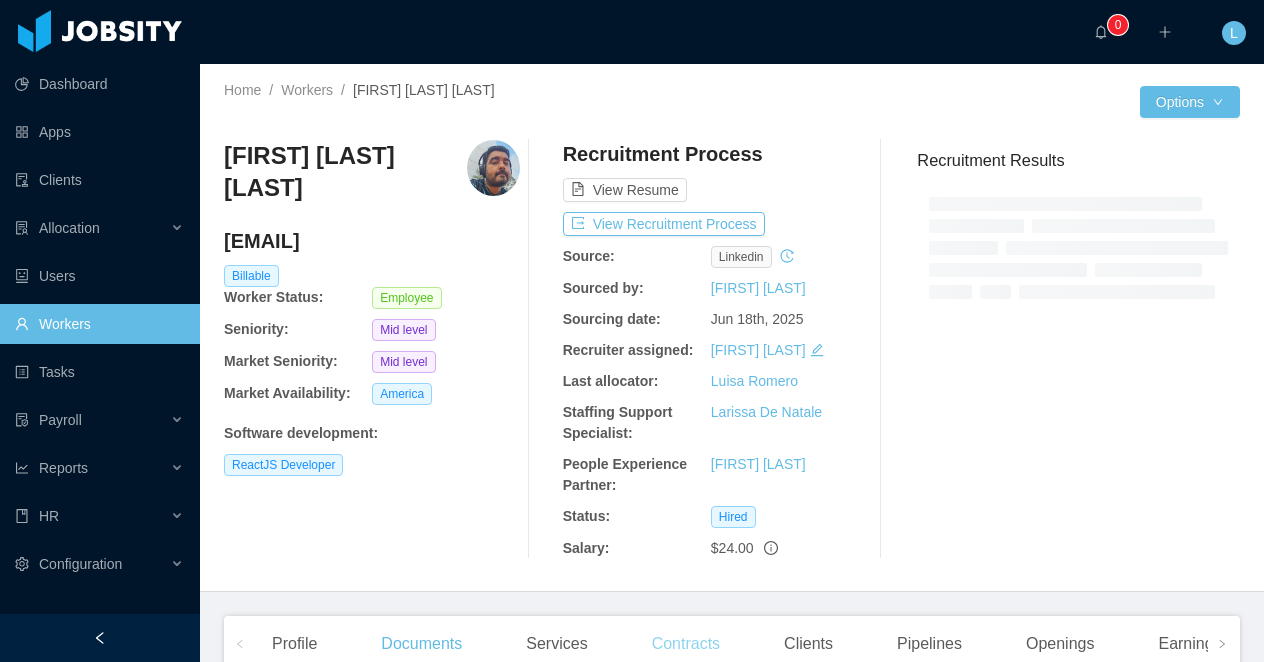 click on "People Experience Partner:" at bounding box center [637, 475] 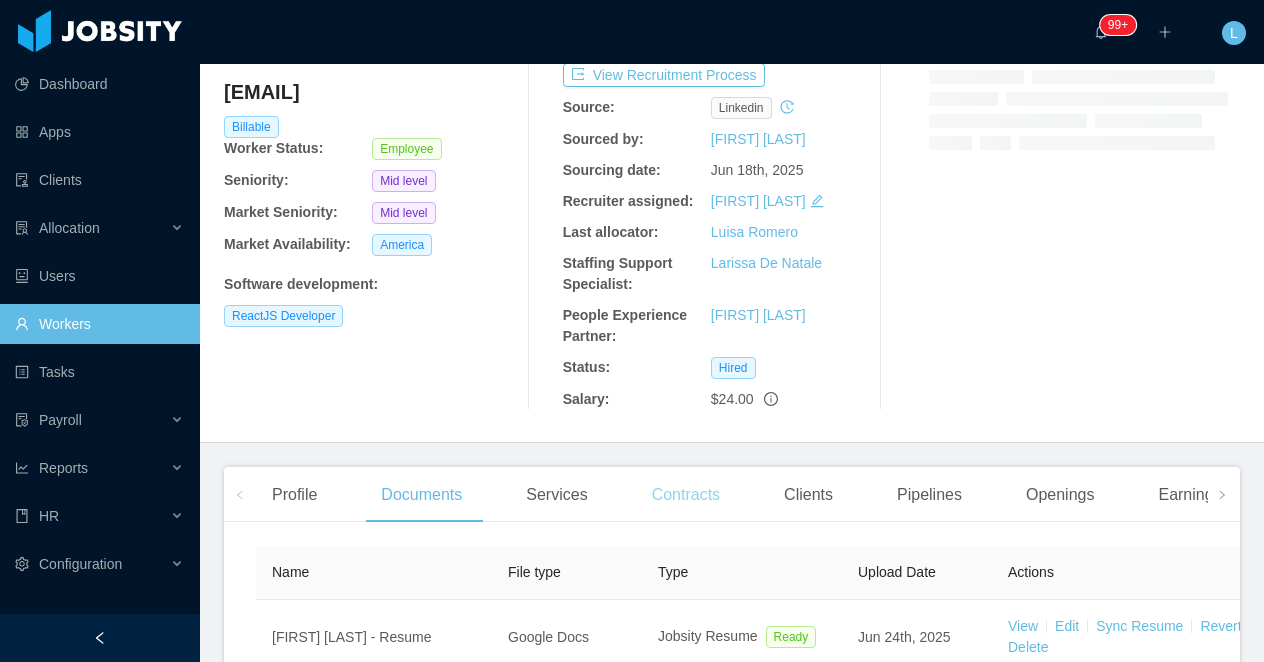 click on "Contracts" at bounding box center [686, 495] 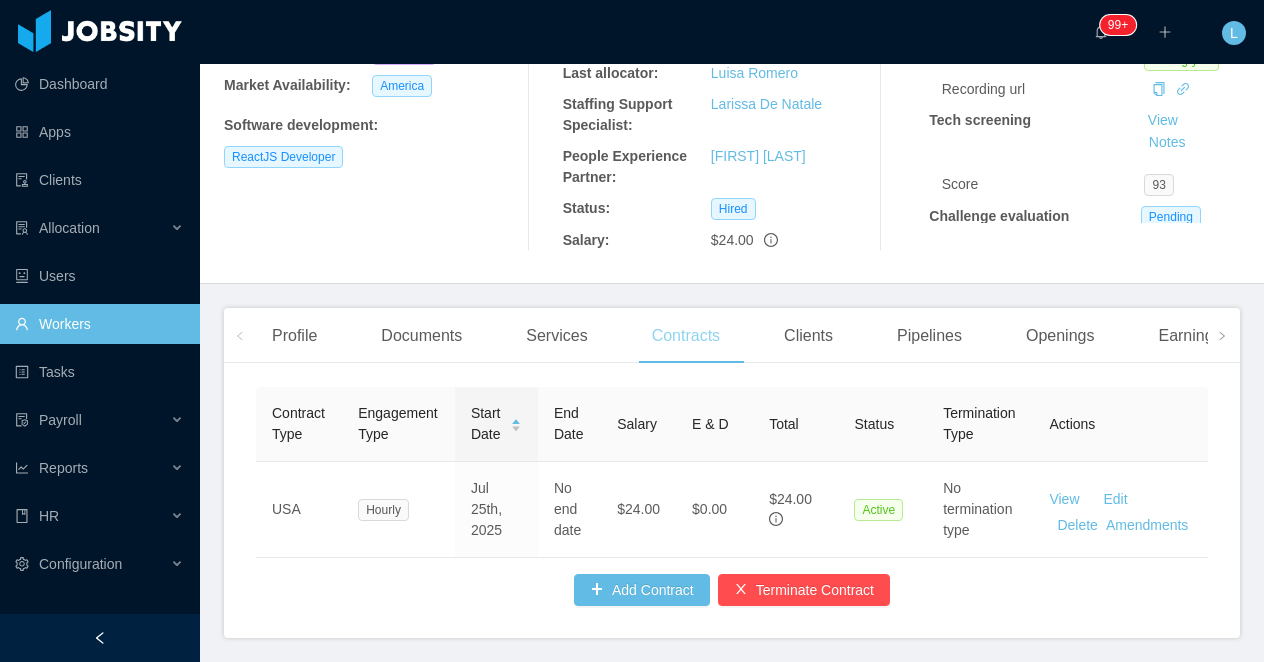 scroll, scrollTop: 321, scrollLeft: 0, axis: vertical 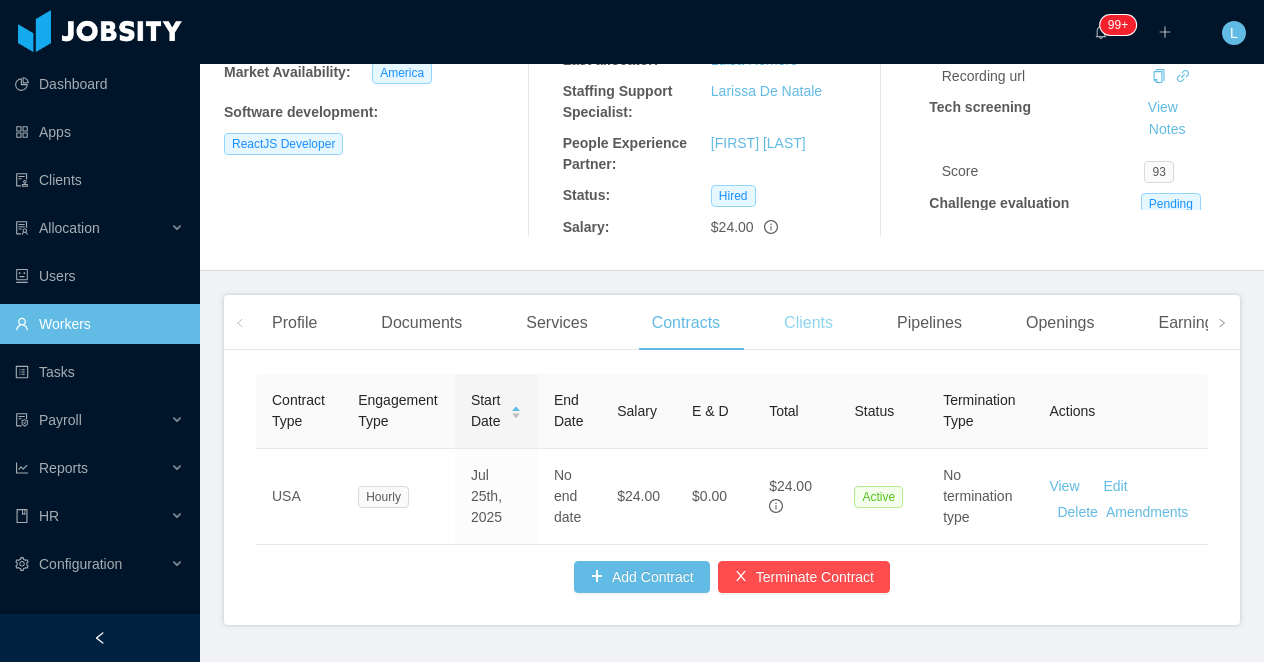click on "Clients" at bounding box center (808, 323) 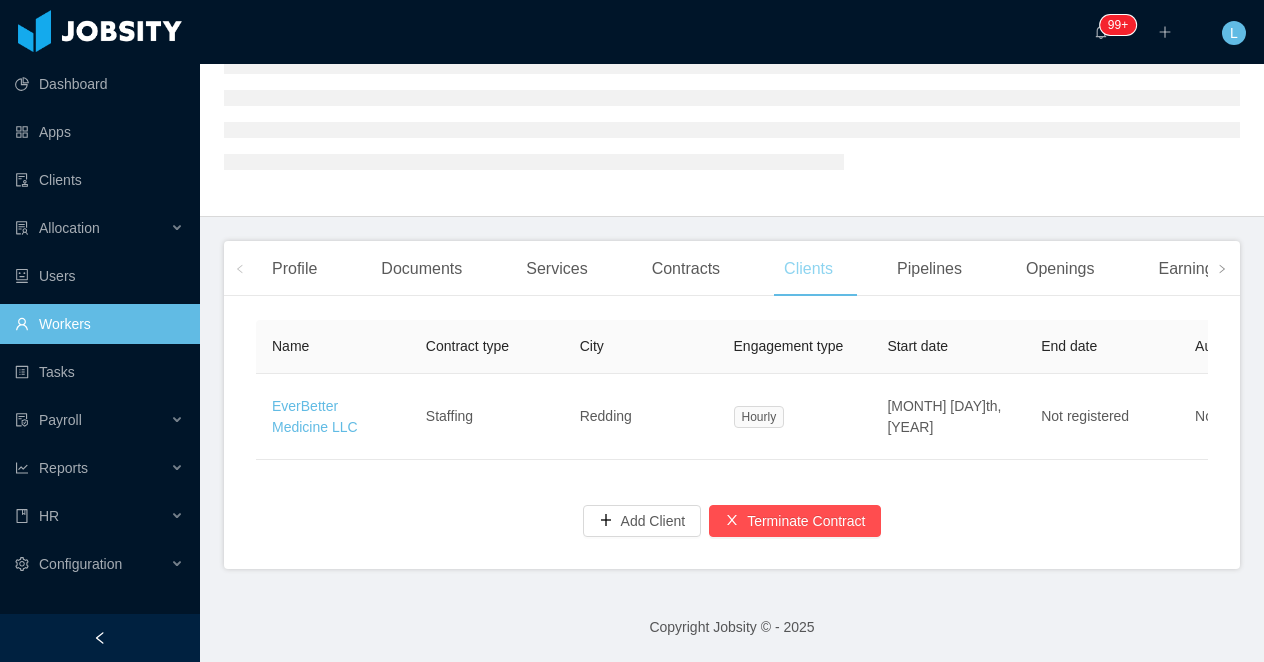 scroll, scrollTop: 308, scrollLeft: 0, axis: vertical 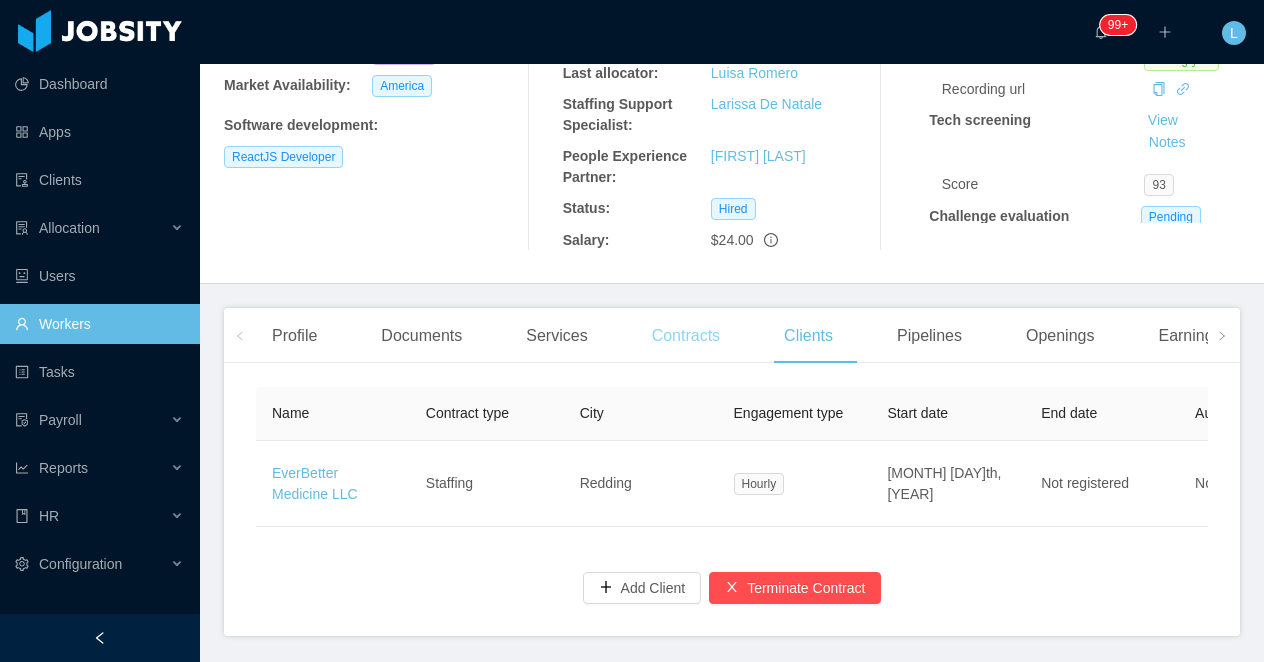 click on "Contracts" at bounding box center (686, 336) 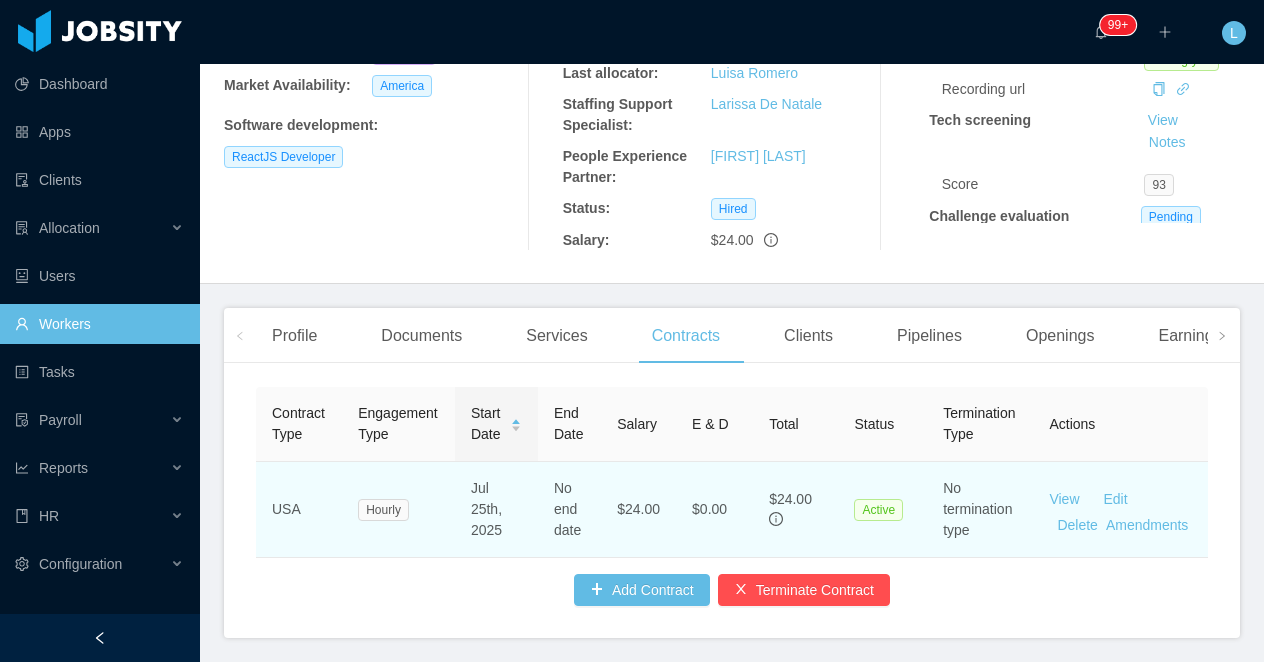 scroll, scrollTop: 0, scrollLeft: 0, axis: both 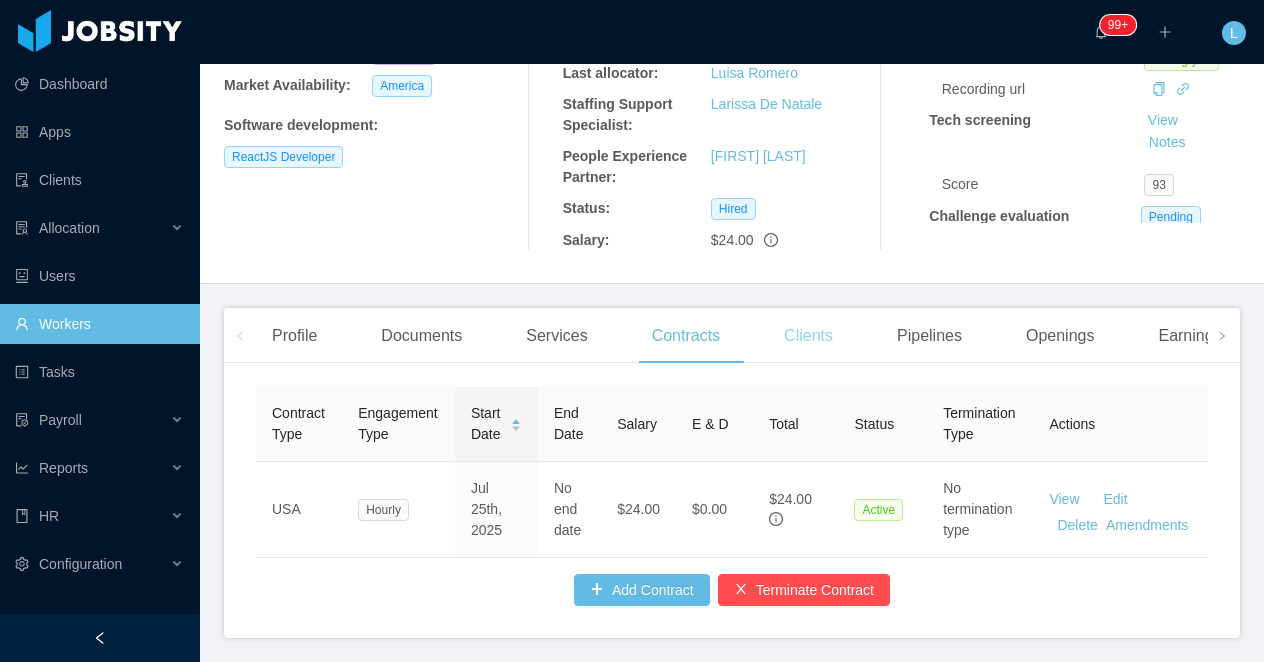 click on "Clients" at bounding box center [808, 336] 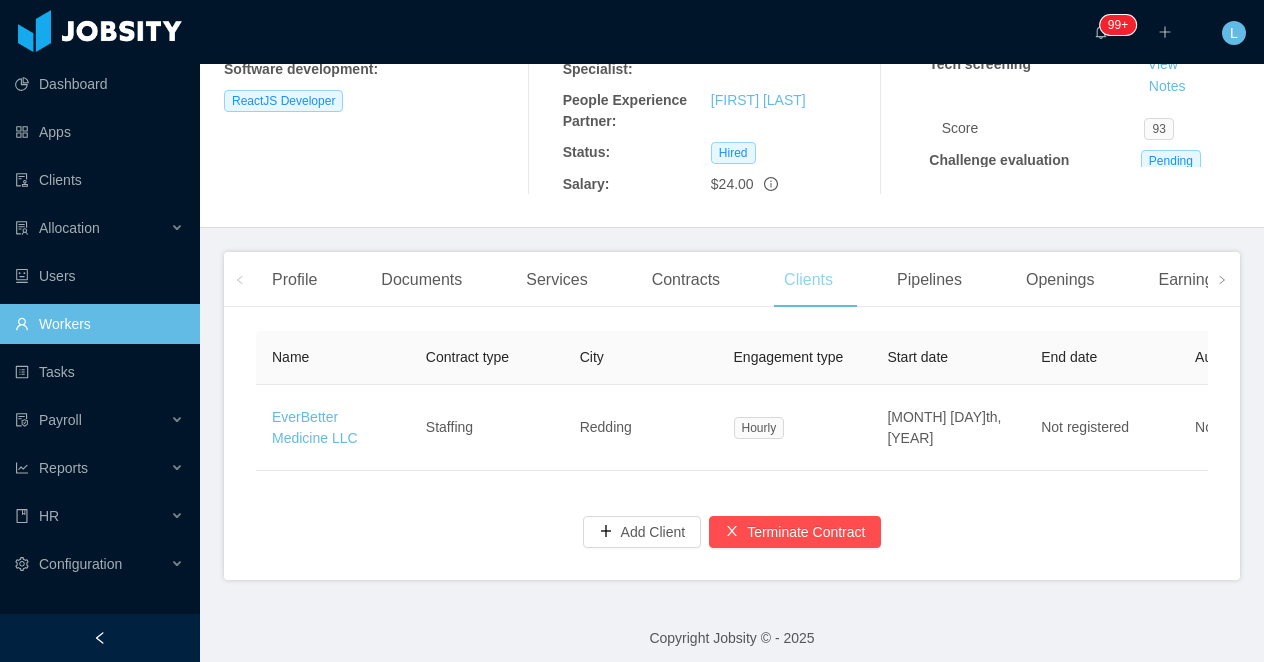 scroll, scrollTop: 375, scrollLeft: 0, axis: vertical 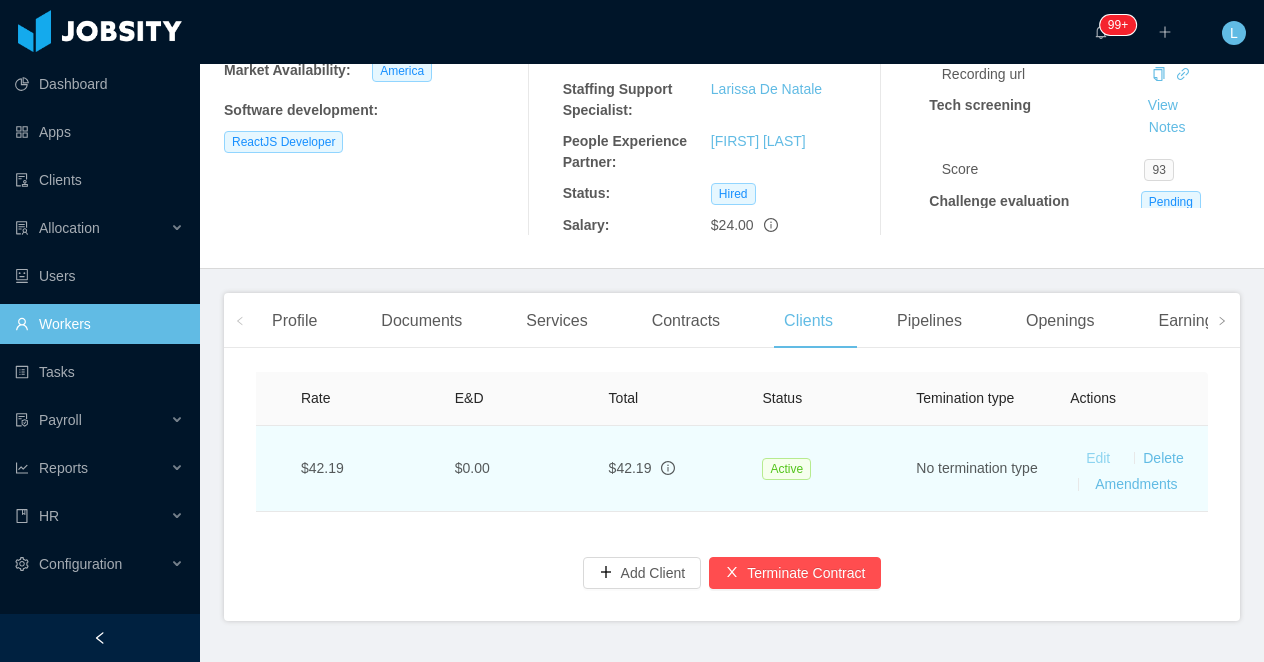 click on "Edit" at bounding box center (1098, 458) 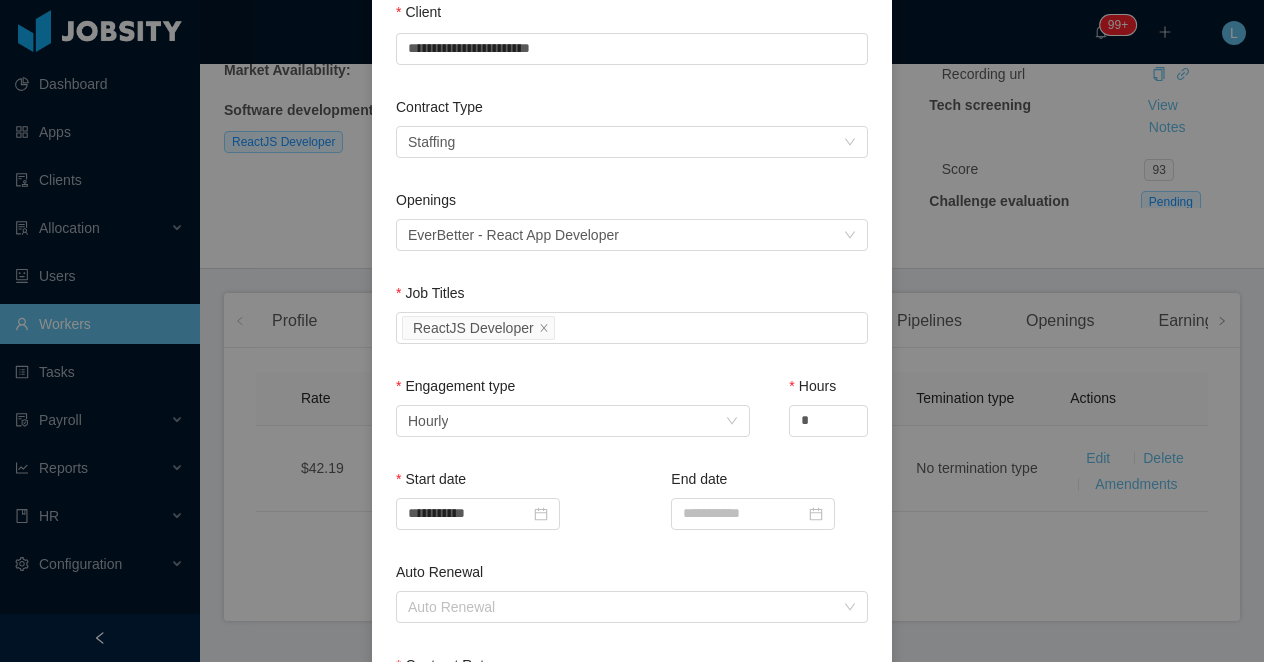 scroll, scrollTop: 203, scrollLeft: 0, axis: vertical 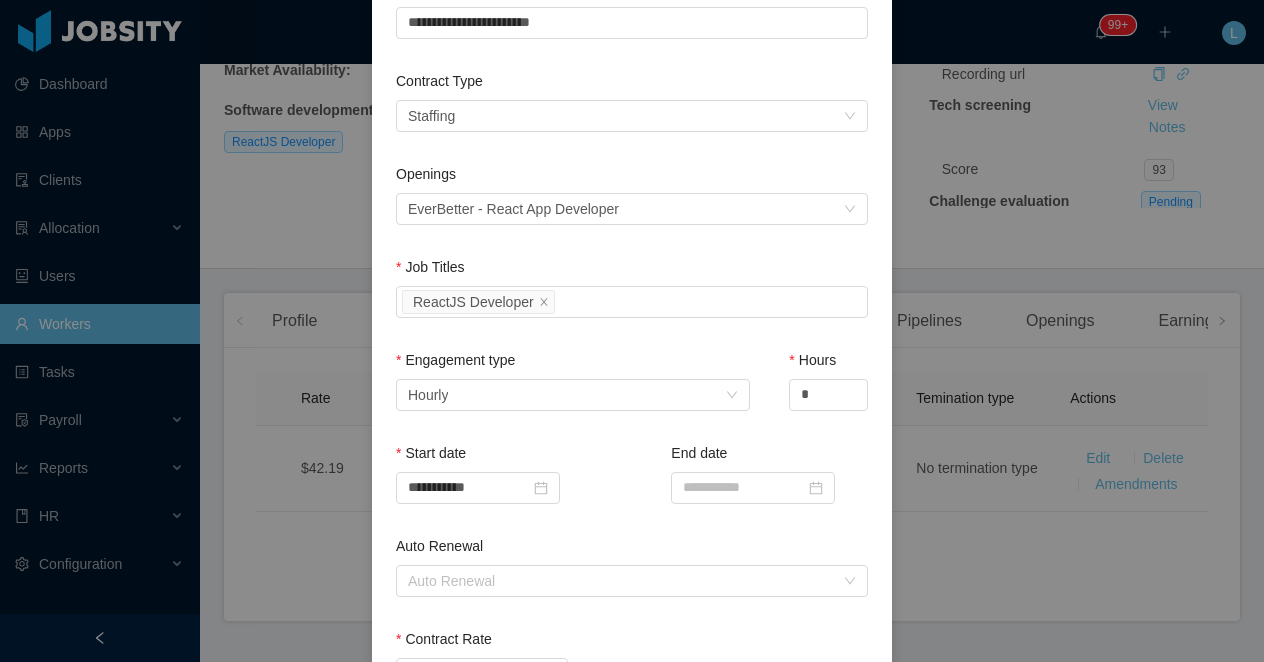 click on "**********" at bounding box center (632, 331) 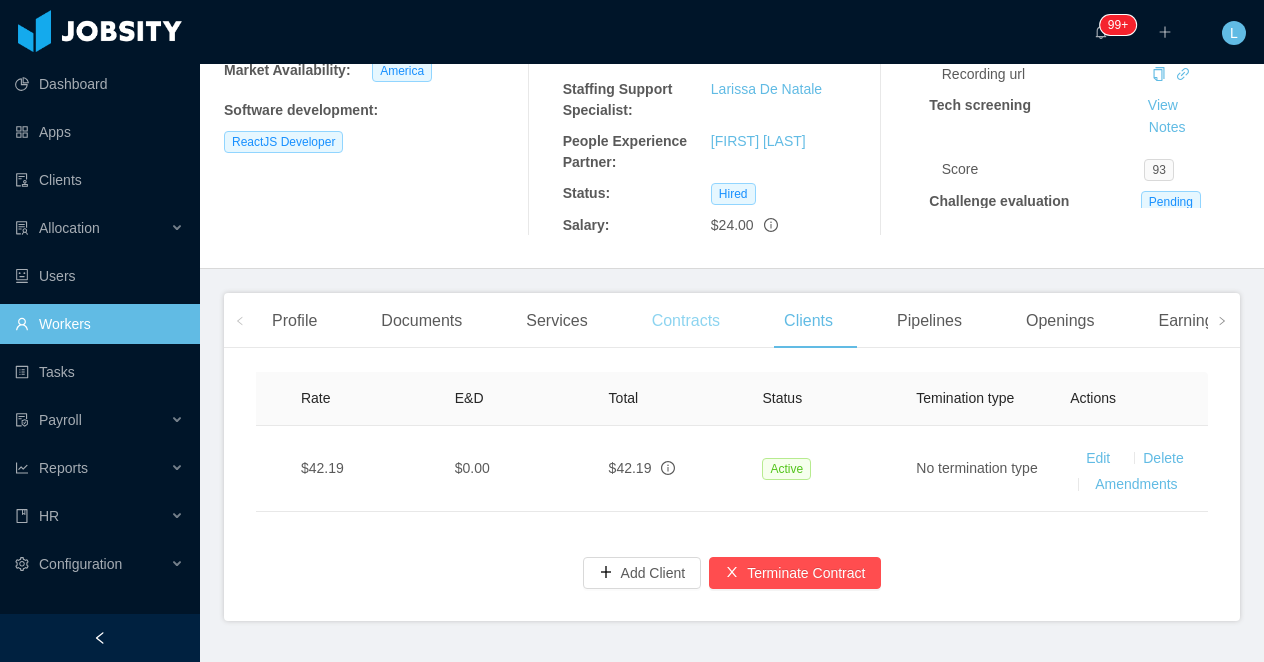 click on "Contracts" at bounding box center (686, 321) 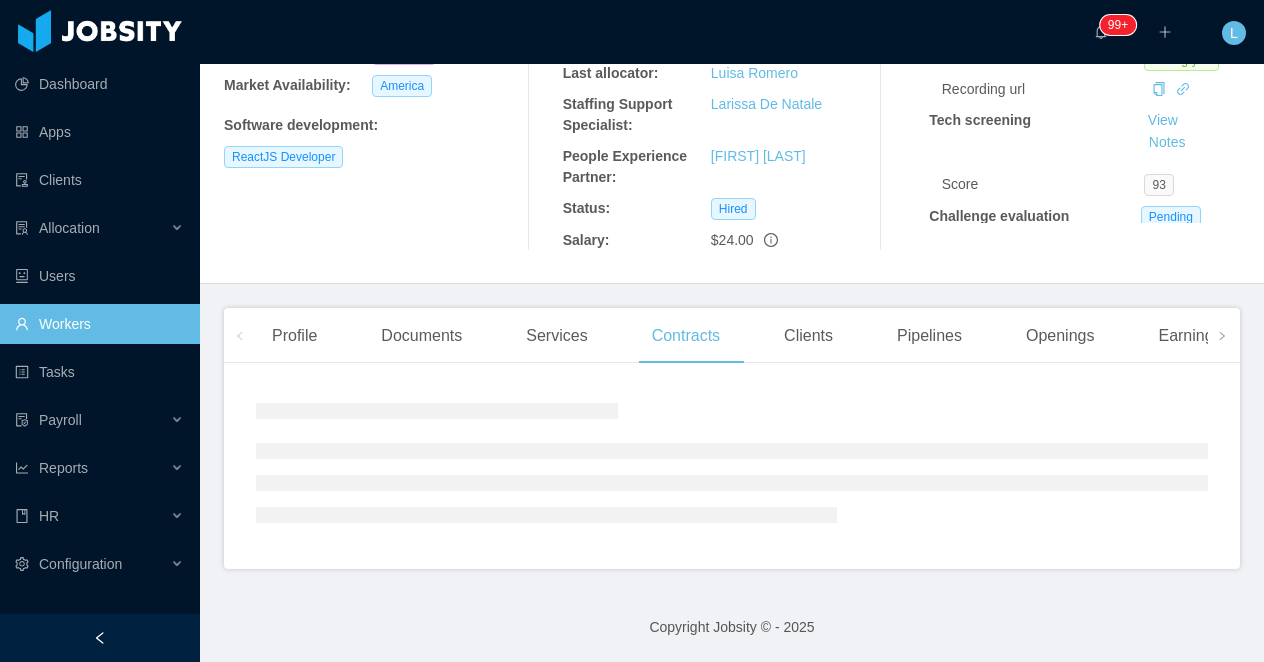 scroll, scrollTop: 323, scrollLeft: 0, axis: vertical 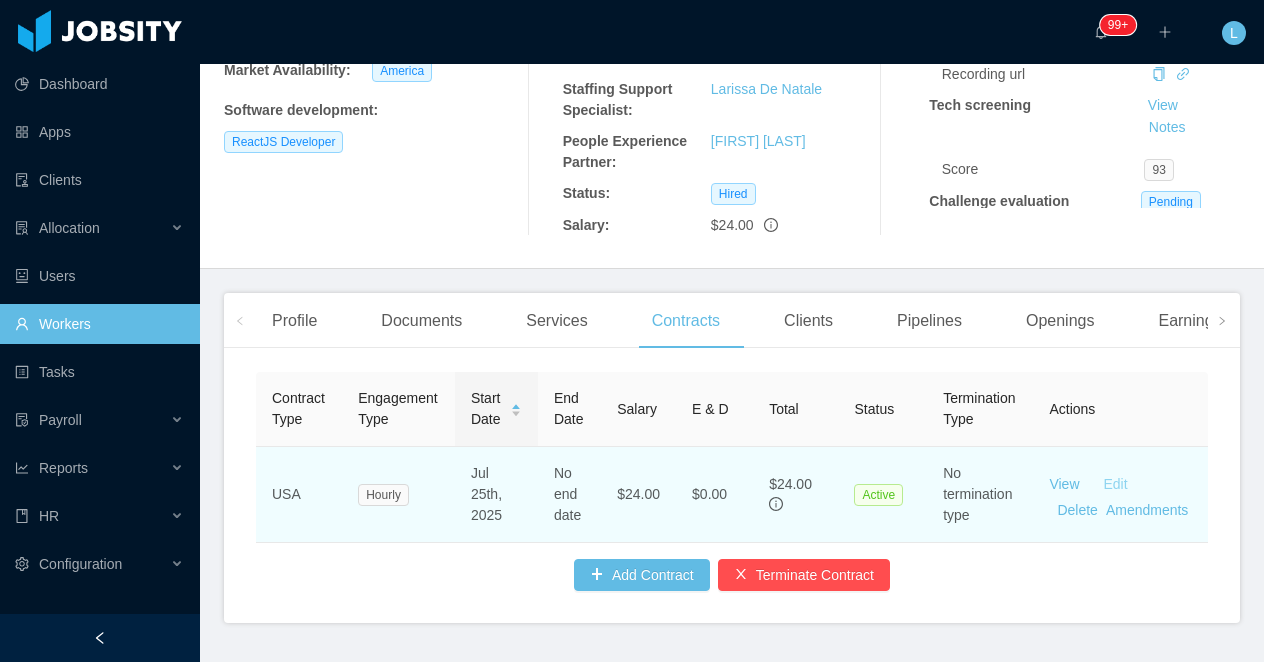 click on "Edit" at bounding box center [1116, 484] 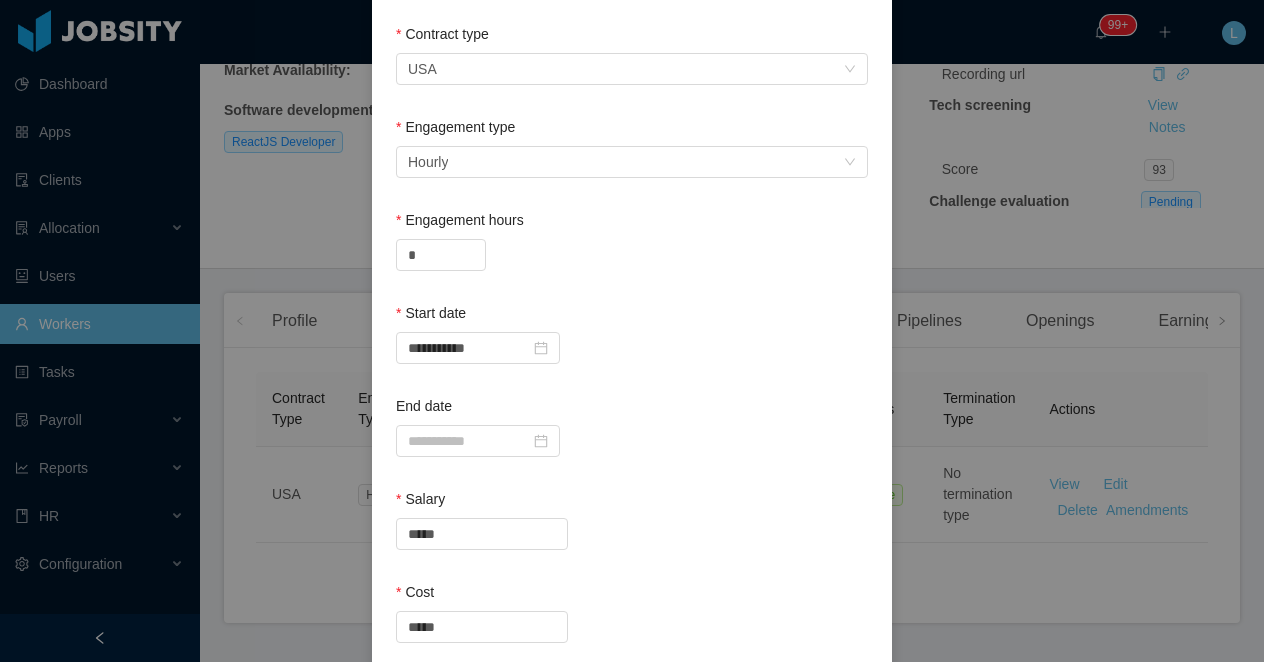 scroll, scrollTop: 104, scrollLeft: 0, axis: vertical 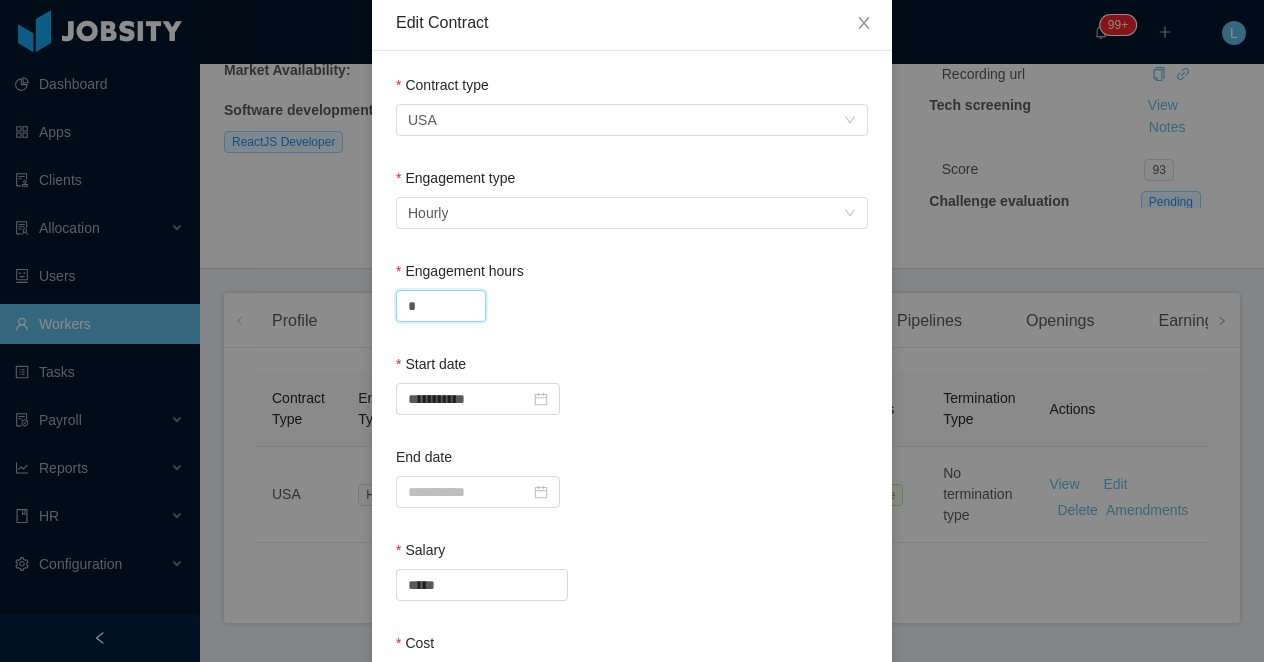 drag, startPoint x: 432, startPoint y: 308, endPoint x: 375, endPoint y: 308, distance: 57 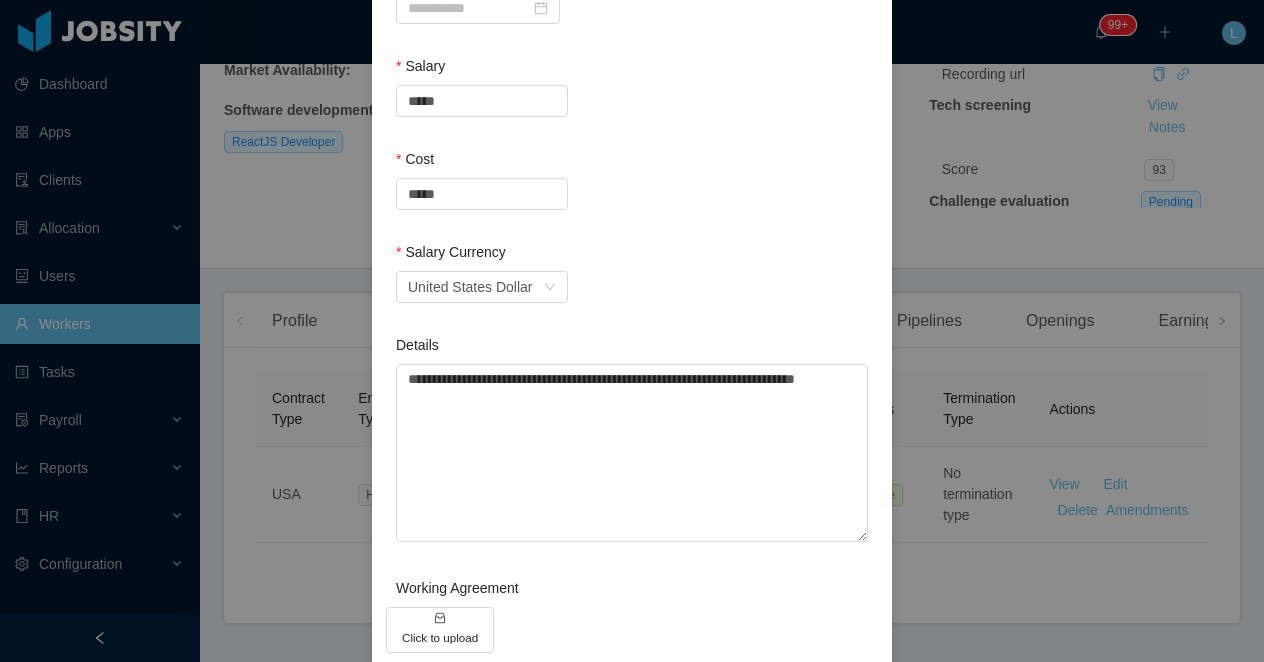 scroll, scrollTop: 805, scrollLeft: 0, axis: vertical 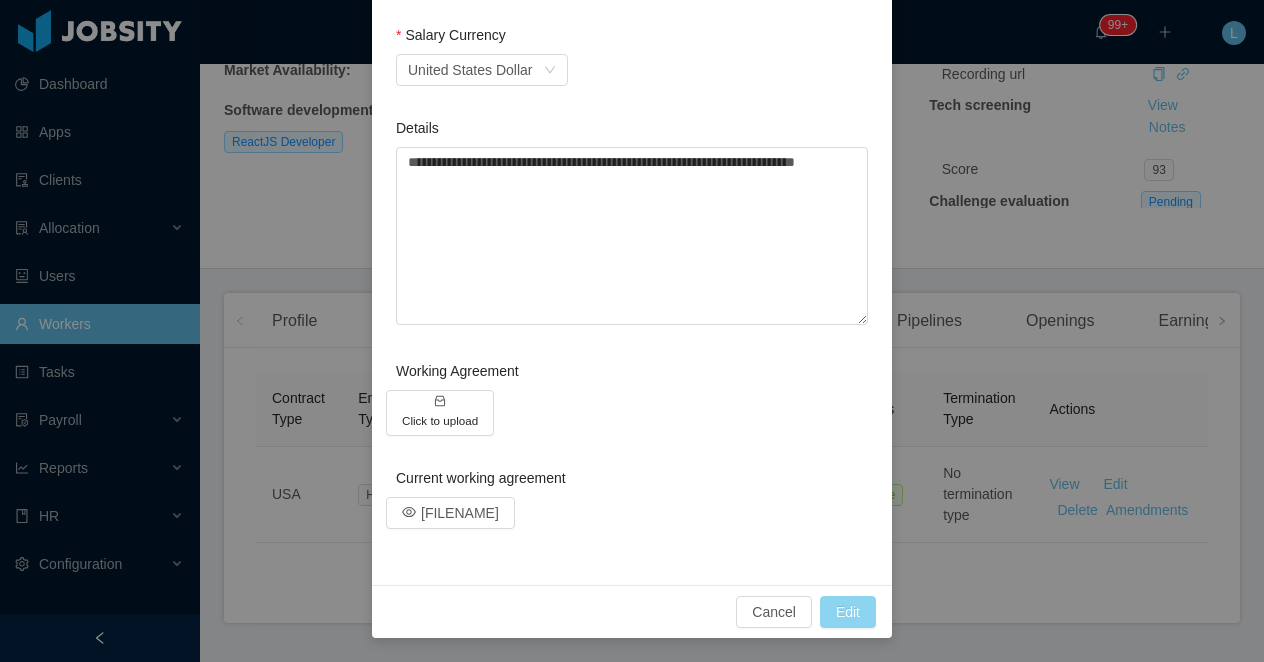 type on "*" 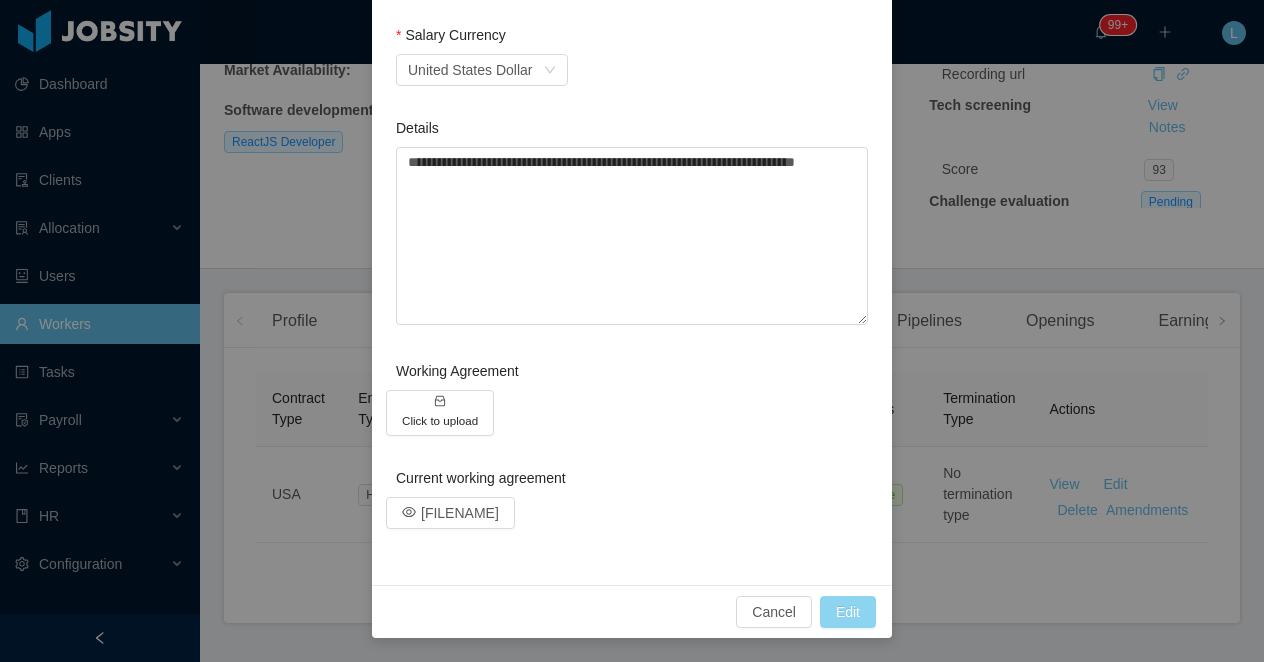 click on "Edit" at bounding box center [848, 612] 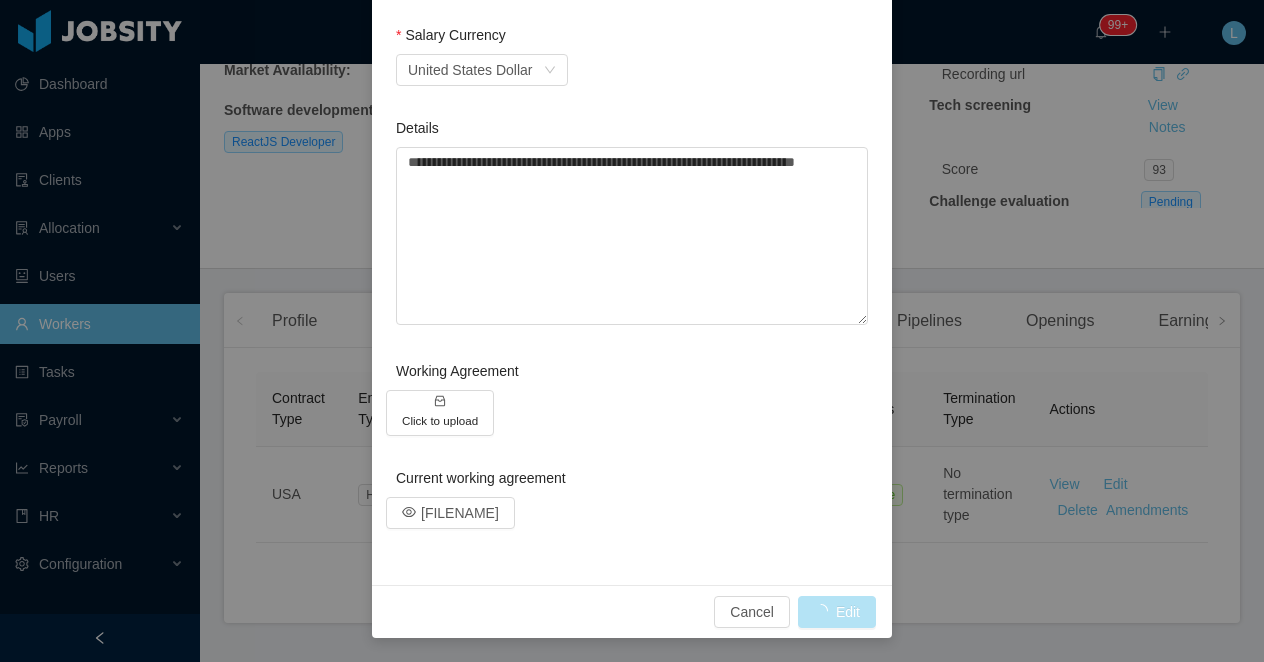 type 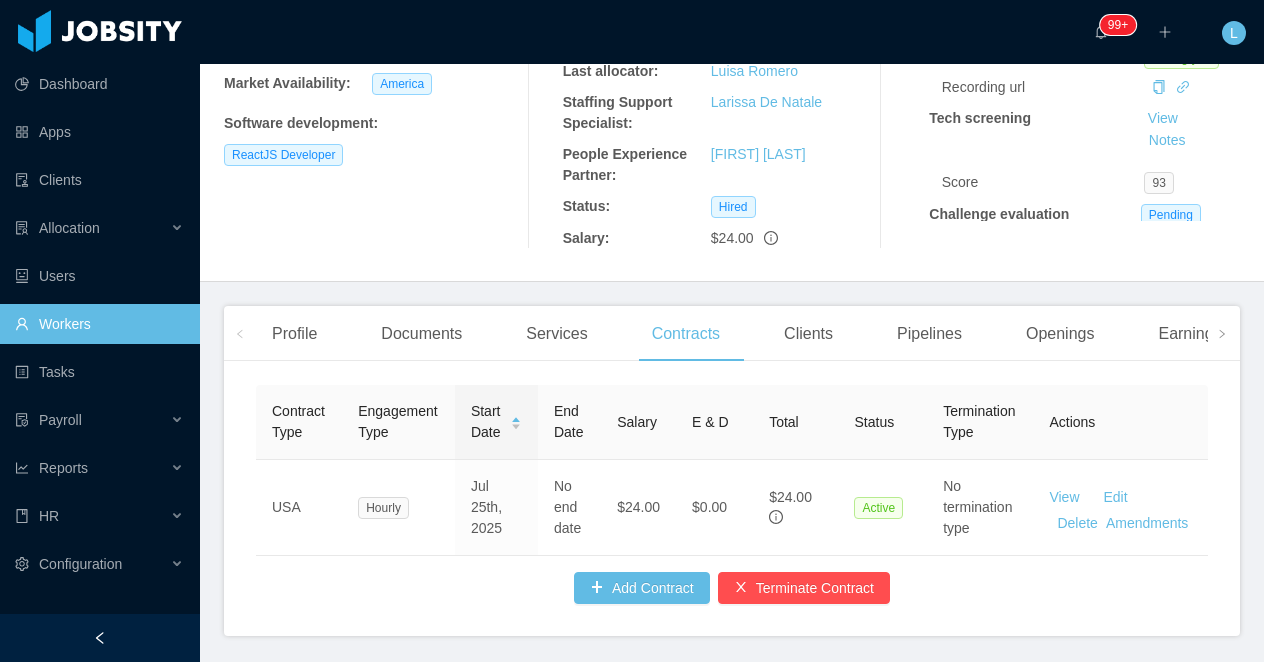 scroll, scrollTop: 314, scrollLeft: 0, axis: vertical 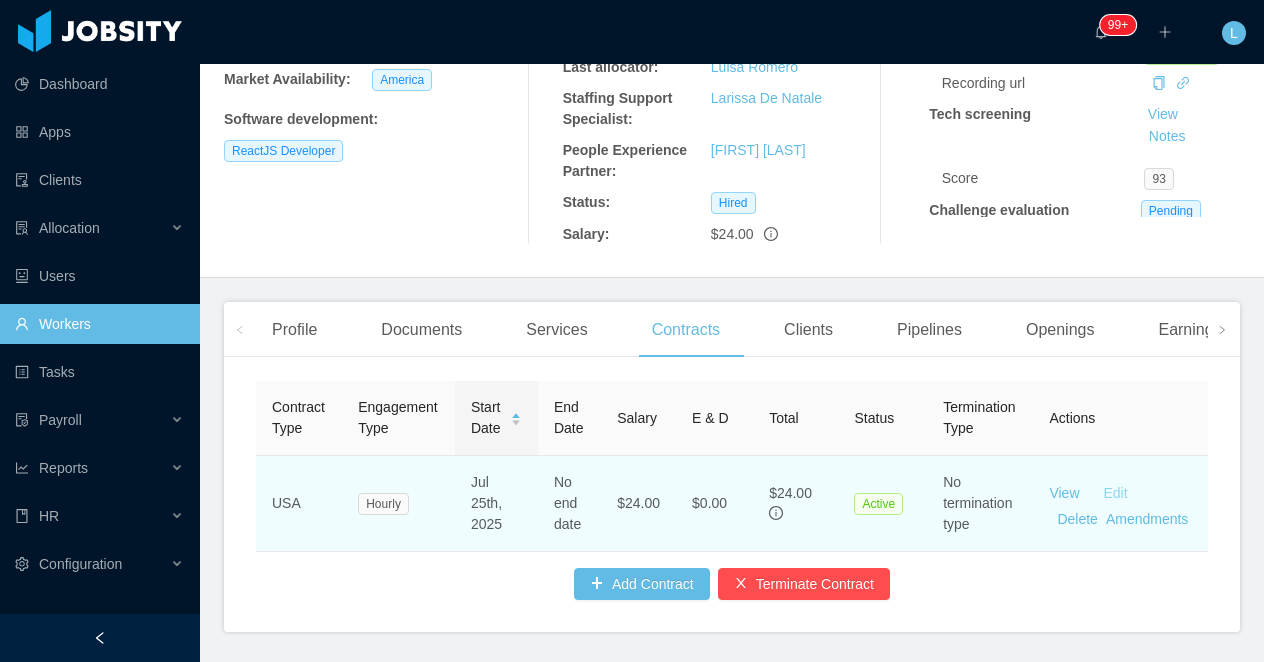 click on "Edit" at bounding box center (1116, 493) 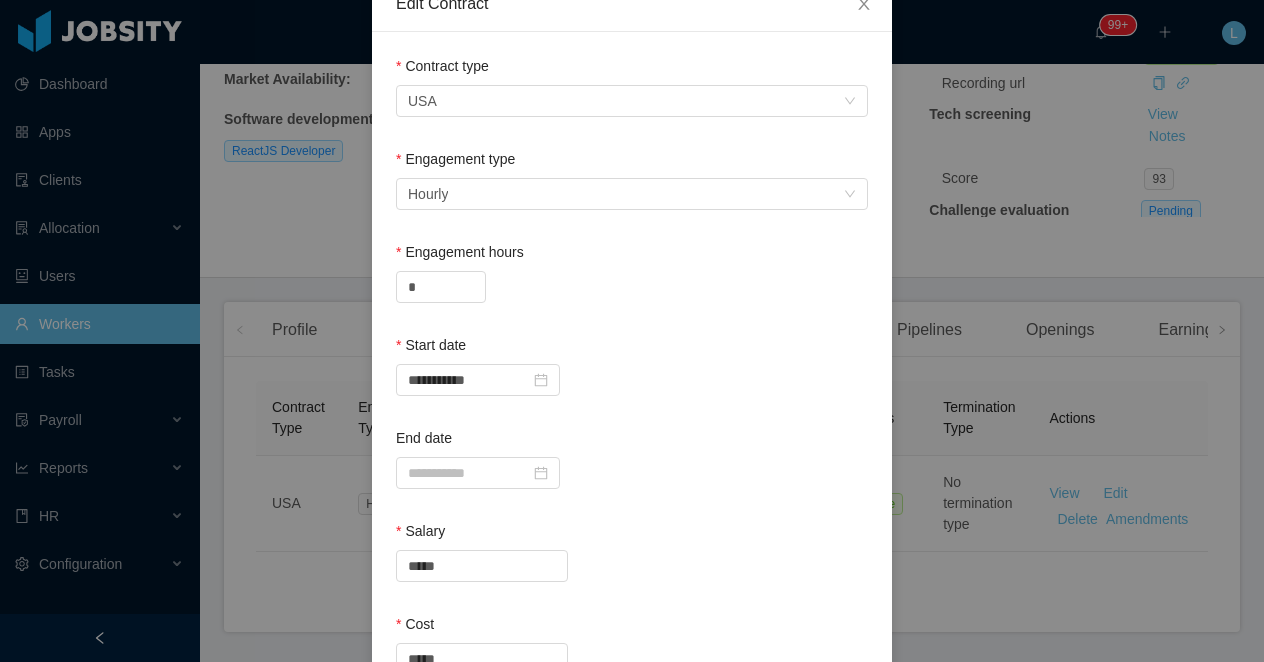 scroll, scrollTop: 149, scrollLeft: 0, axis: vertical 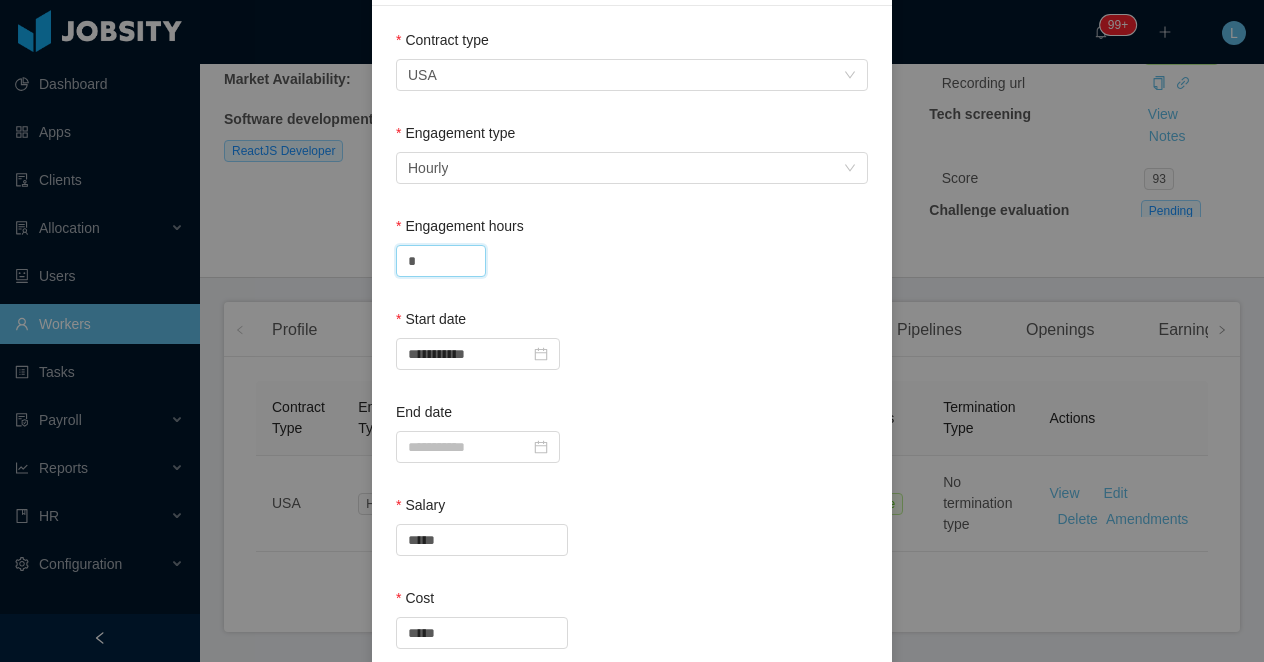drag, startPoint x: 427, startPoint y: 255, endPoint x: 380, endPoint y: 256, distance: 47.010635 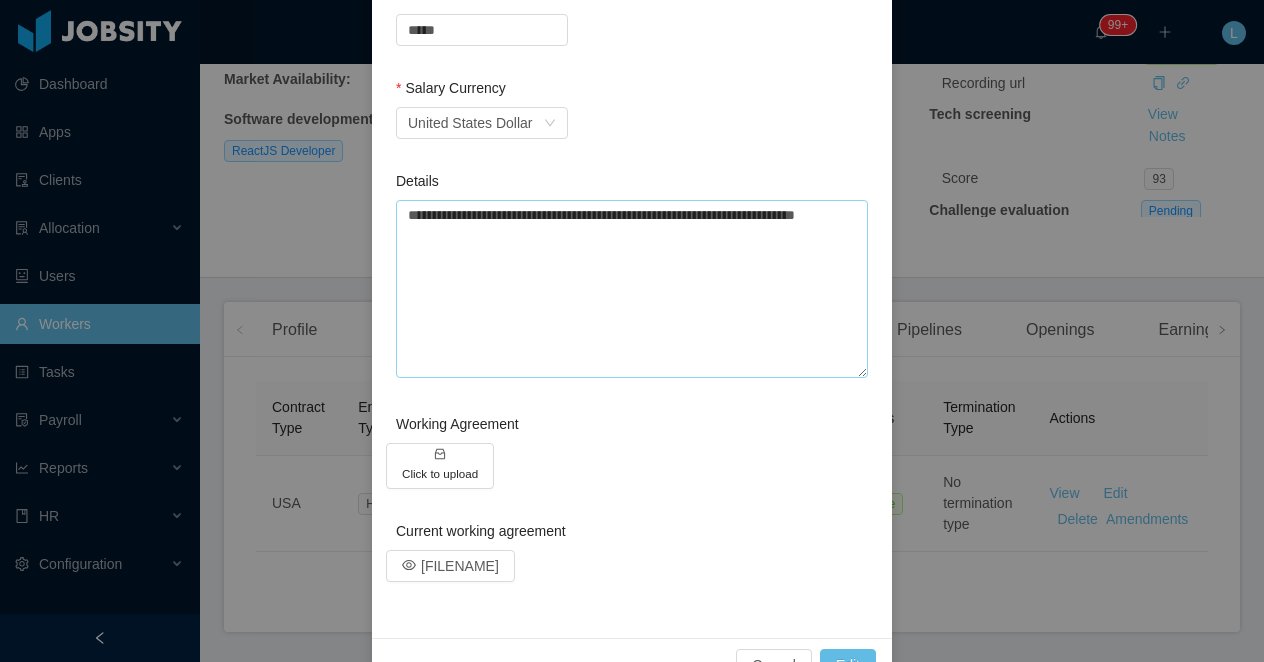 scroll, scrollTop: 805, scrollLeft: 0, axis: vertical 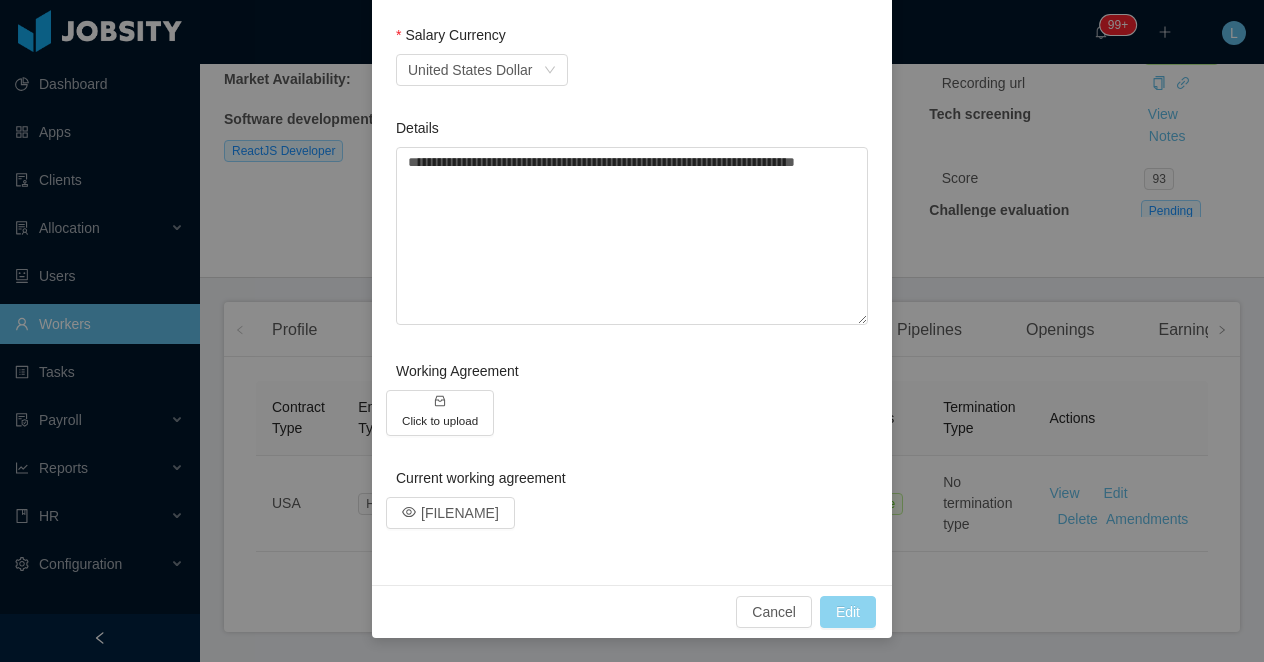 type on "*" 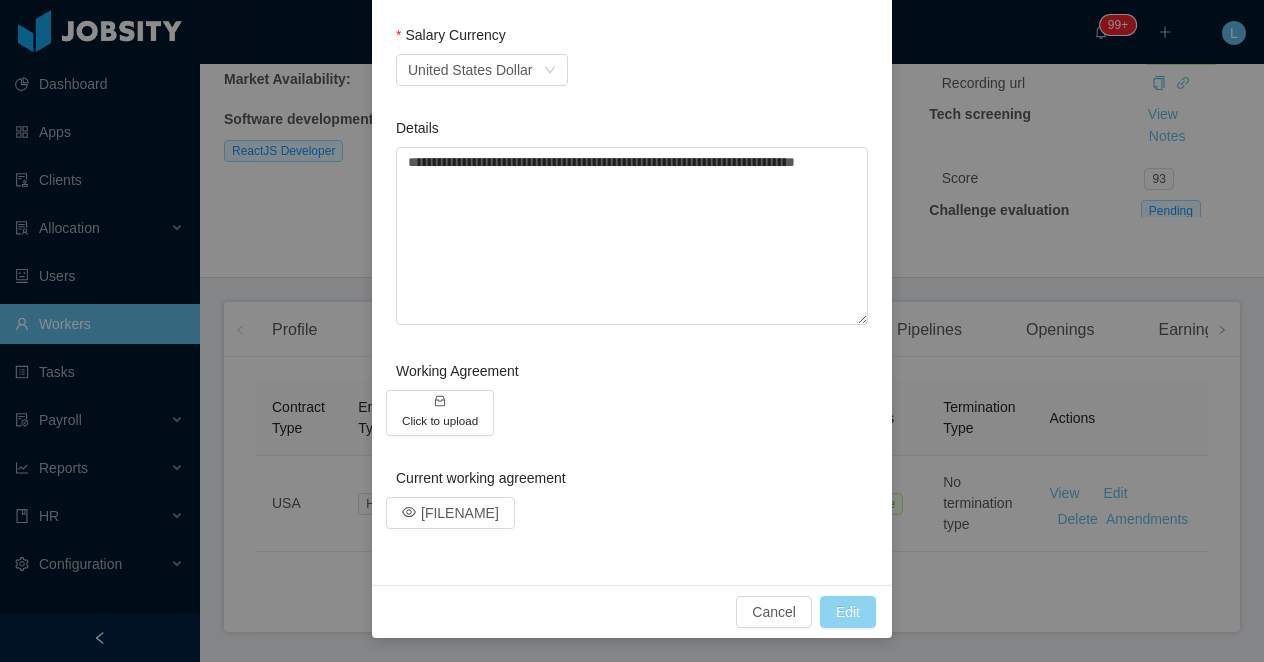 click on "Edit" at bounding box center (848, 612) 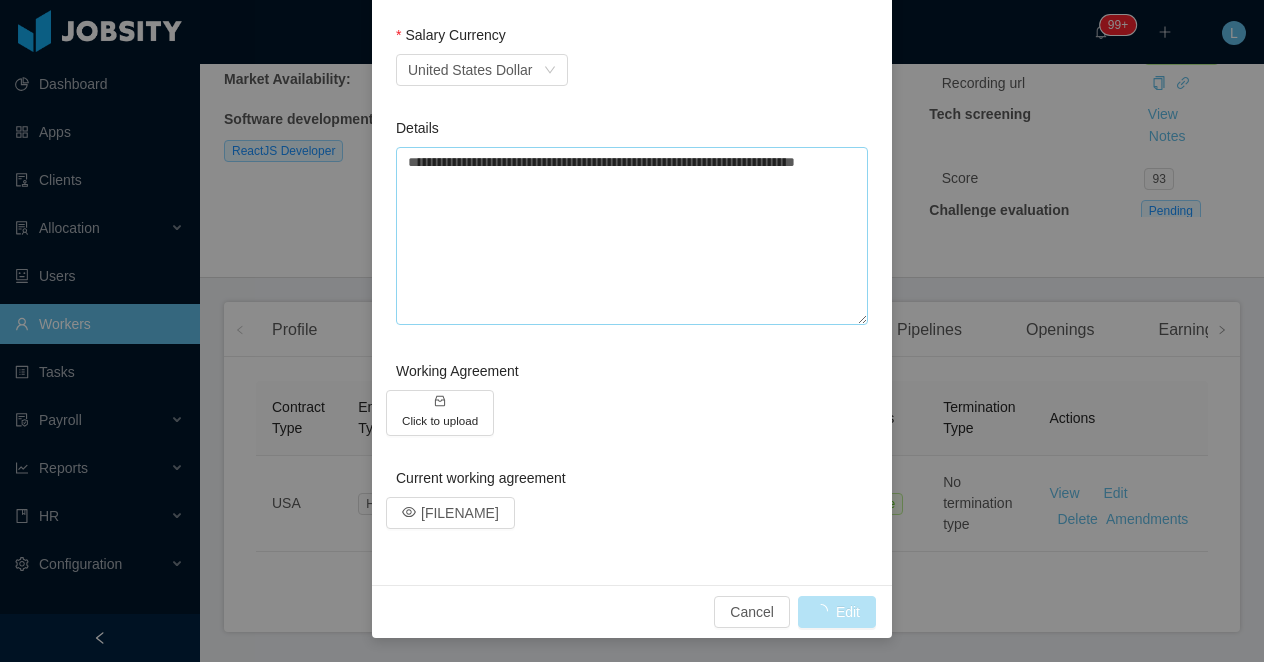 type 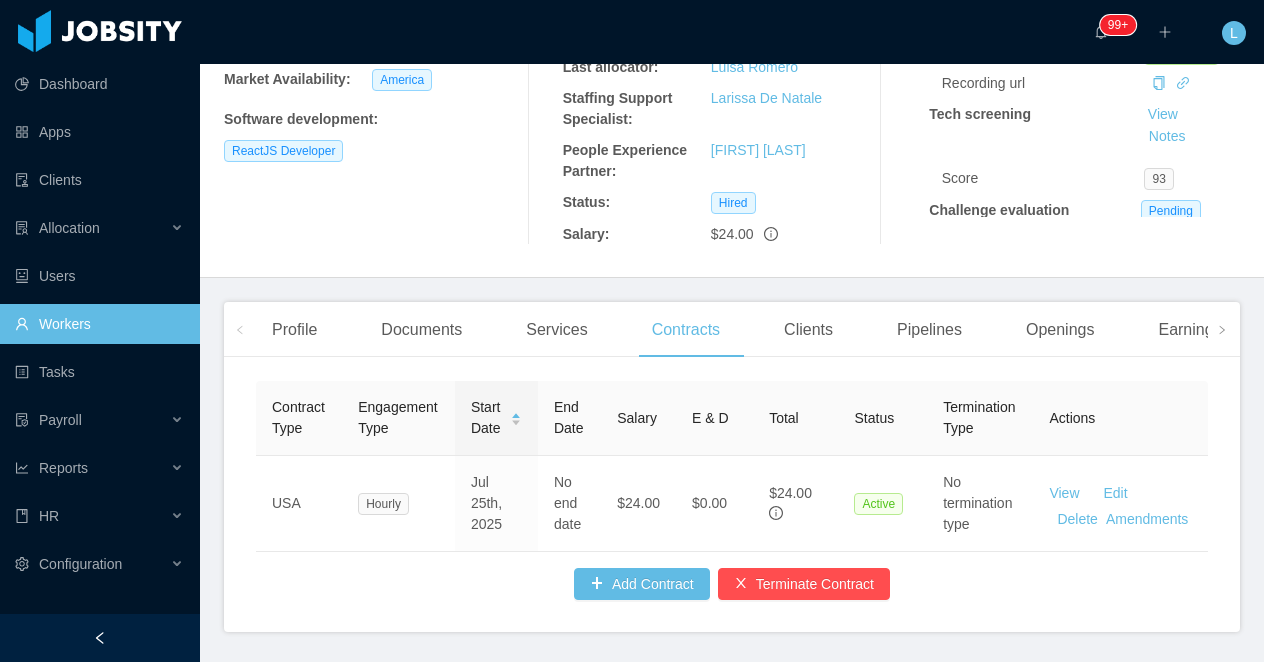 scroll, scrollTop: 336, scrollLeft: 0, axis: vertical 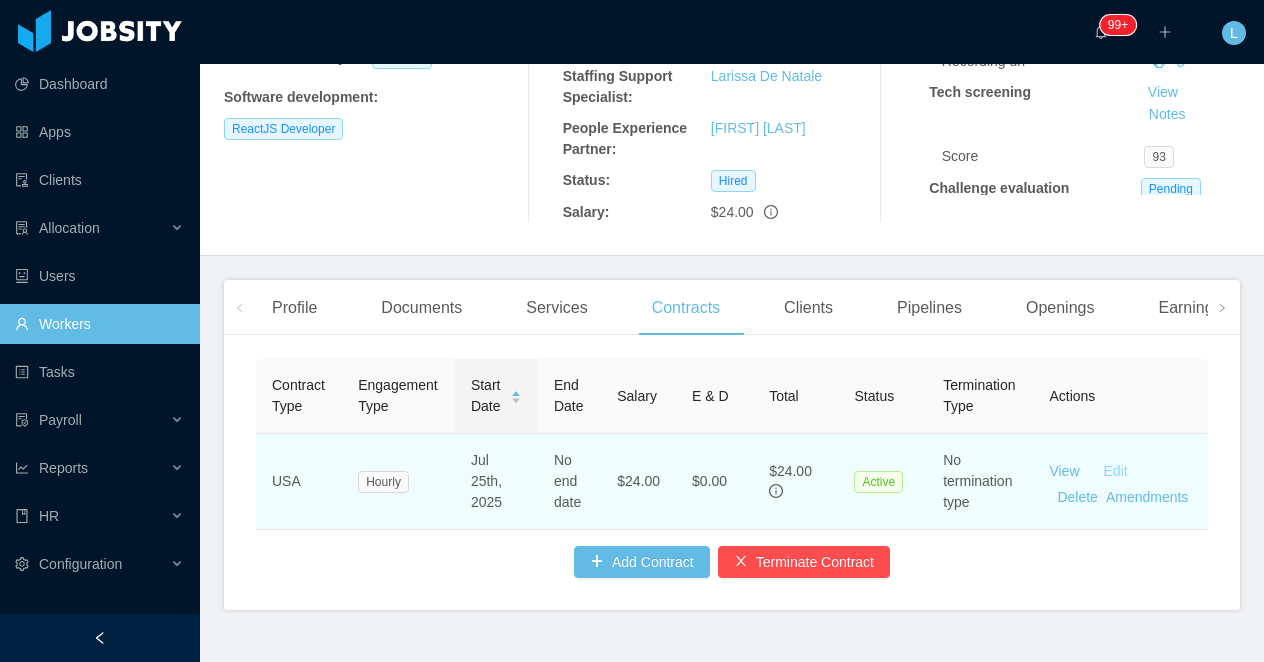 click on "Edit" at bounding box center (1116, 471) 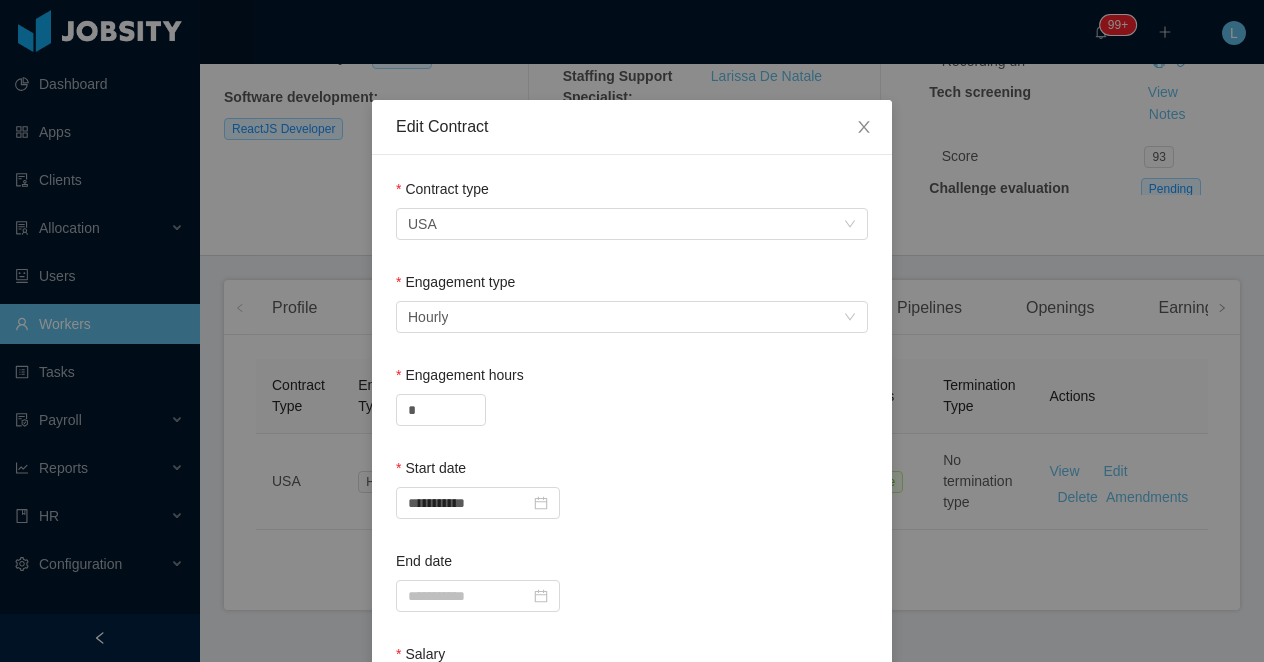 scroll, scrollTop: 24, scrollLeft: 0, axis: vertical 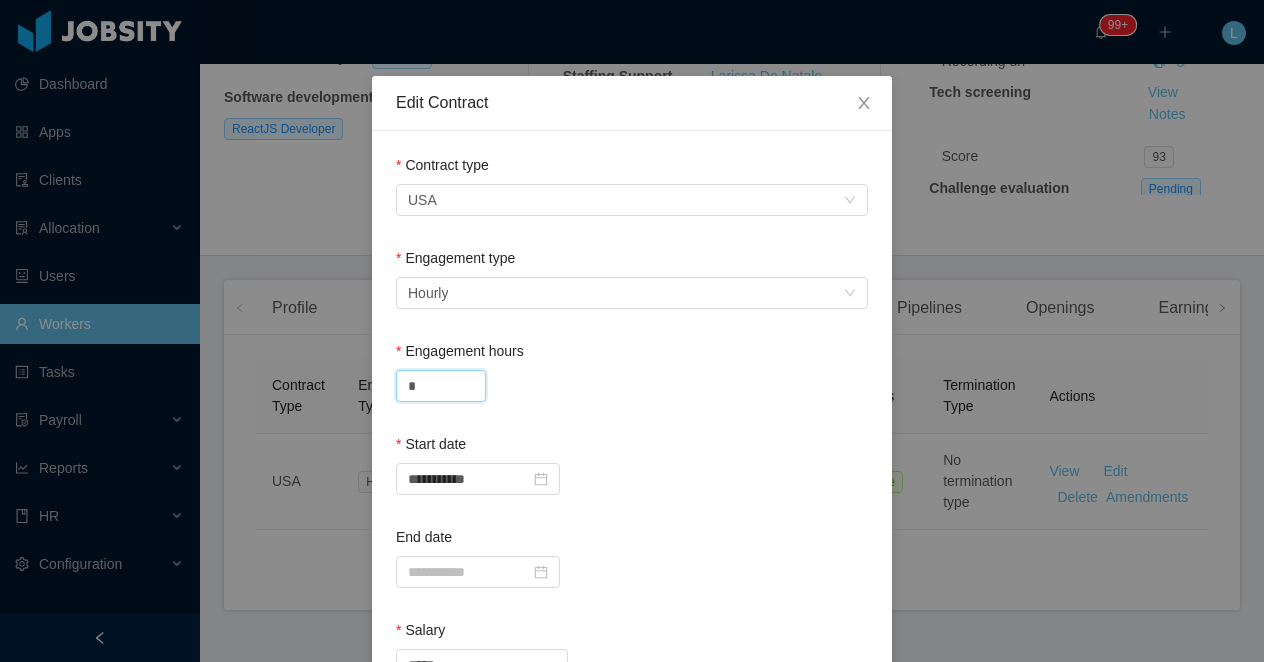 drag, startPoint x: 426, startPoint y: 389, endPoint x: 371, endPoint y: 389, distance: 55 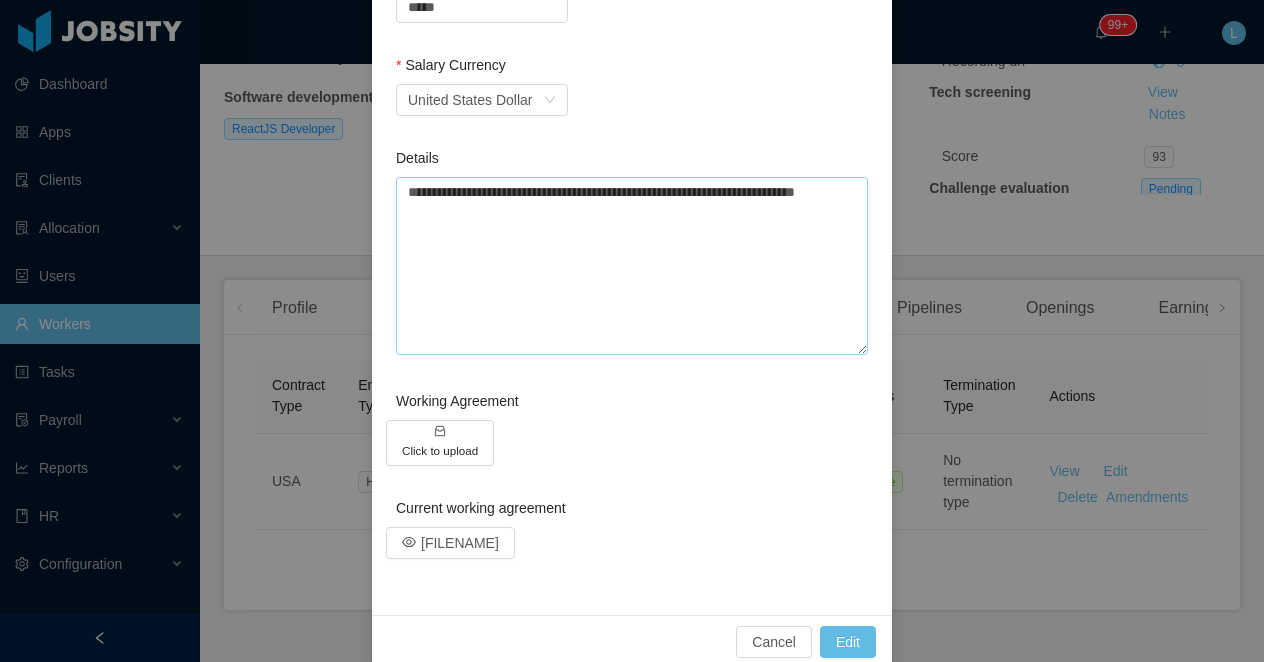 scroll, scrollTop: 805, scrollLeft: 0, axis: vertical 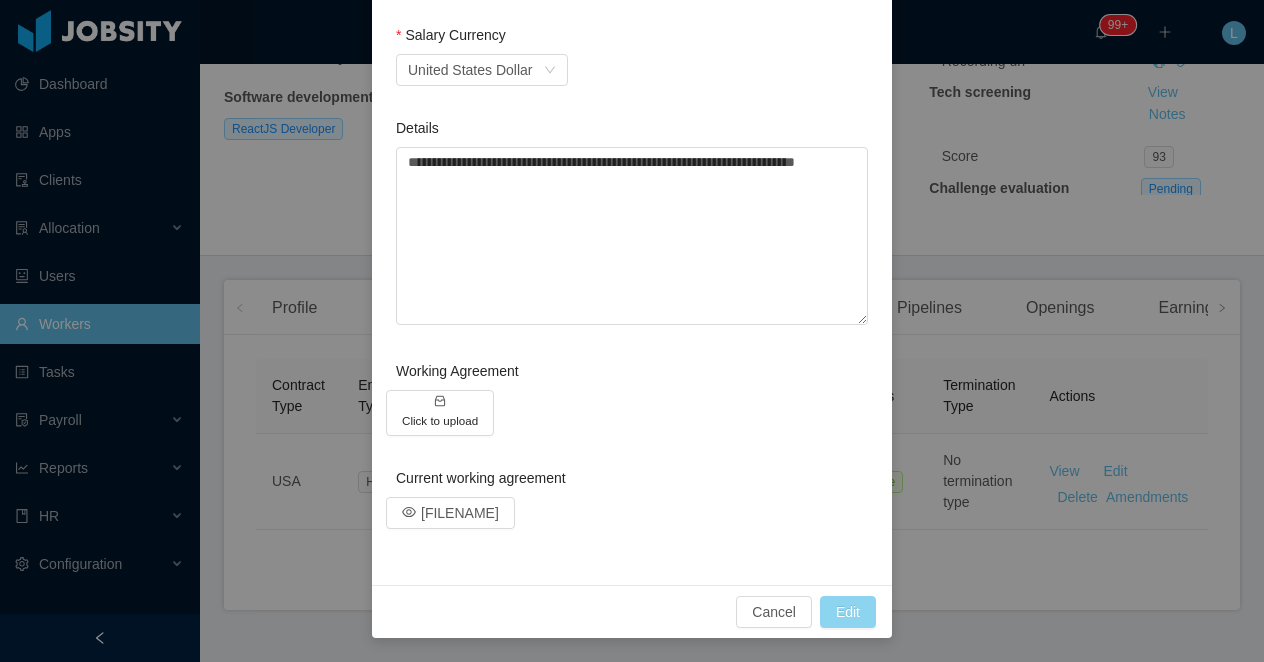 type on "*" 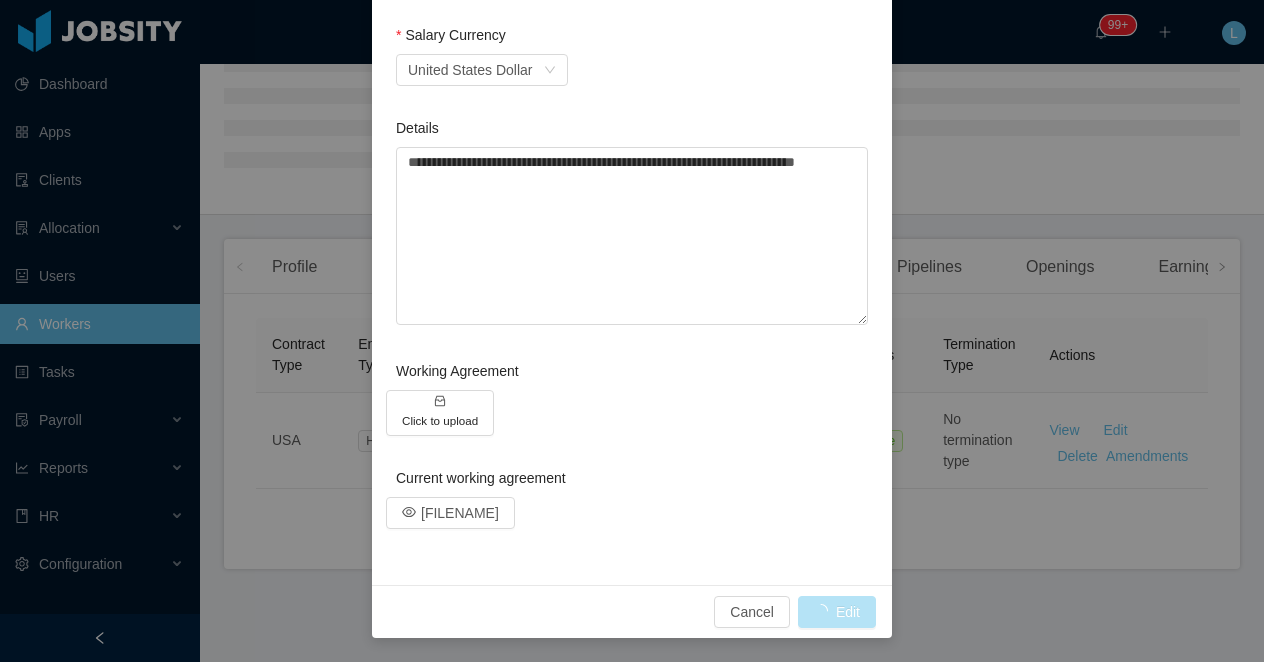 scroll, scrollTop: 336, scrollLeft: 0, axis: vertical 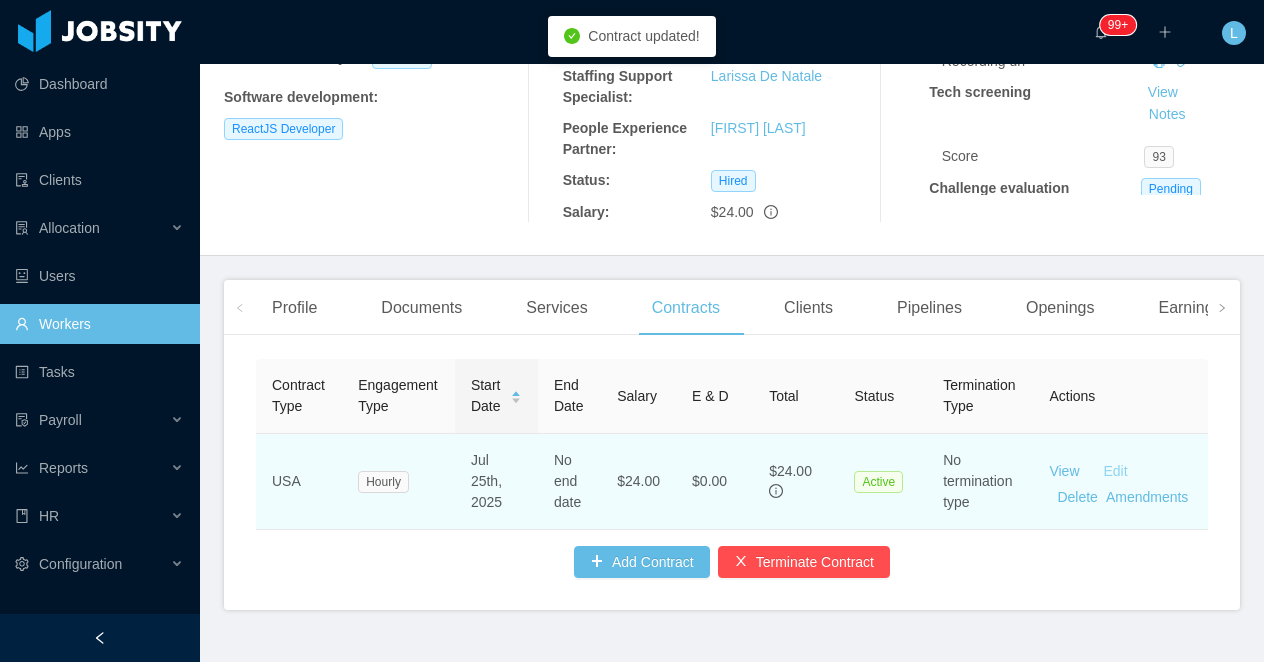 click on "Edit" at bounding box center [1116, 471] 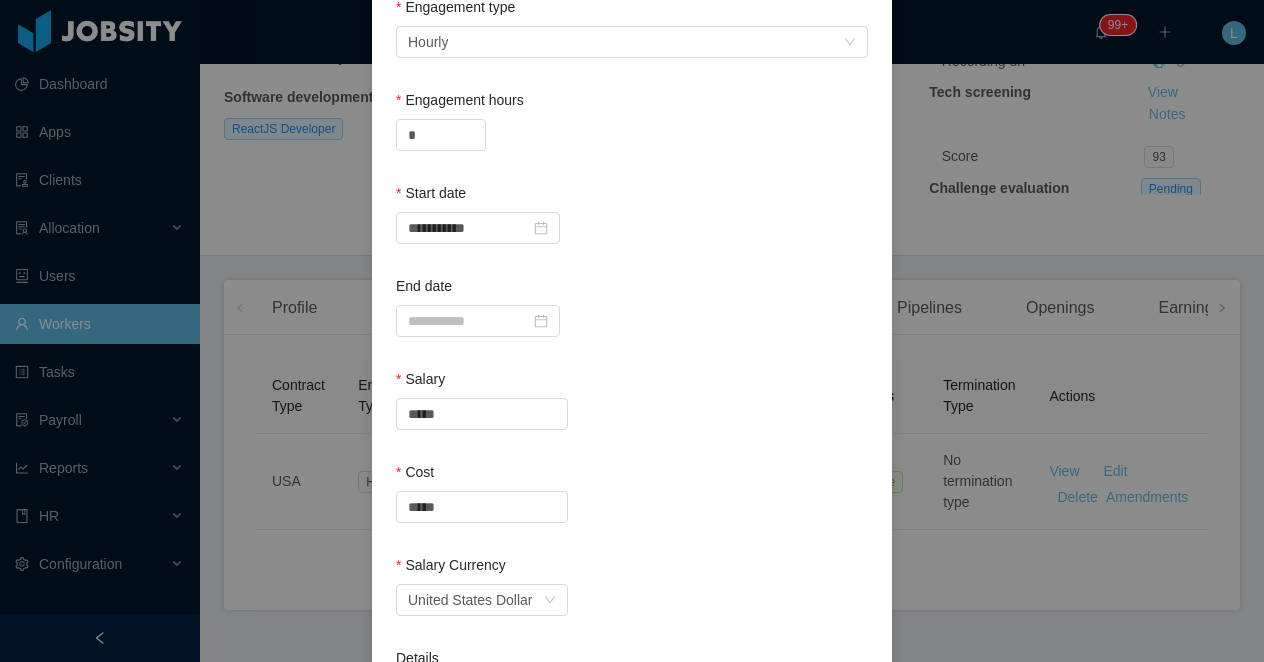 scroll, scrollTop: 377, scrollLeft: 0, axis: vertical 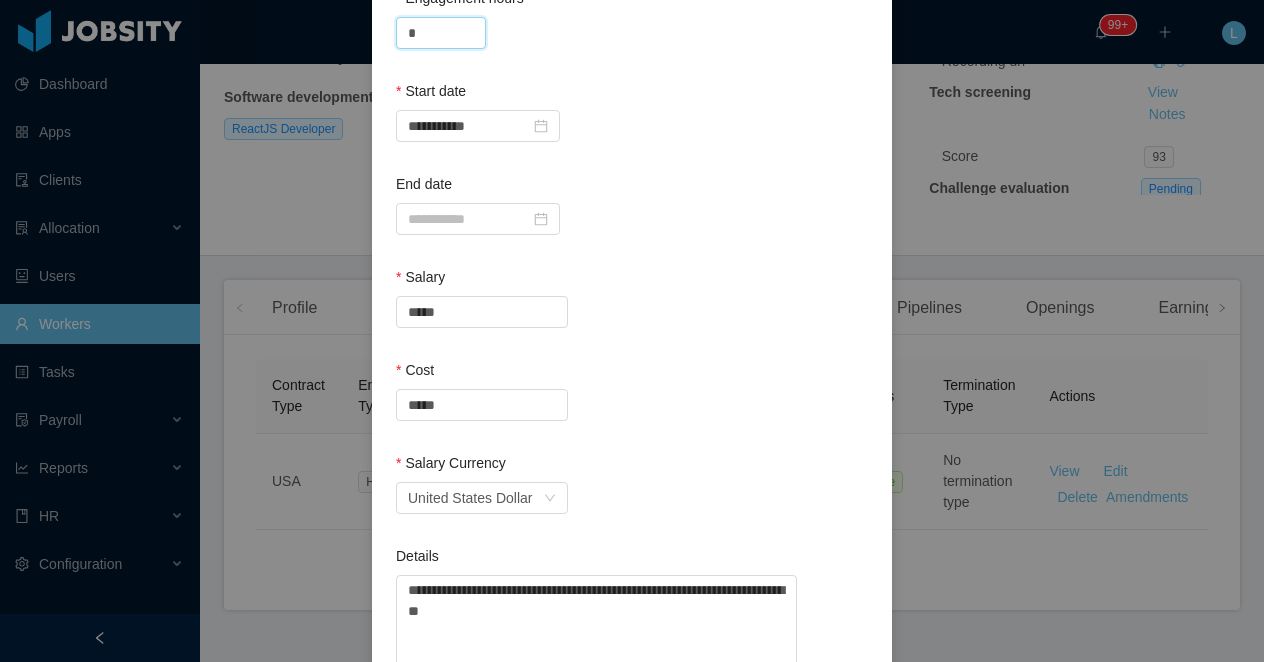 drag, startPoint x: 415, startPoint y: 32, endPoint x: 381, endPoint y: 32, distance: 34 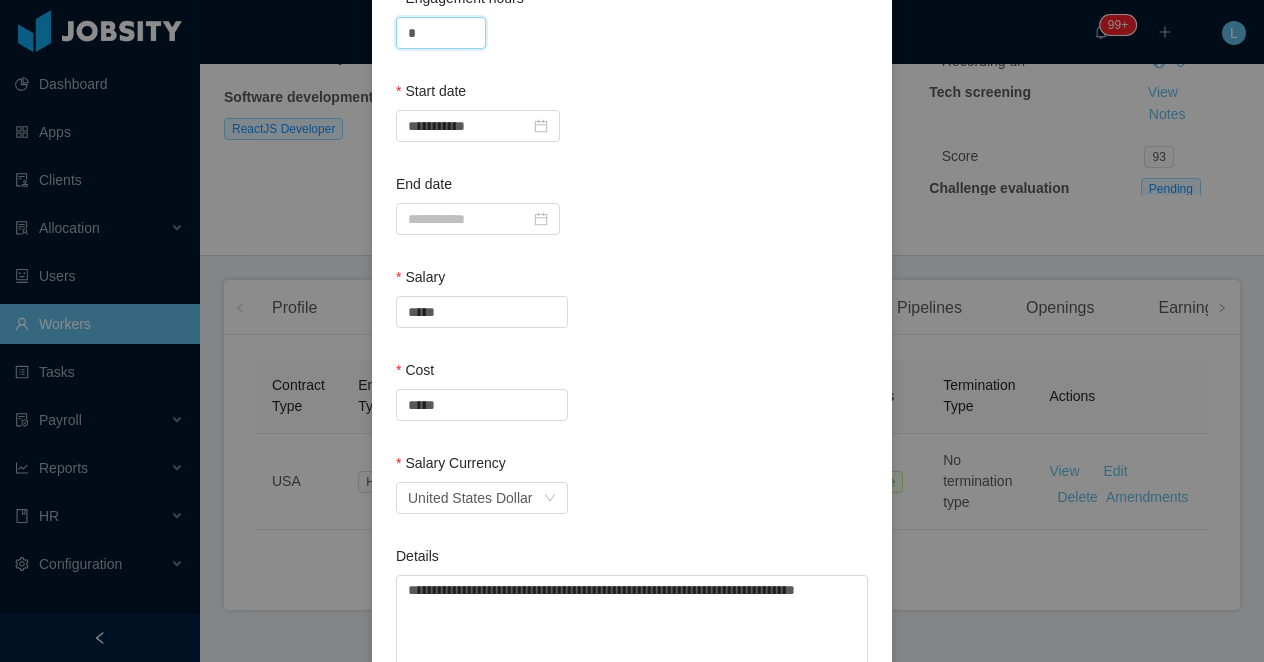 scroll, scrollTop: 805, scrollLeft: 0, axis: vertical 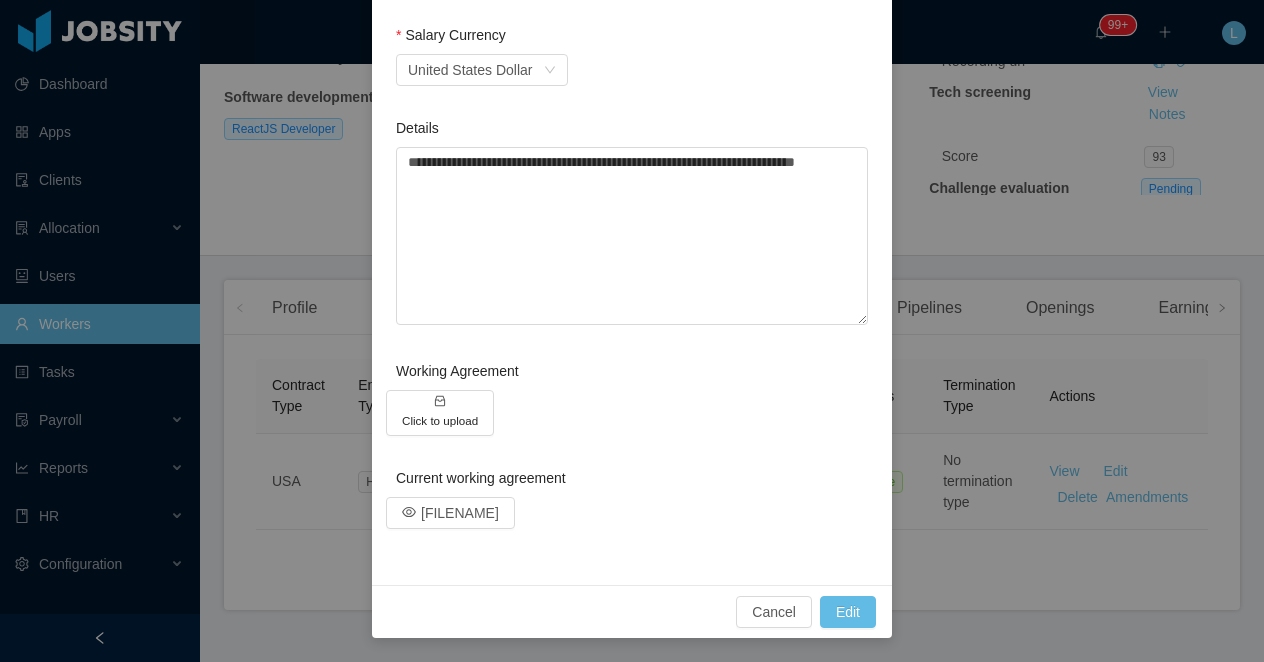 type on "*" 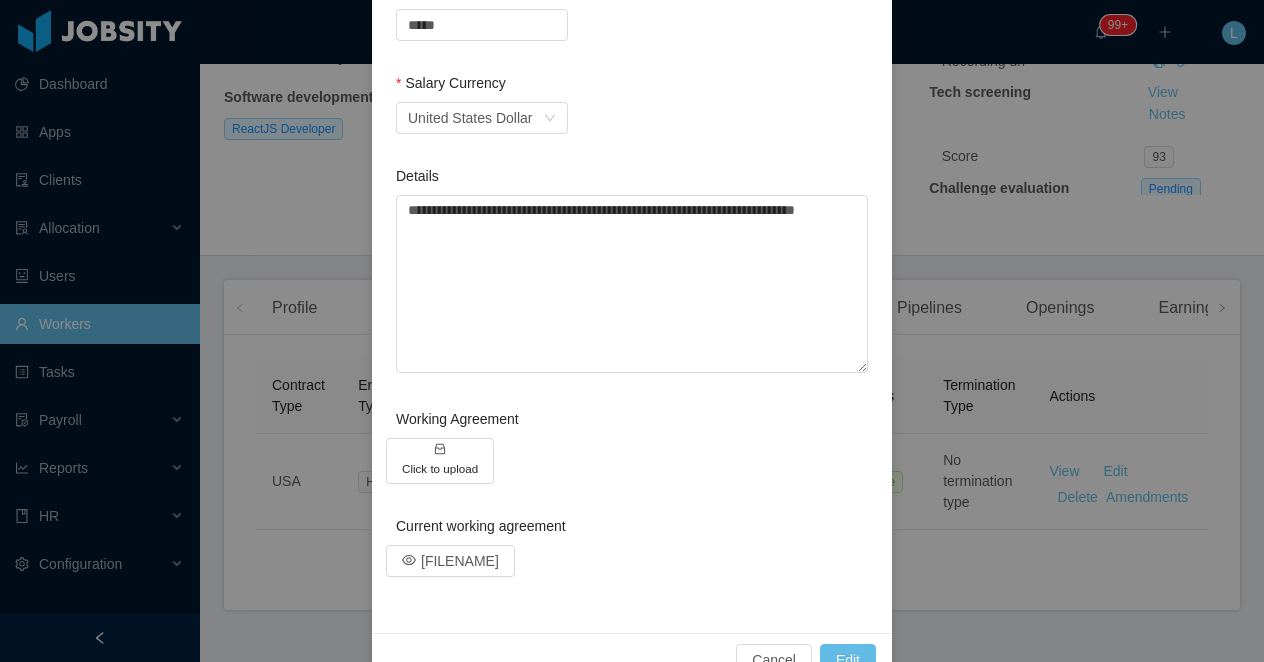 scroll, scrollTop: 805, scrollLeft: 0, axis: vertical 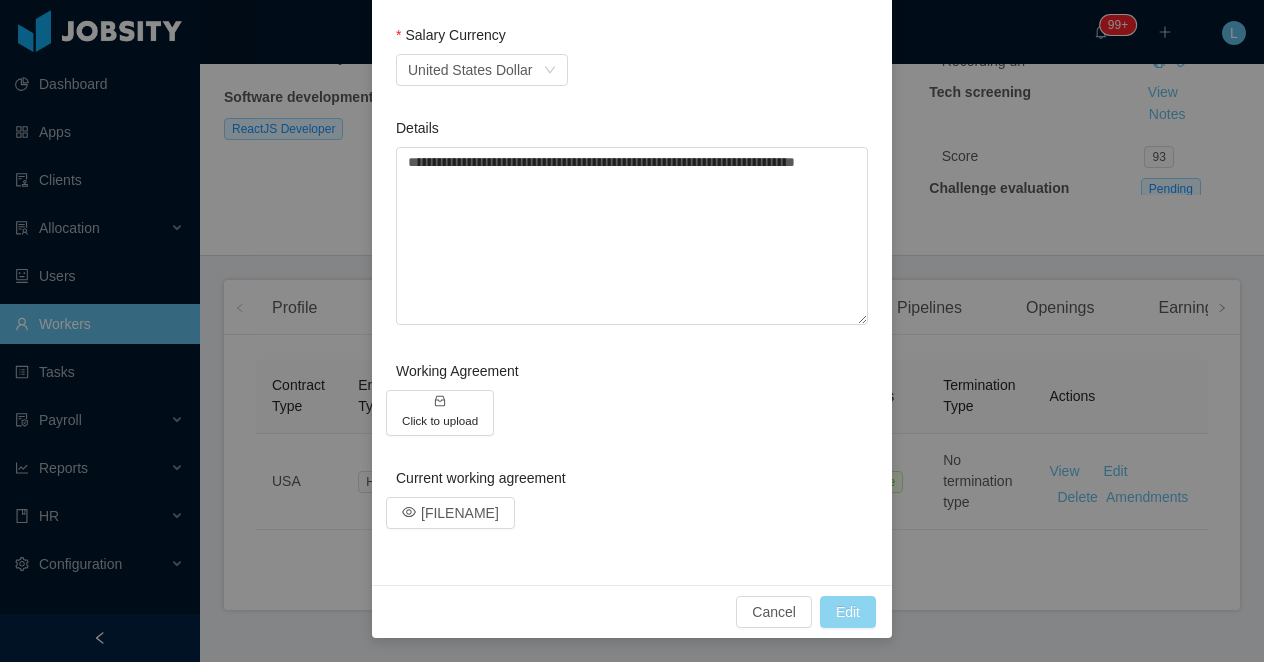 click on "Edit" at bounding box center (848, 612) 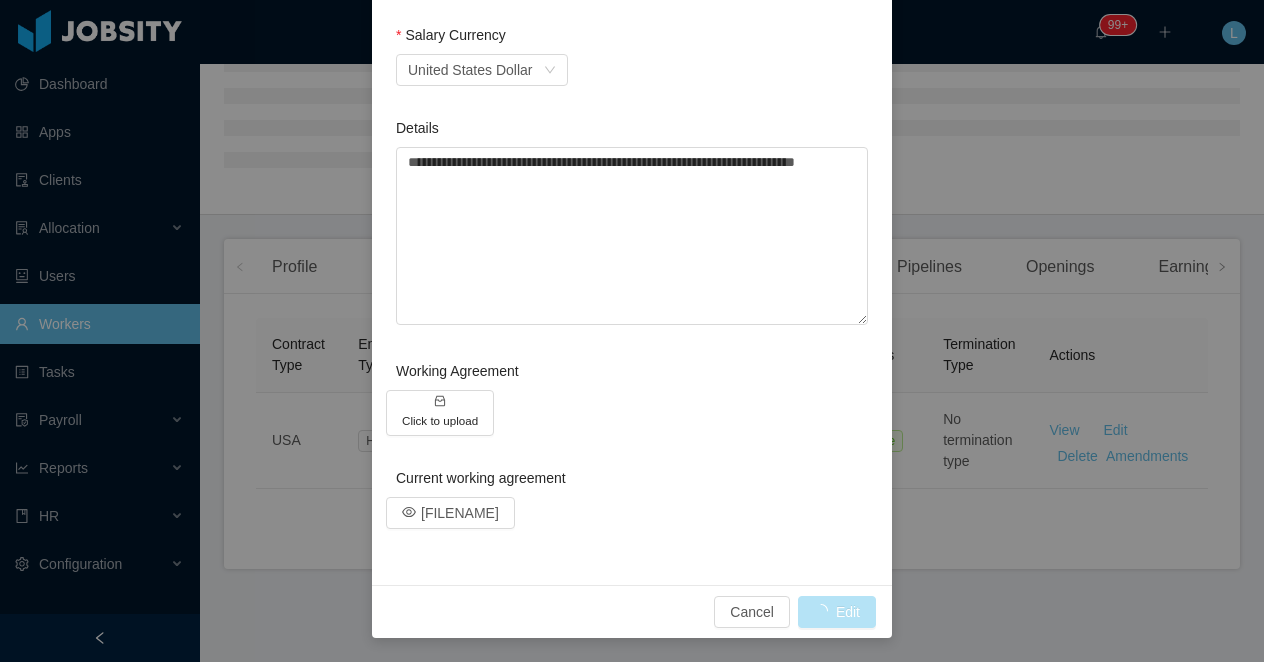 scroll, scrollTop: 336, scrollLeft: 0, axis: vertical 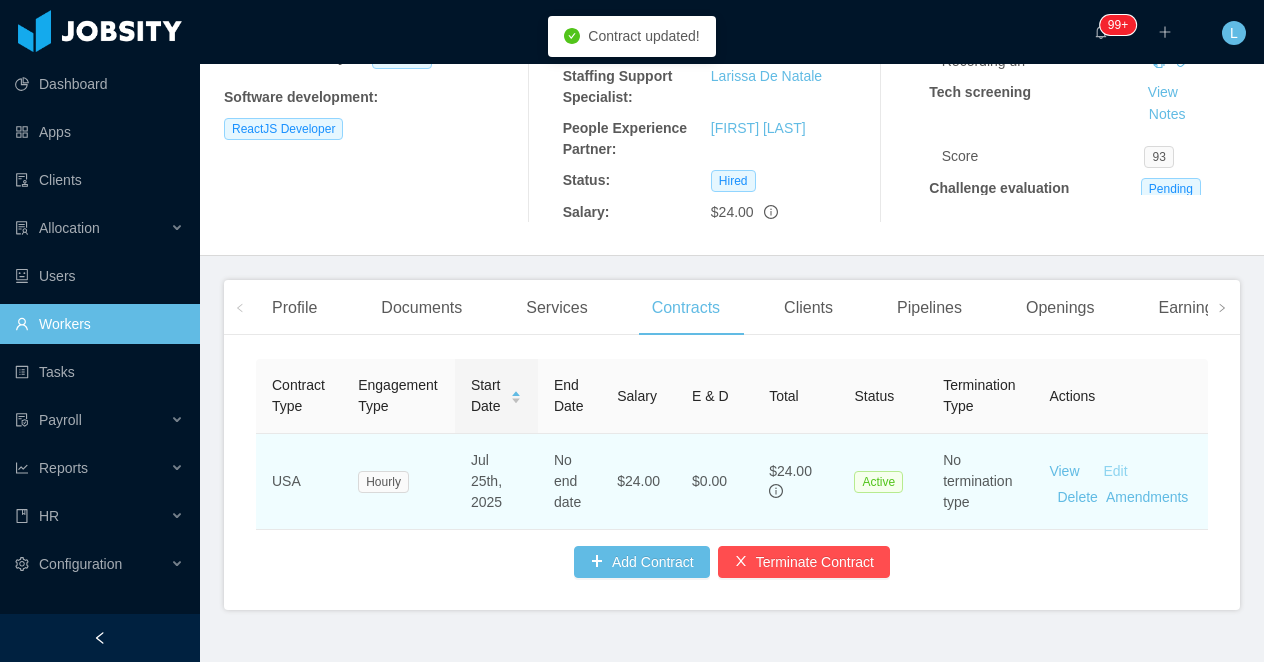 click on "Edit" at bounding box center [1116, 471] 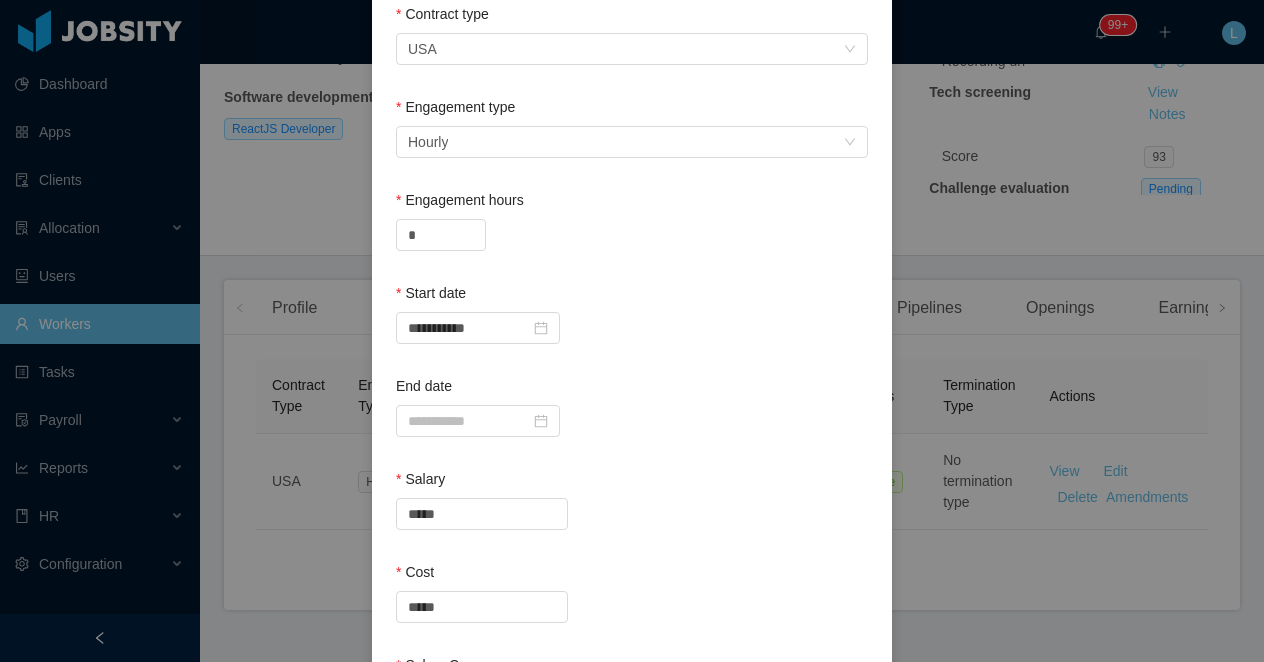 scroll, scrollTop: 176, scrollLeft: 0, axis: vertical 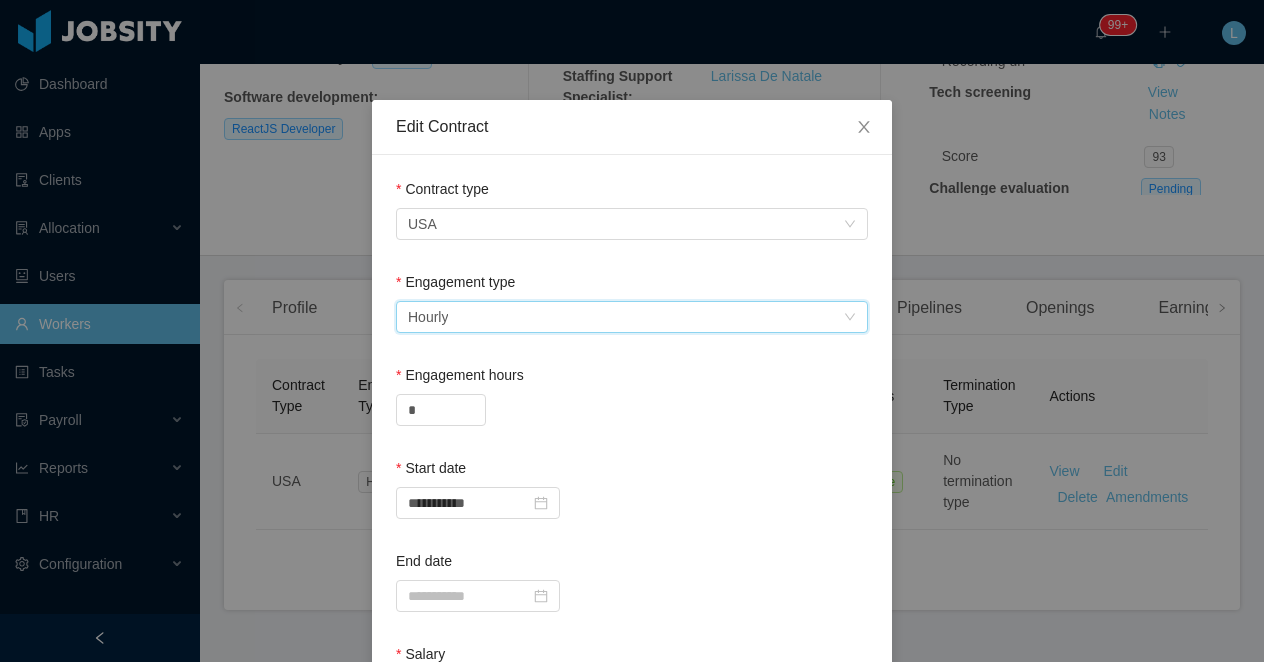 click on "Select engagement type Hourly" at bounding box center [625, 317] 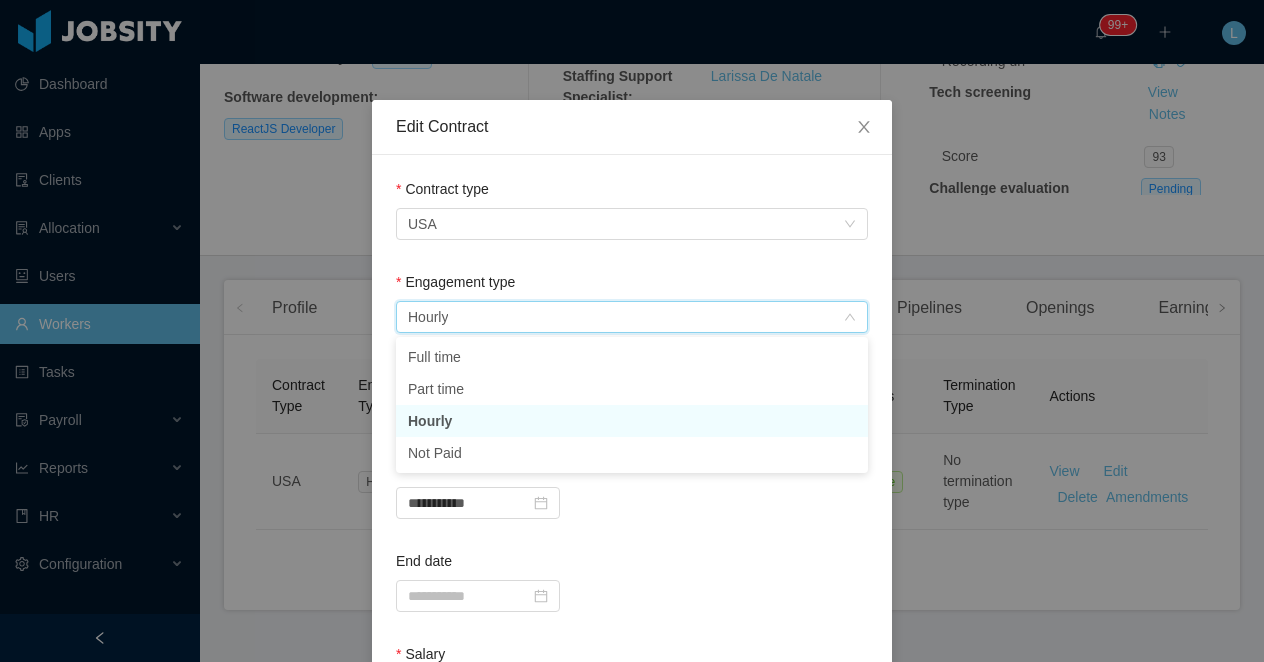 click on "Hourly" at bounding box center [632, 421] 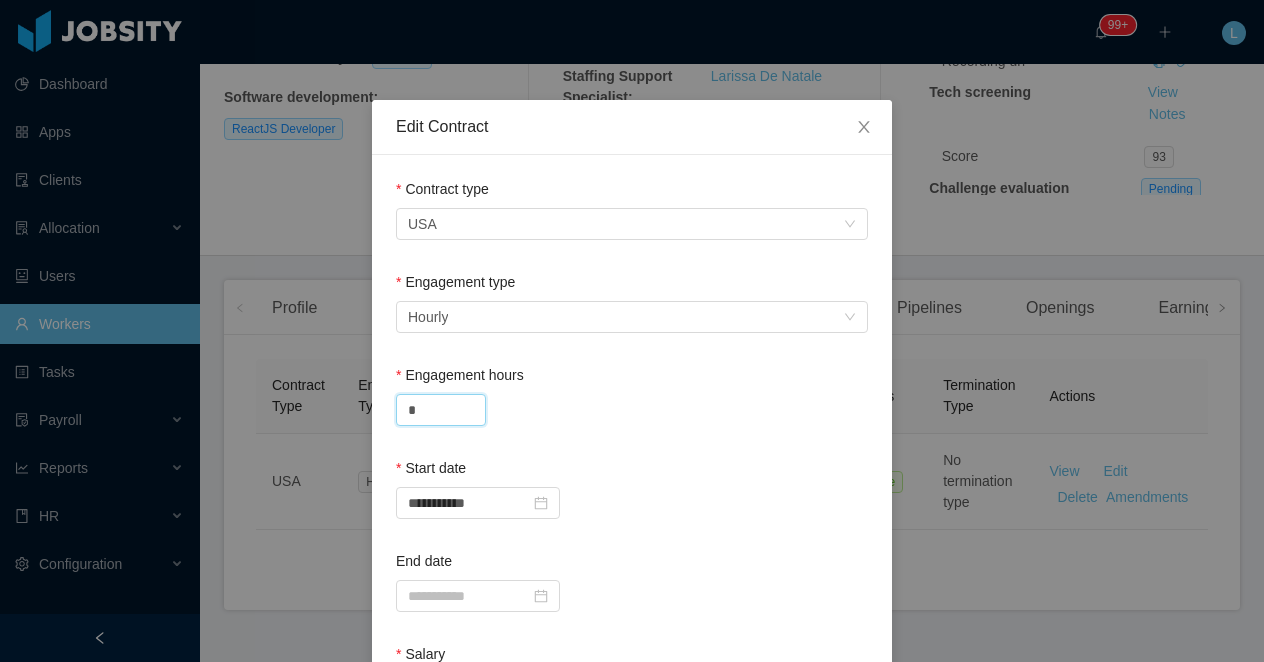 drag, startPoint x: 441, startPoint y: 414, endPoint x: 374, endPoint y: 414, distance: 67 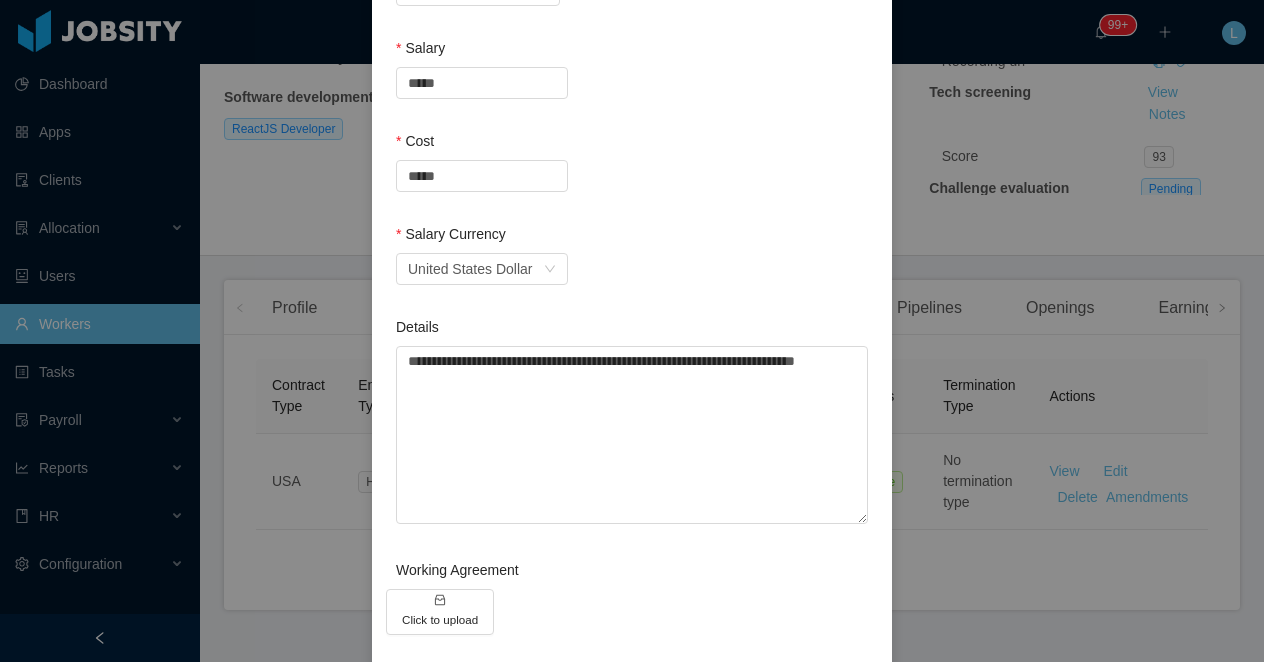 scroll, scrollTop: 805, scrollLeft: 0, axis: vertical 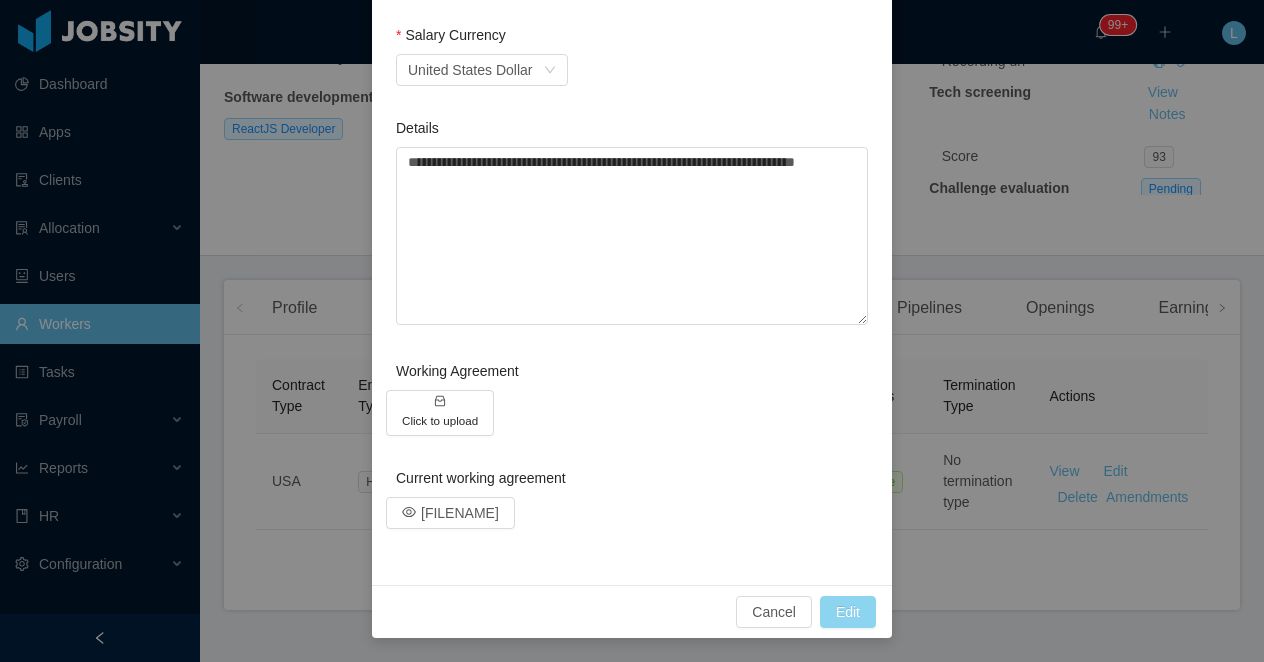 type on "*" 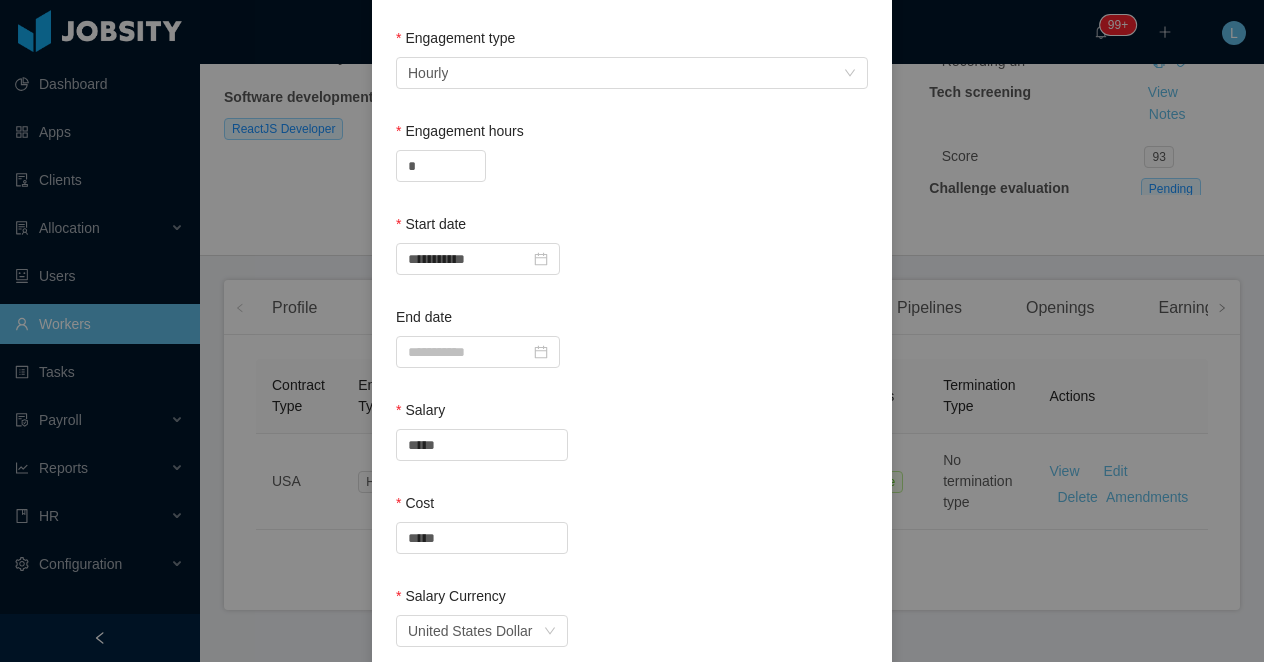 scroll, scrollTop: 0, scrollLeft: 0, axis: both 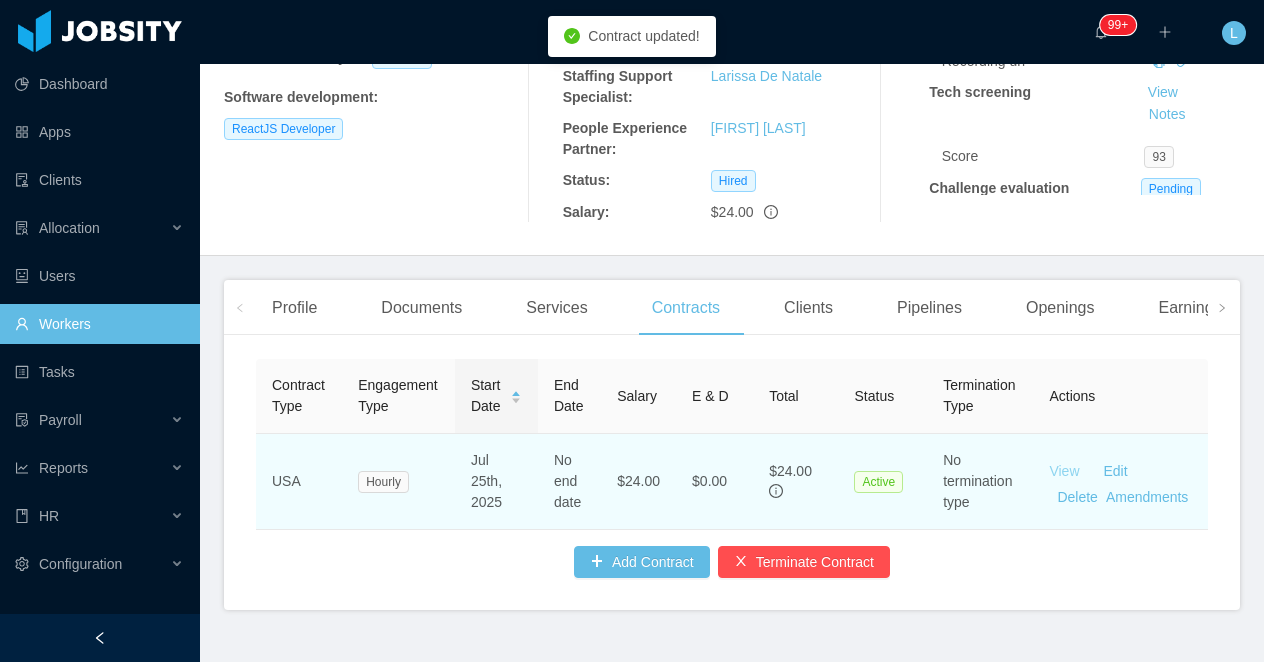 click on "View" at bounding box center [1064, 471] 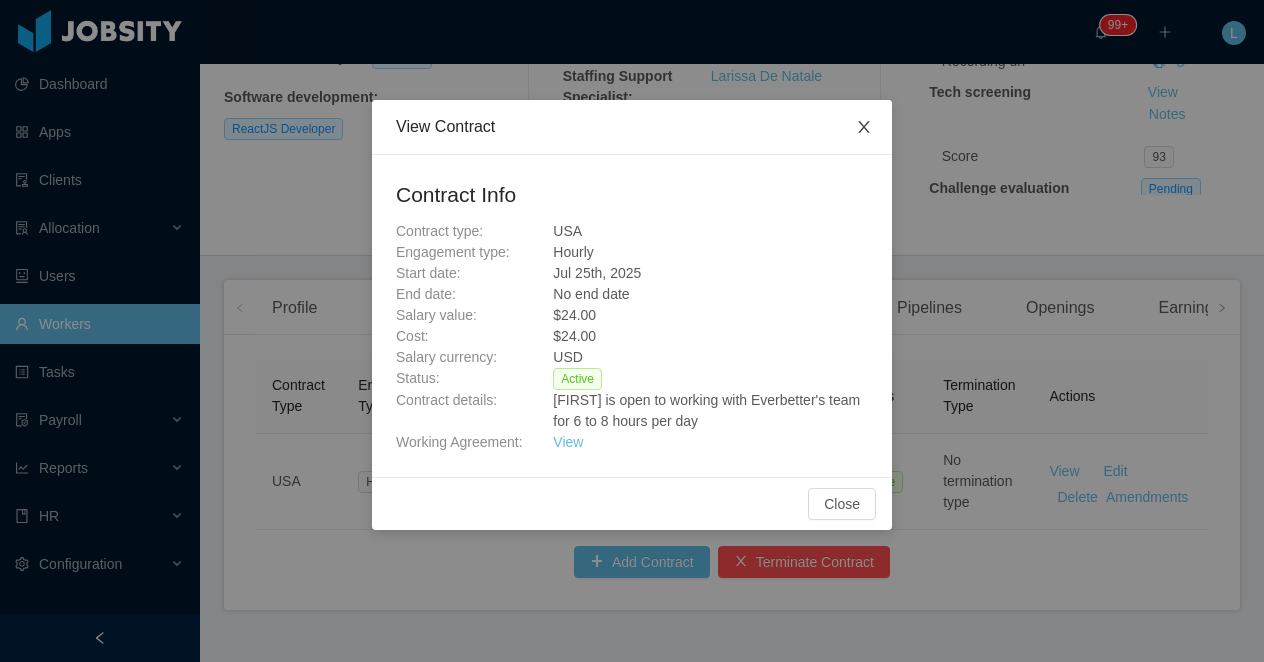 click 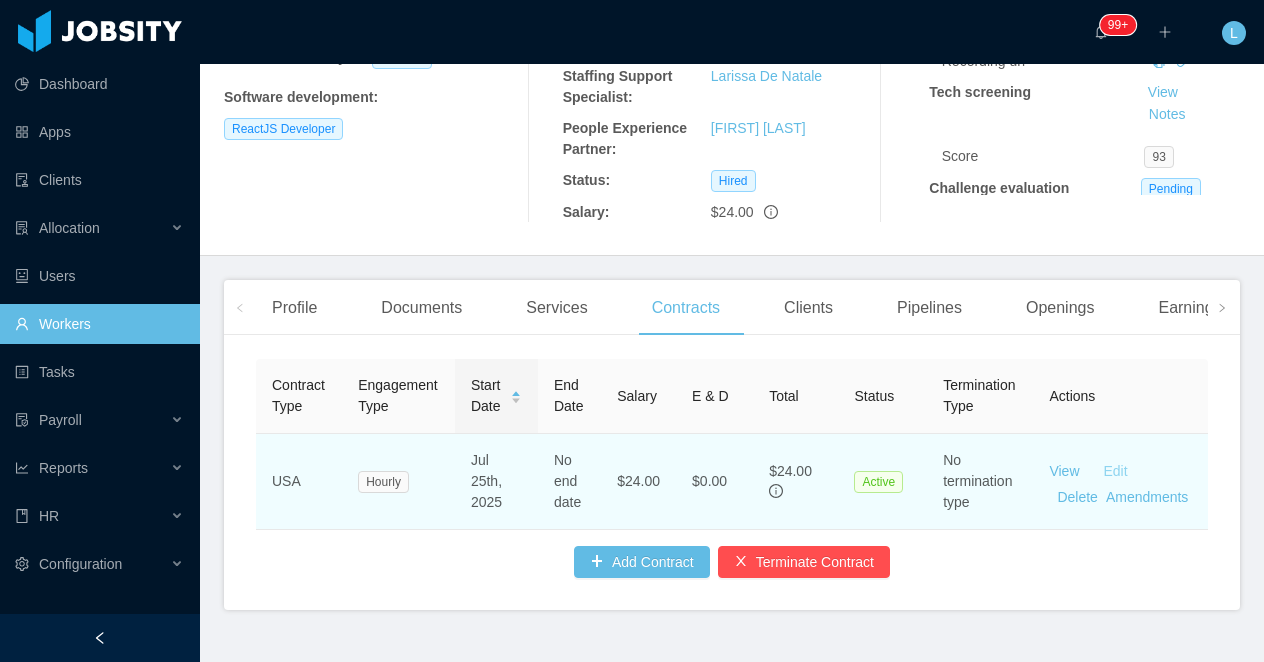 click on "Edit" at bounding box center (1116, 471) 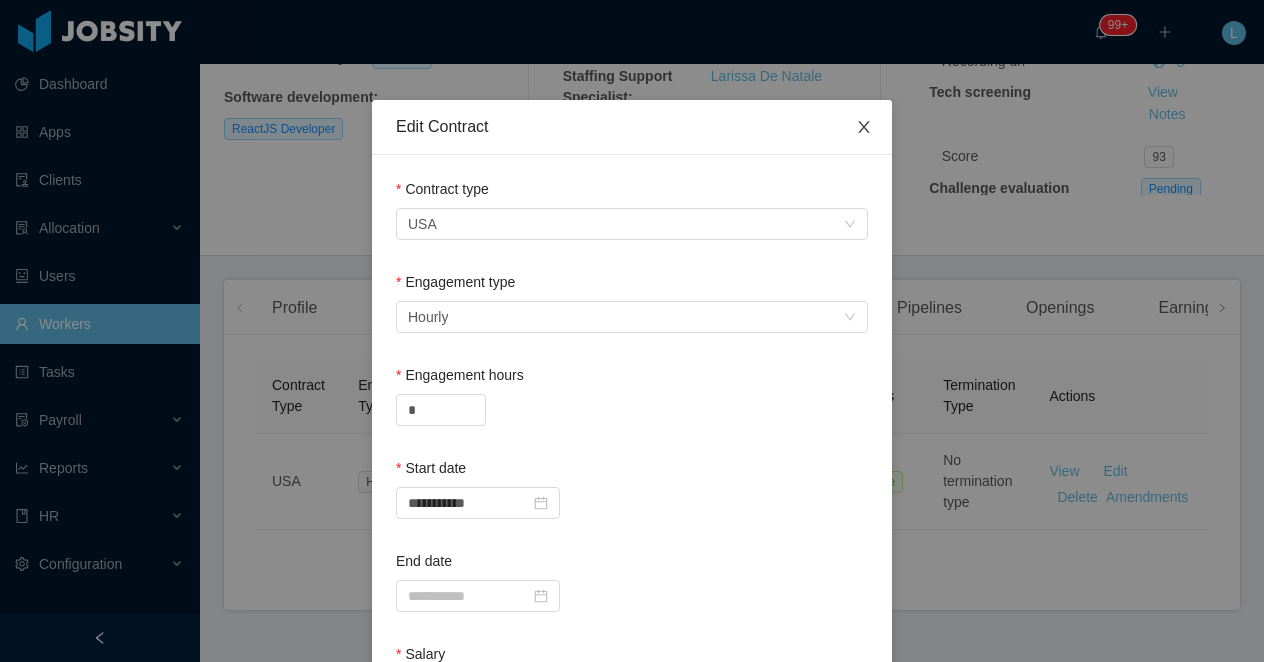 click 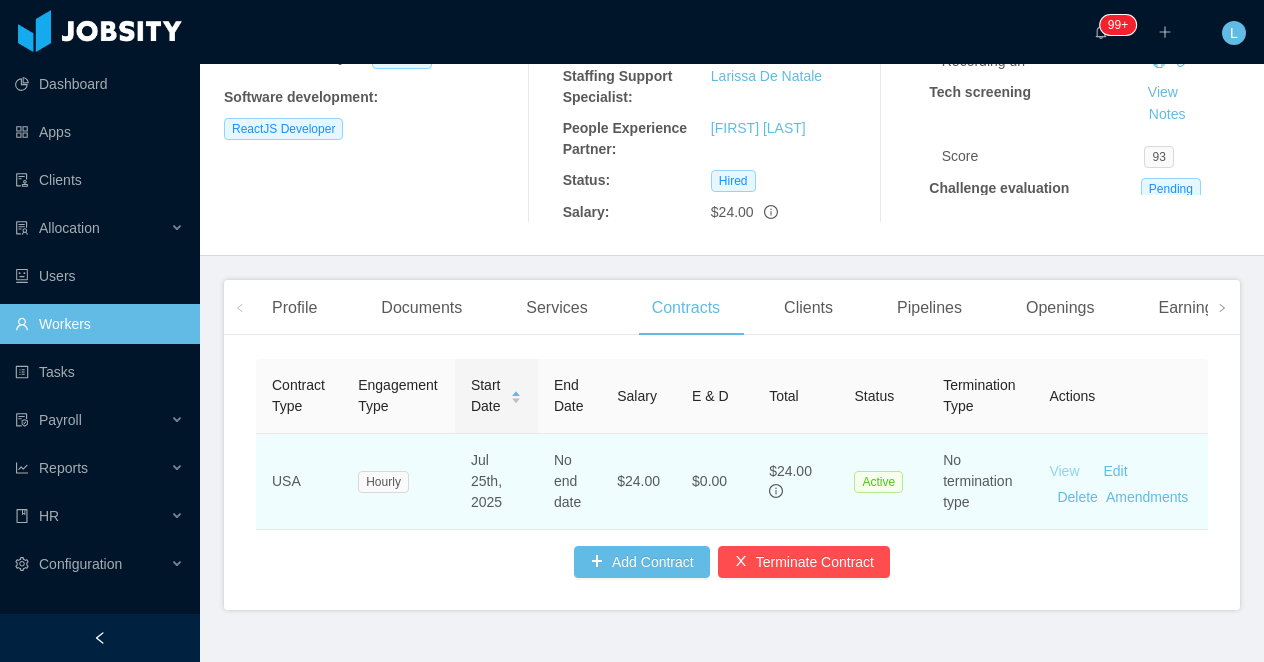 click on "View" at bounding box center (1064, 471) 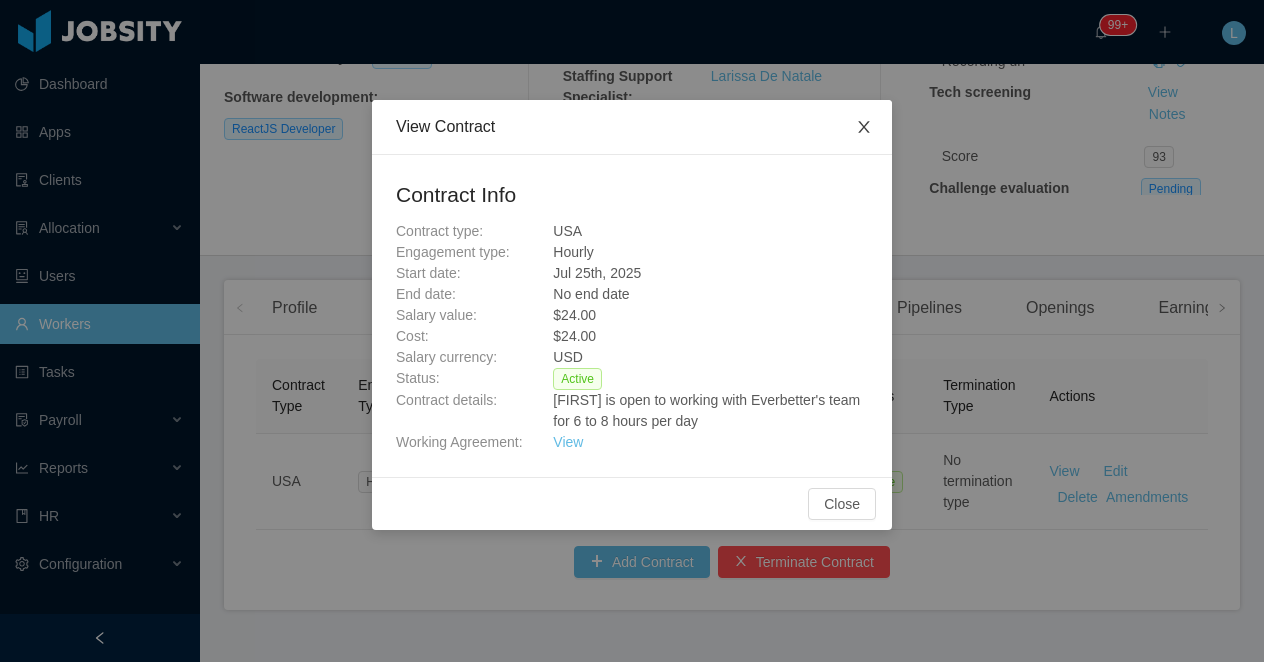 click at bounding box center [864, 128] 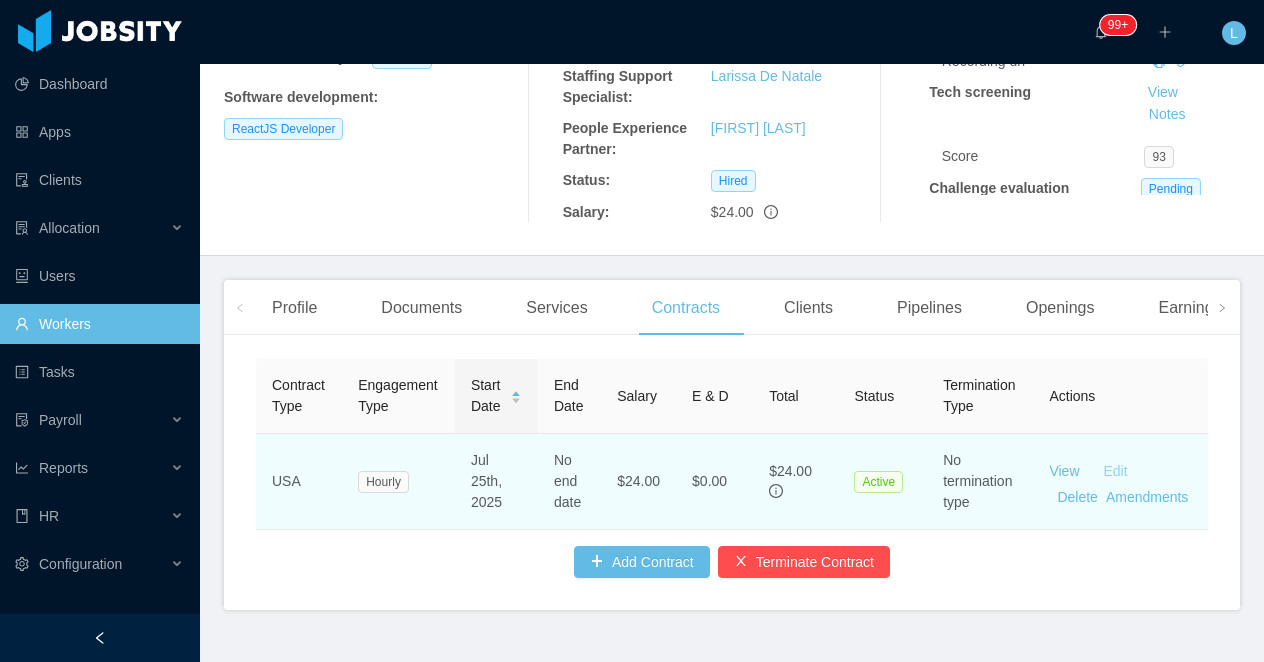 click on "Edit" at bounding box center [1116, 471] 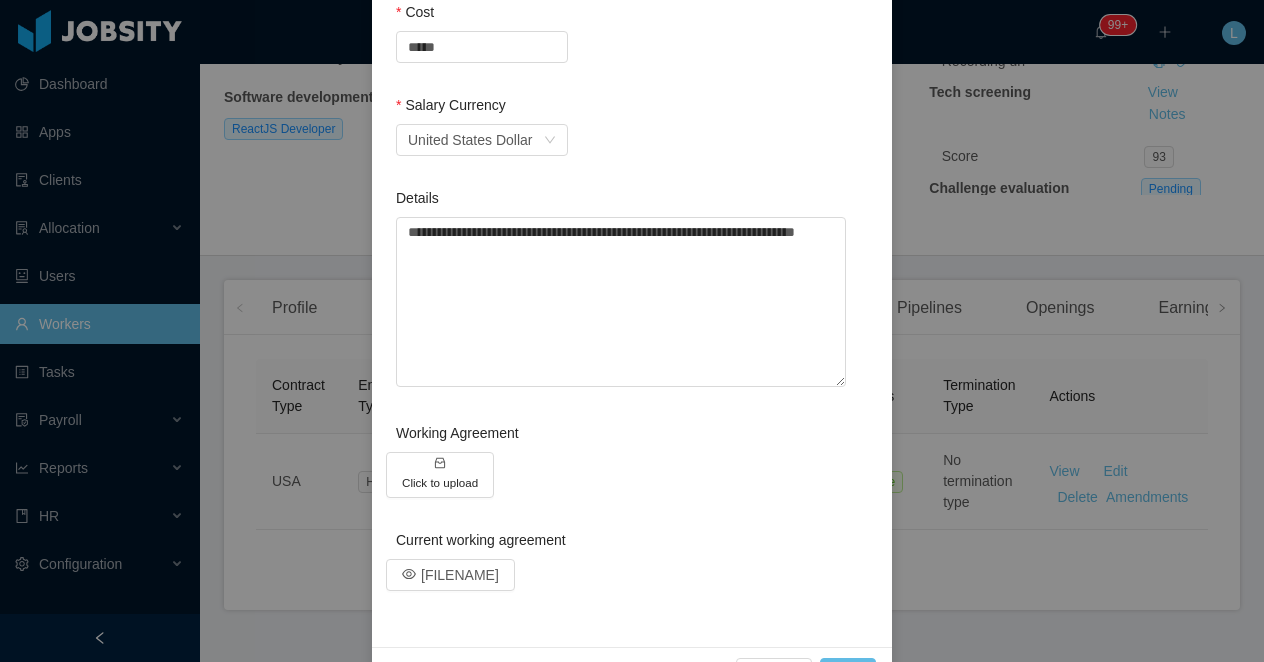 scroll, scrollTop: 805, scrollLeft: 0, axis: vertical 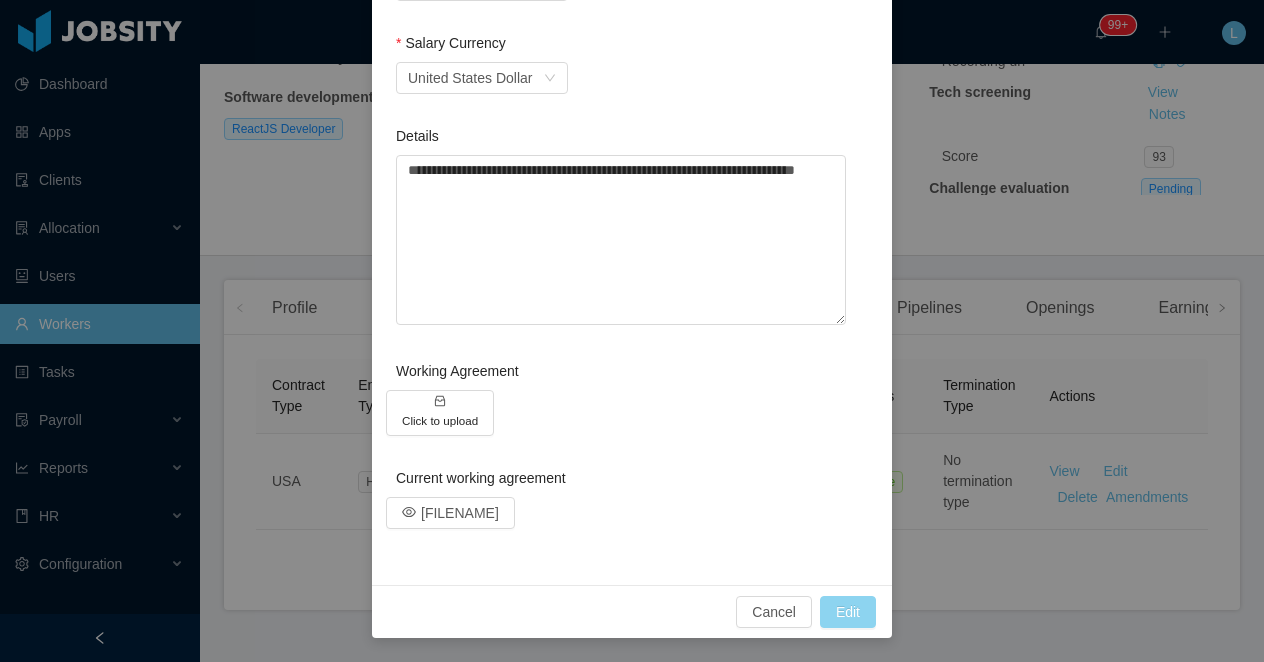 click on "Edit" at bounding box center (848, 612) 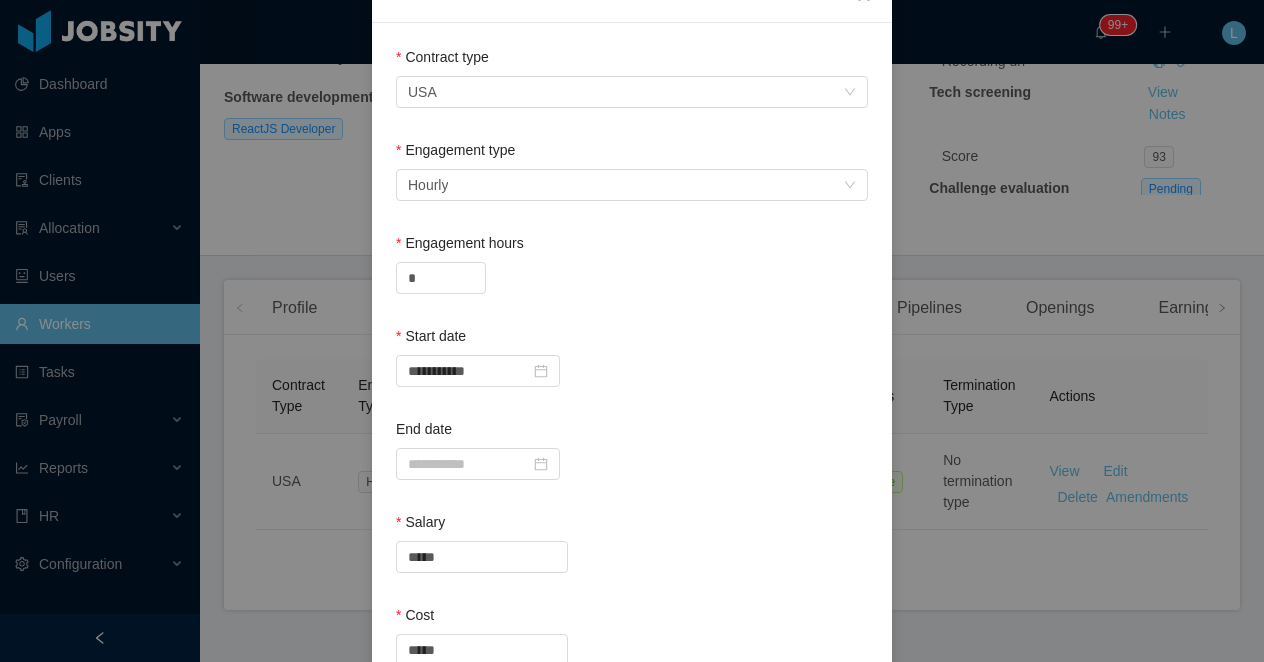 scroll, scrollTop: 0, scrollLeft: 0, axis: both 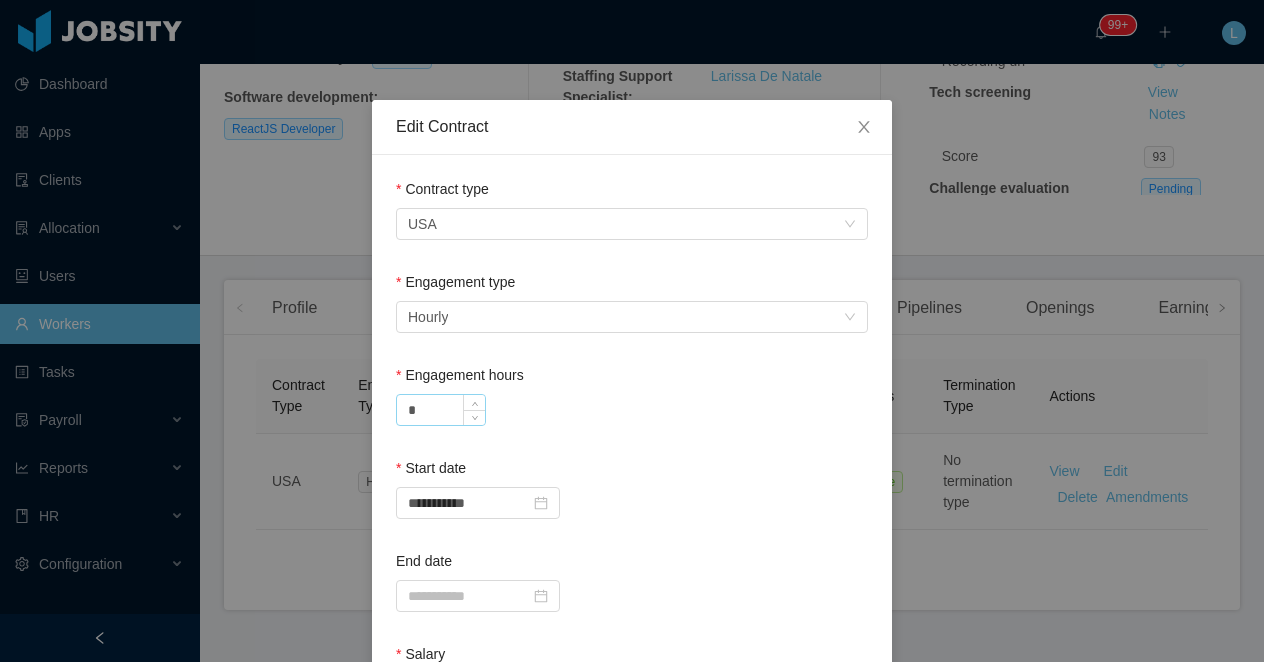 click on "*" at bounding box center [441, 410] 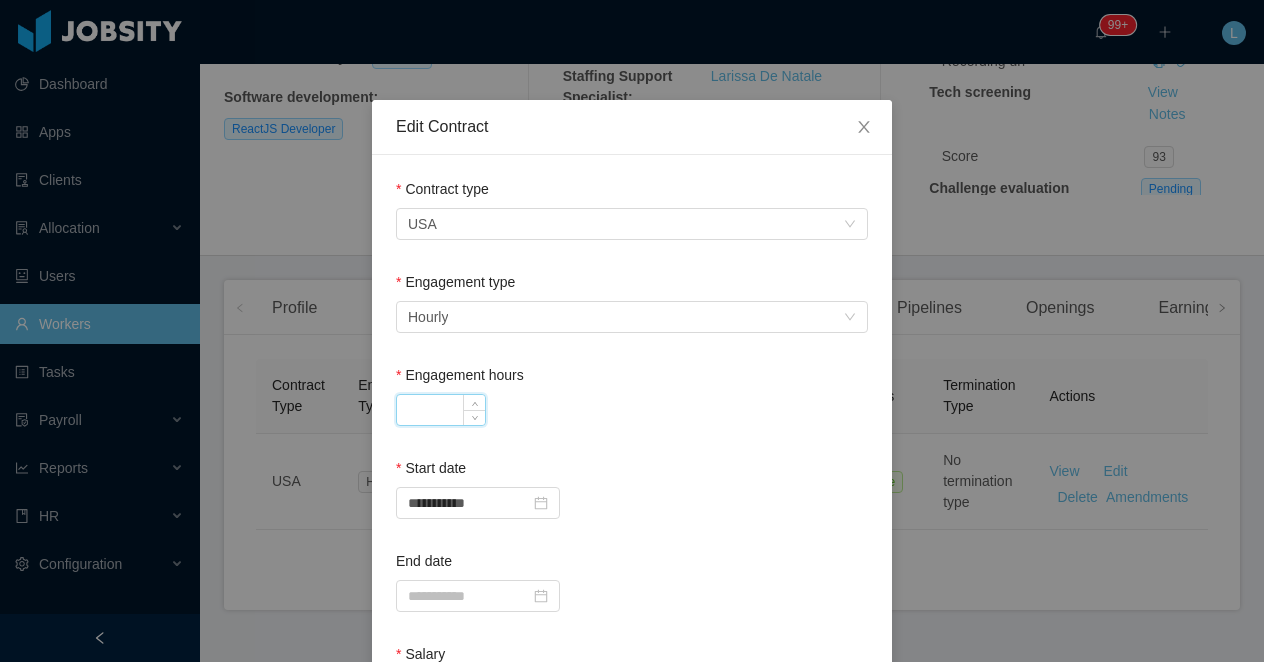 type on "*" 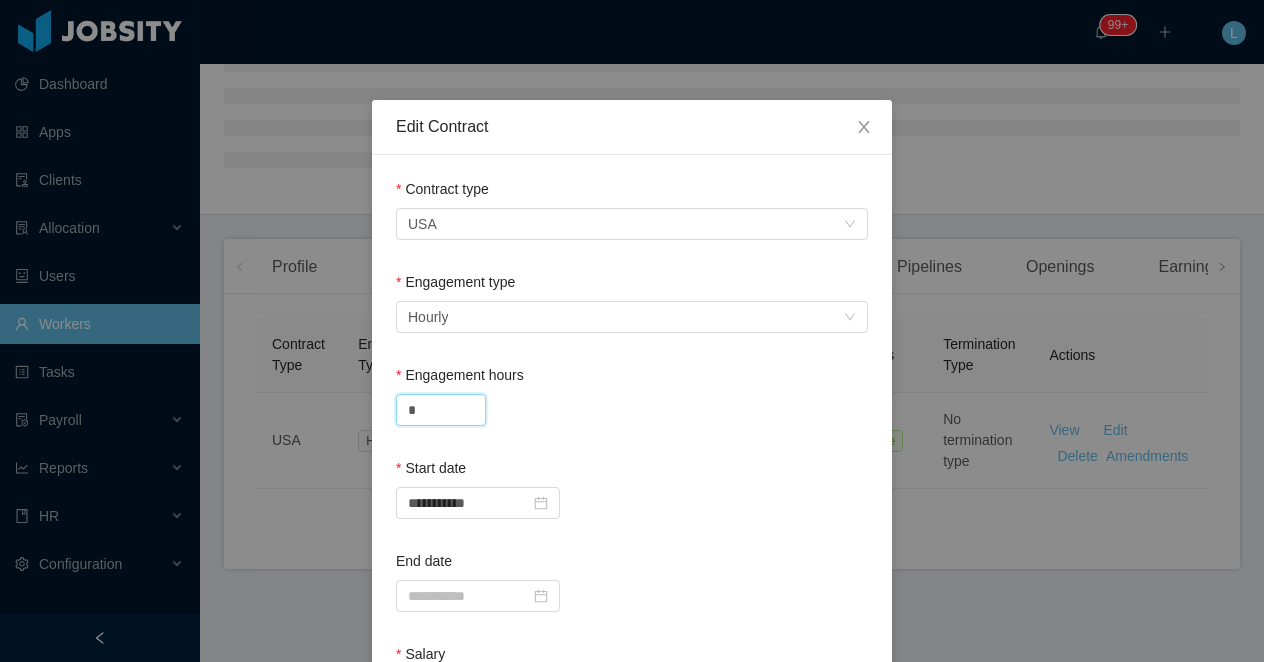 scroll, scrollTop: 204, scrollLeft: 0, axis: vertical 